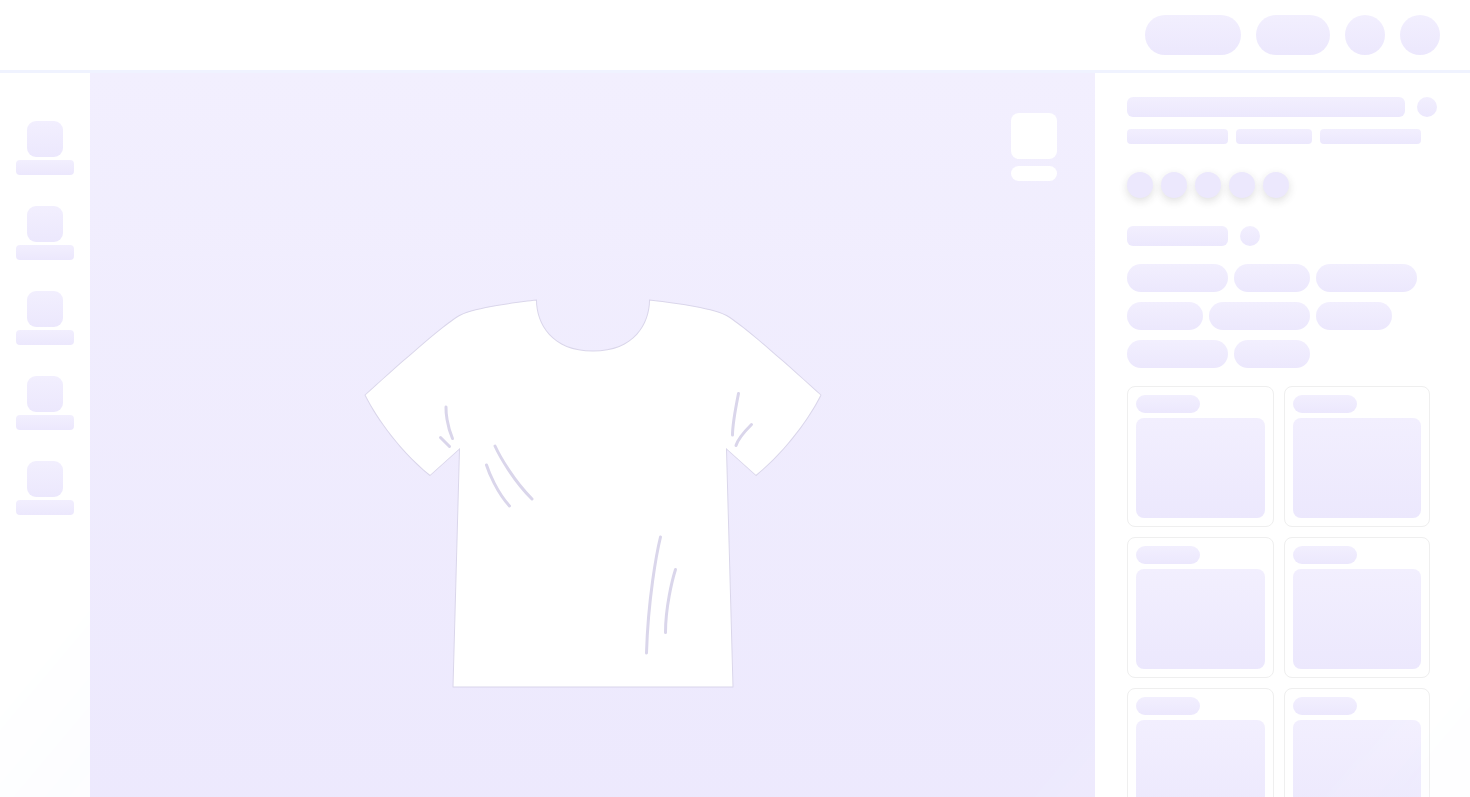 scroll, scrollTop: 0, scrollLeft: 0, axis: both 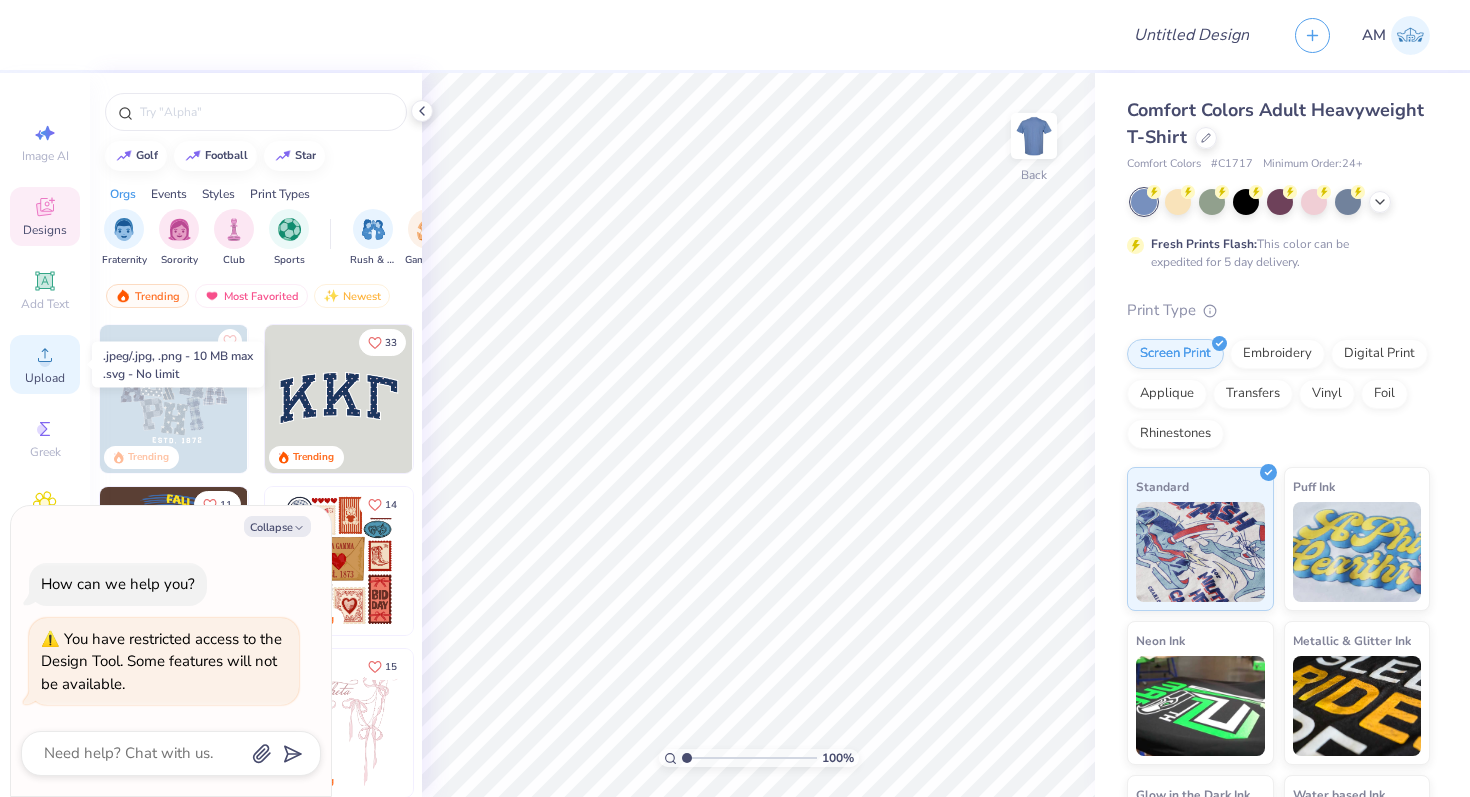 click on "Upload" at bounding box center [45, 378] 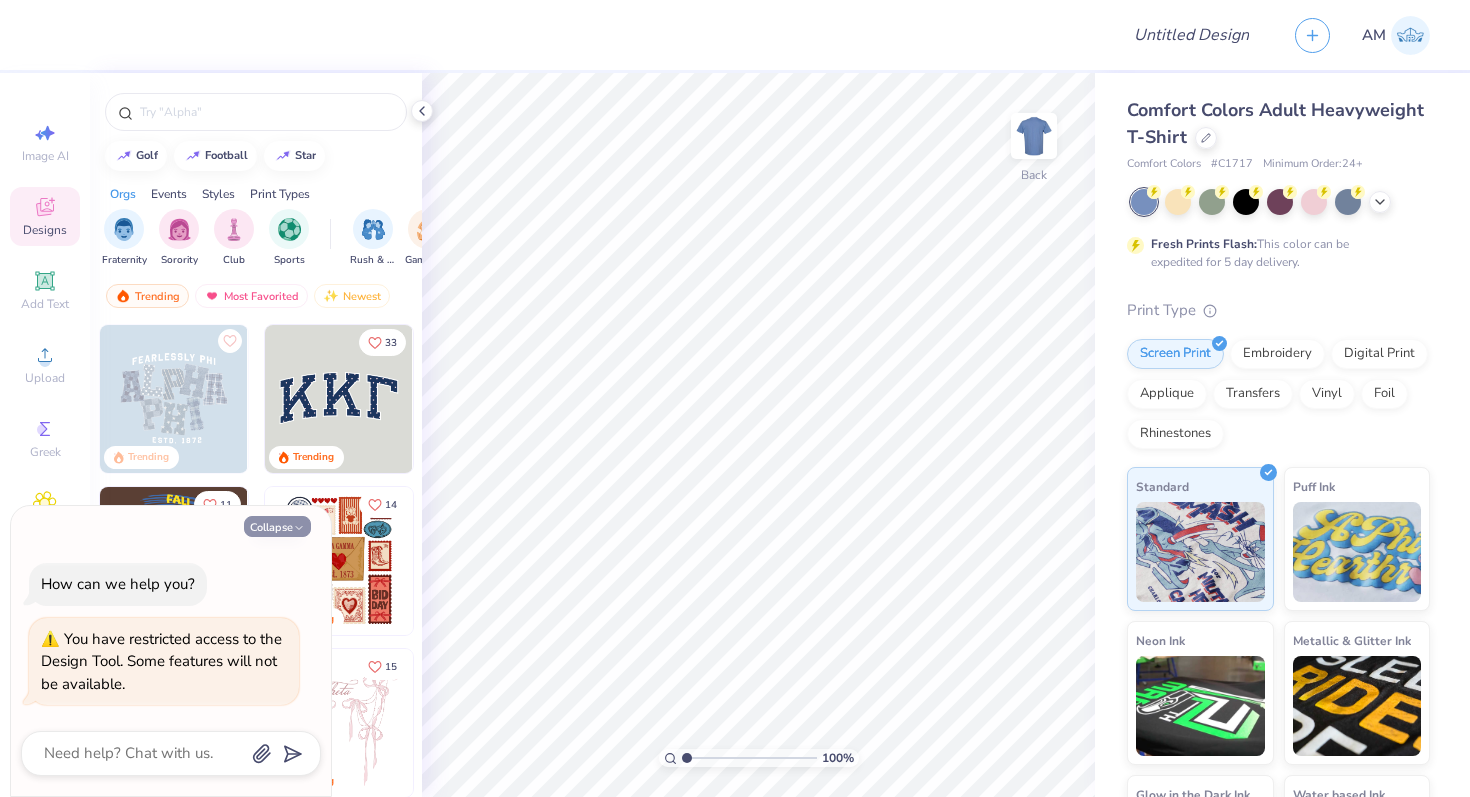 click on "Collapse" at bounding box center [277, 526] 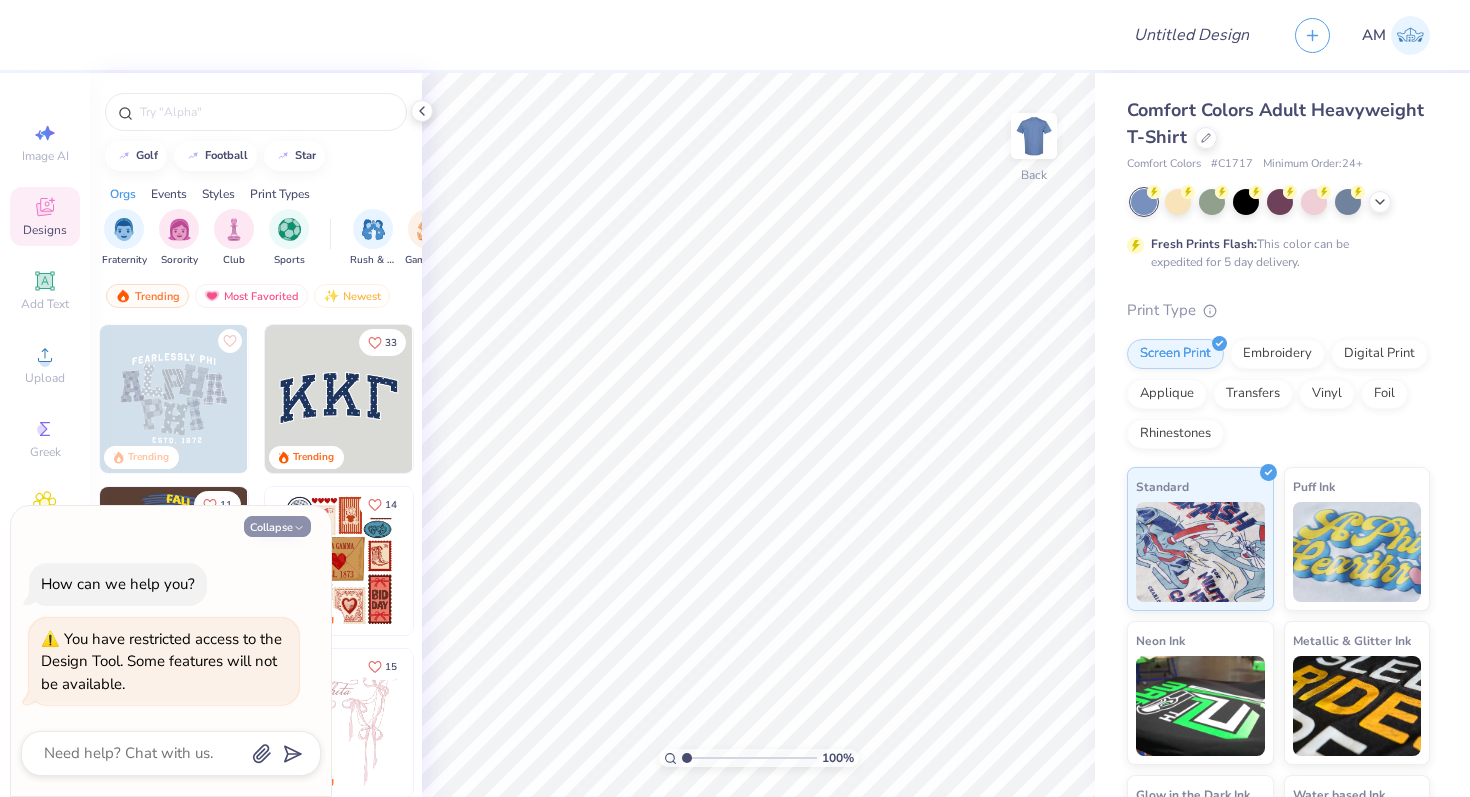 type on "x" 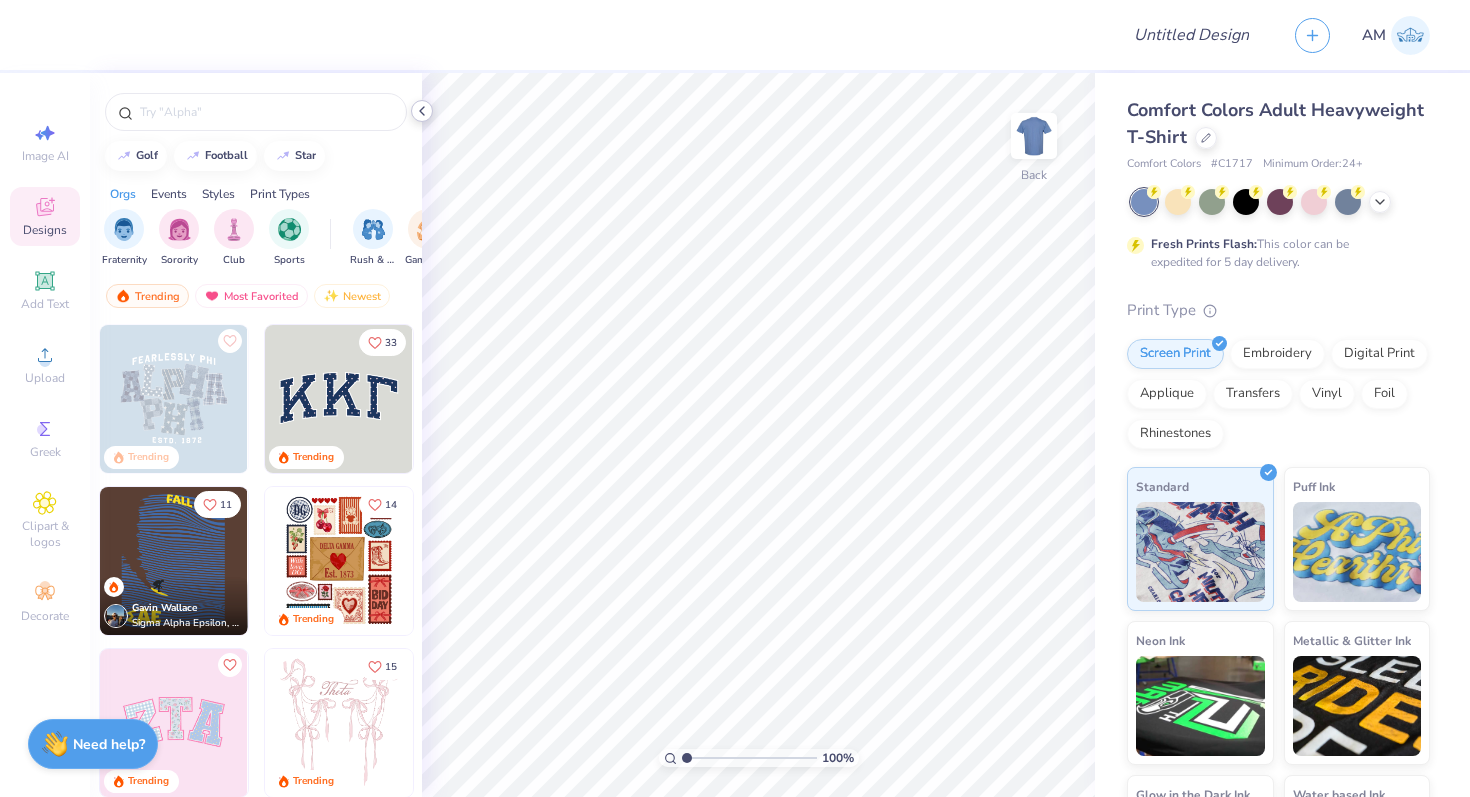 click 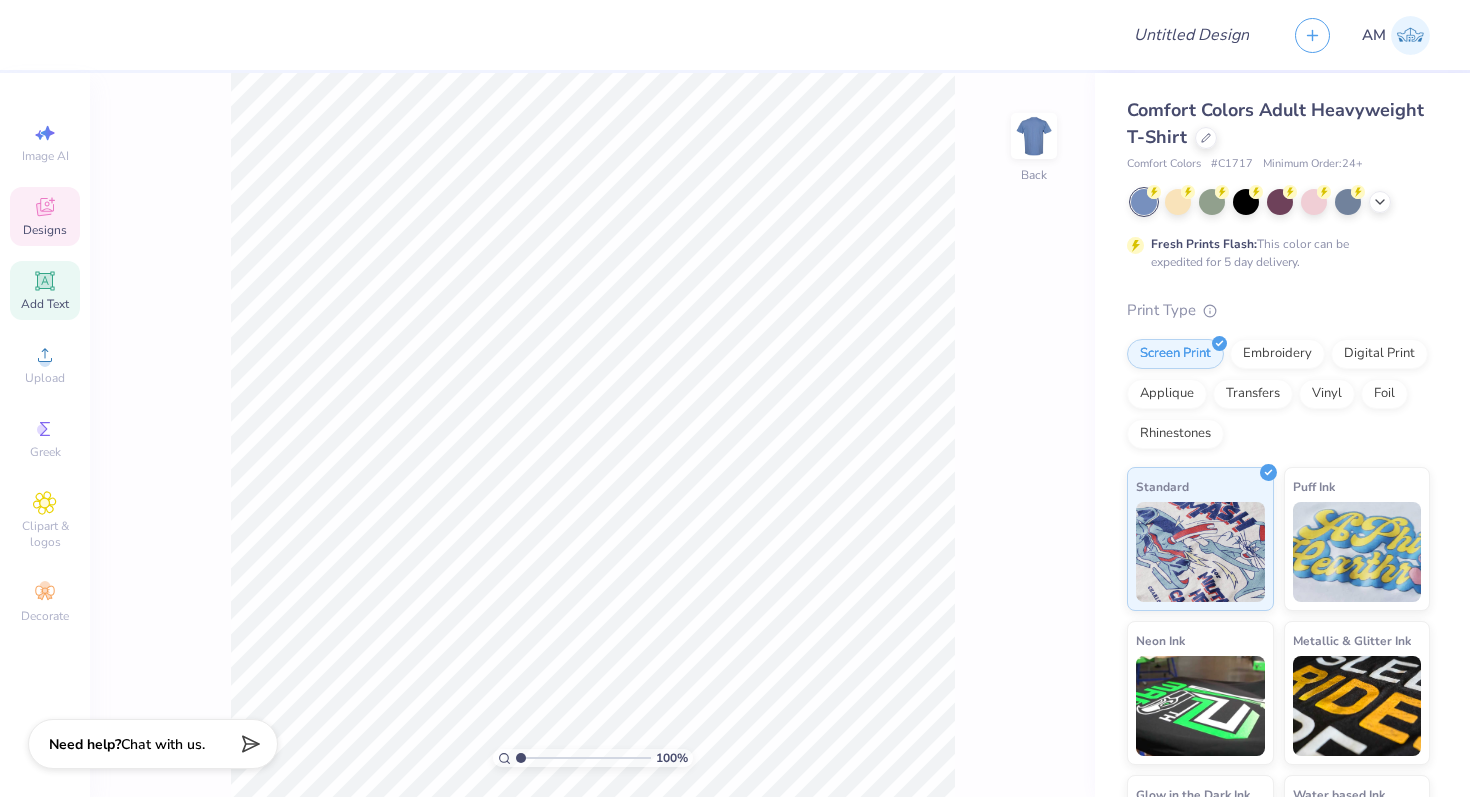 click on "Add Text" at bounding box center (45, 290) 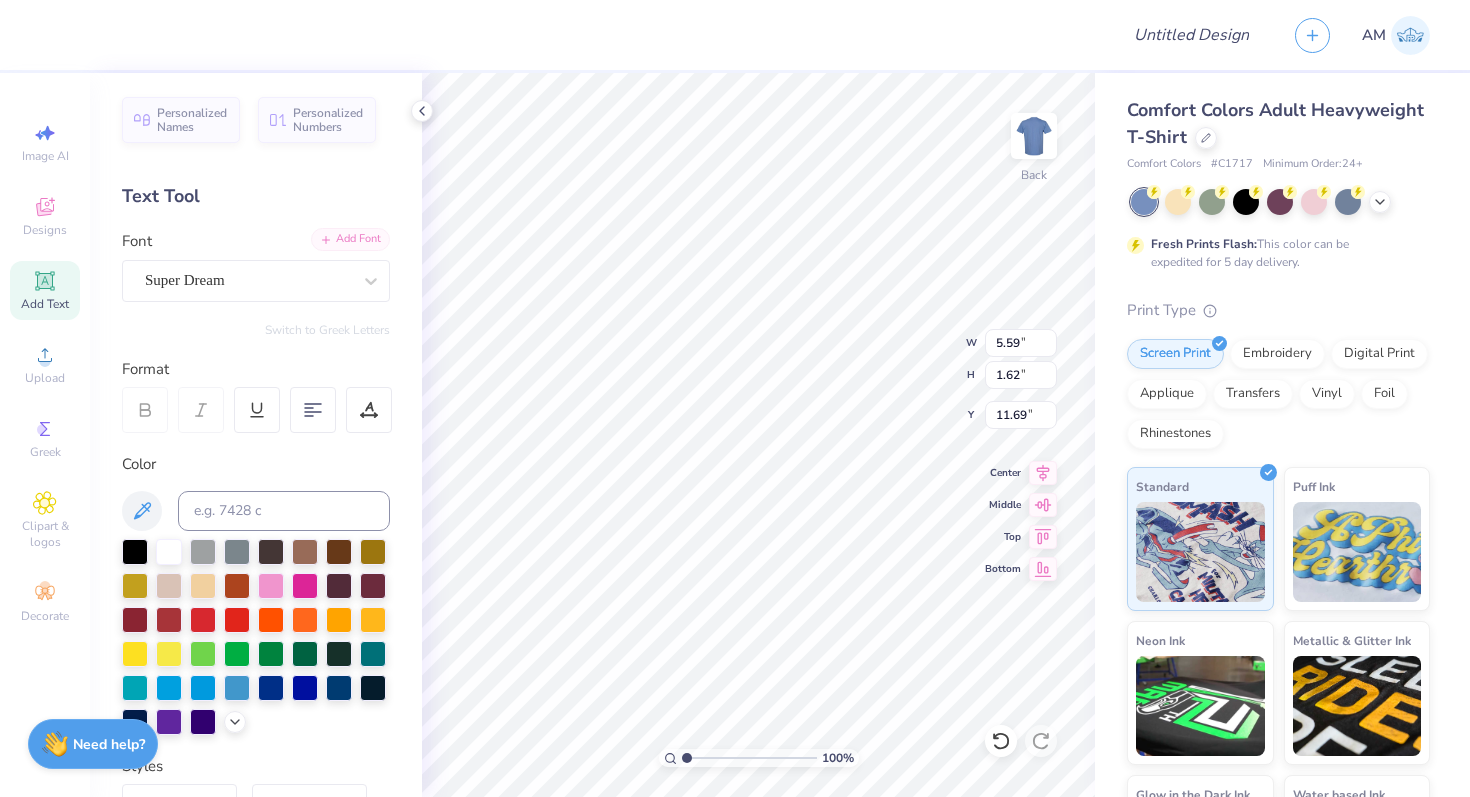 click 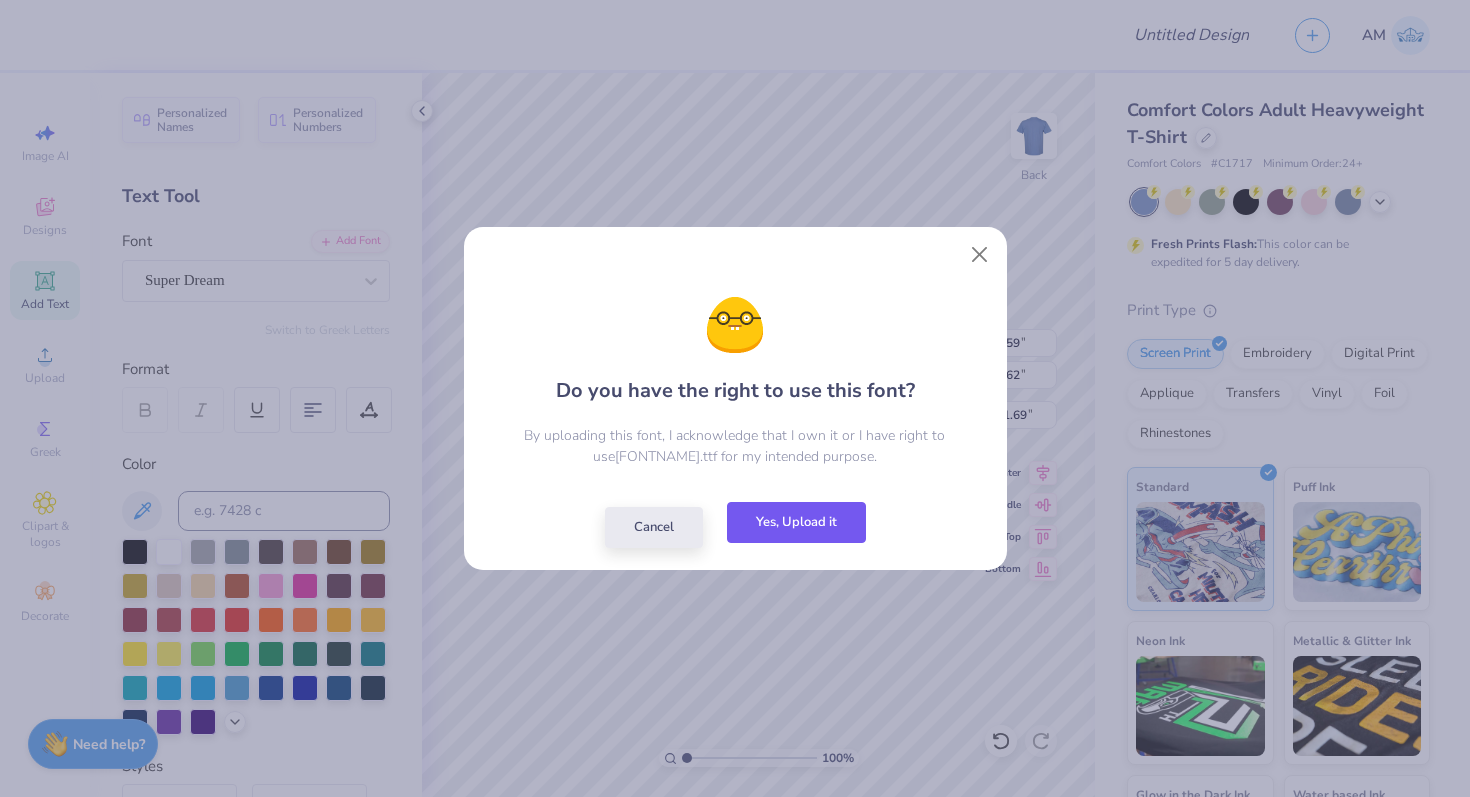click on "Yes, Upload it" at bounding box center [796, 522] 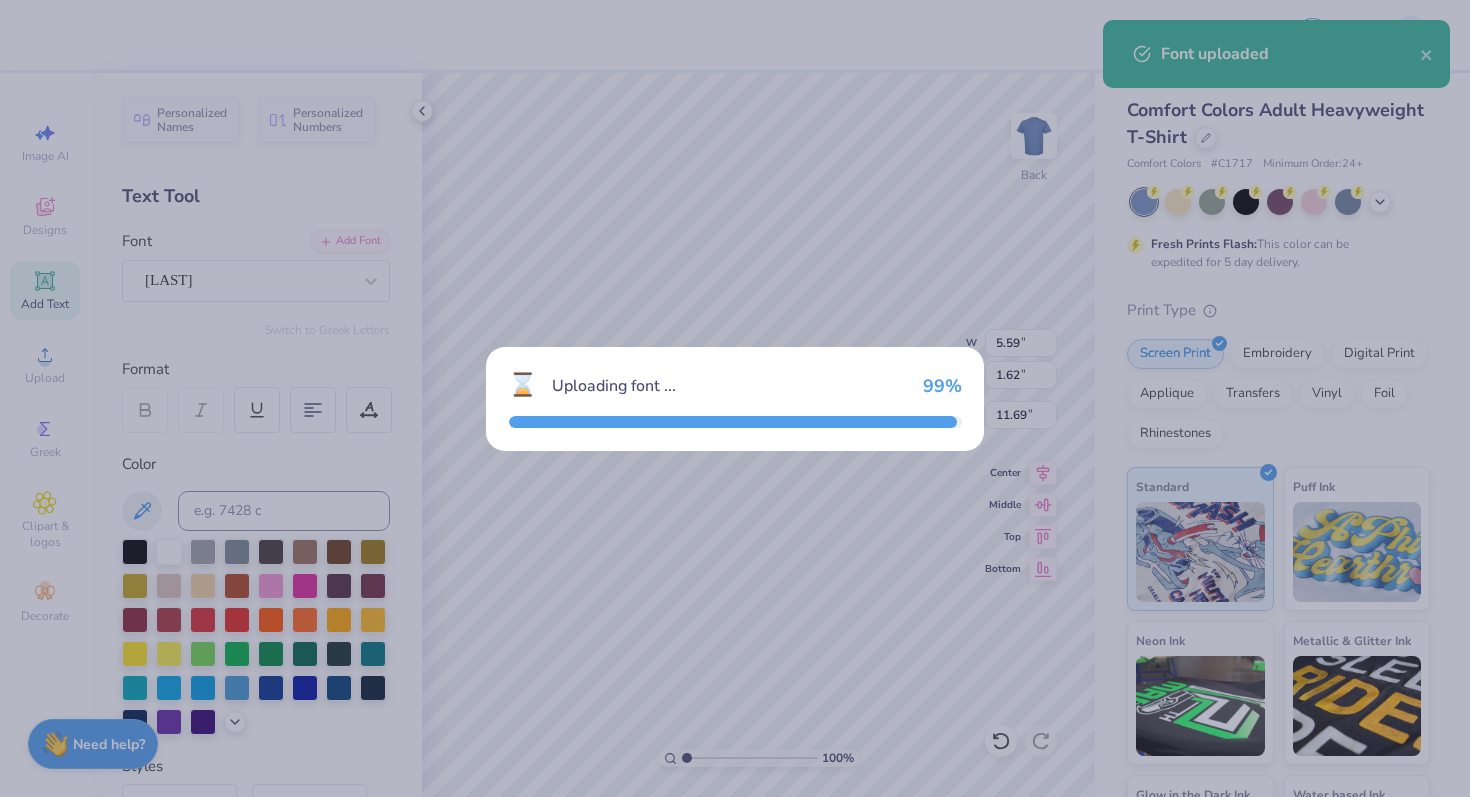 type on "5.15" 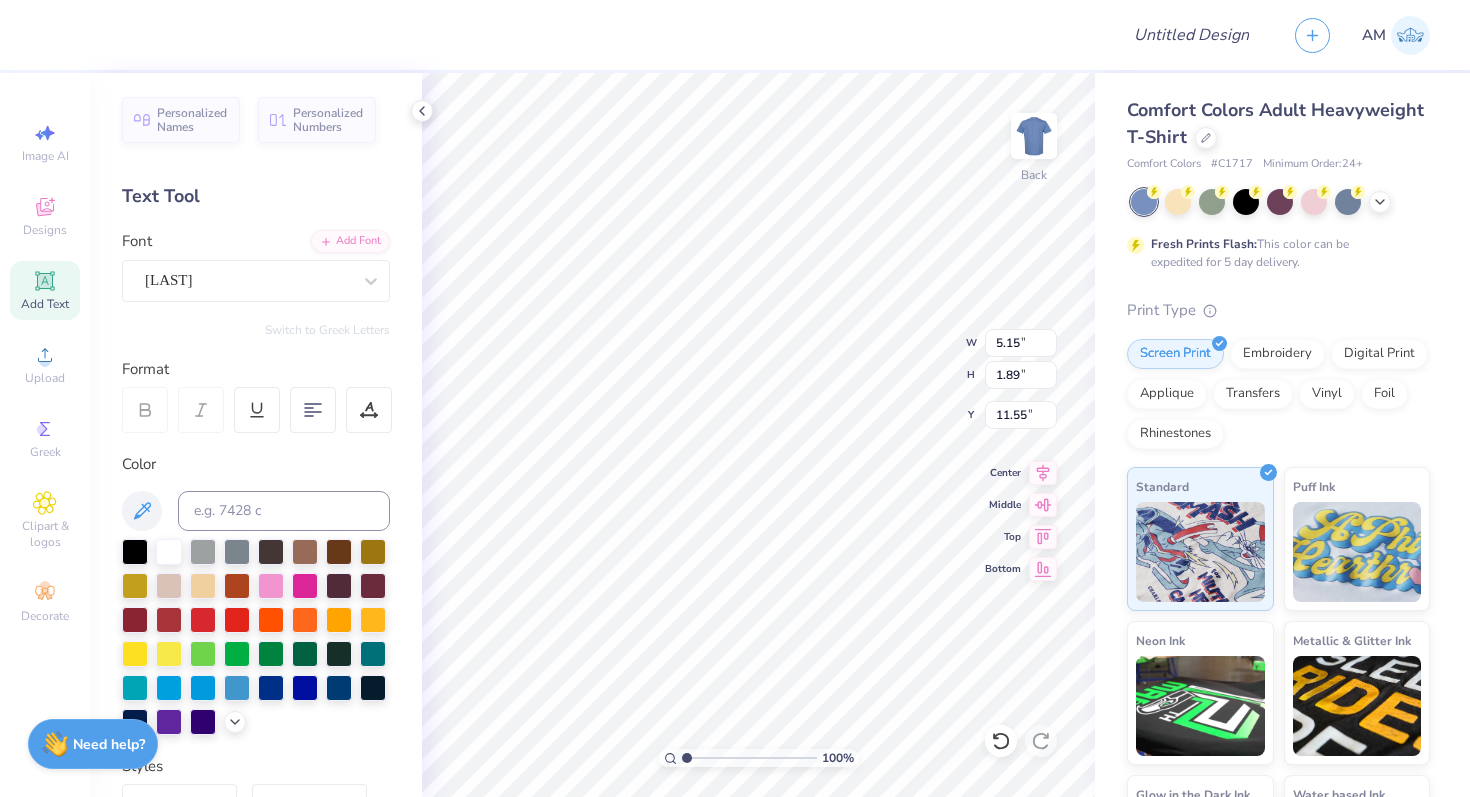 type on "8.04" 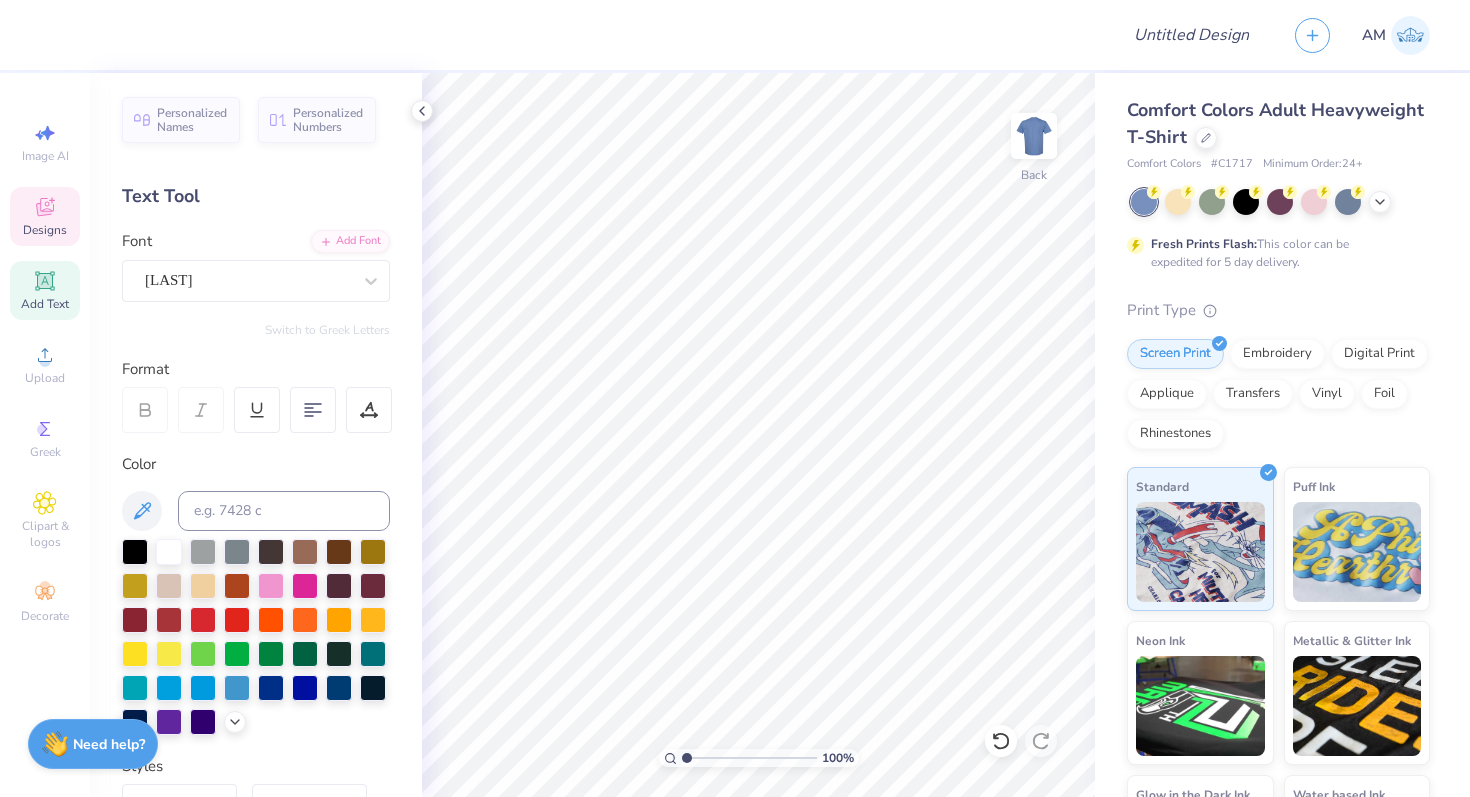 click on "Designs" at bounding box center (45, 230) 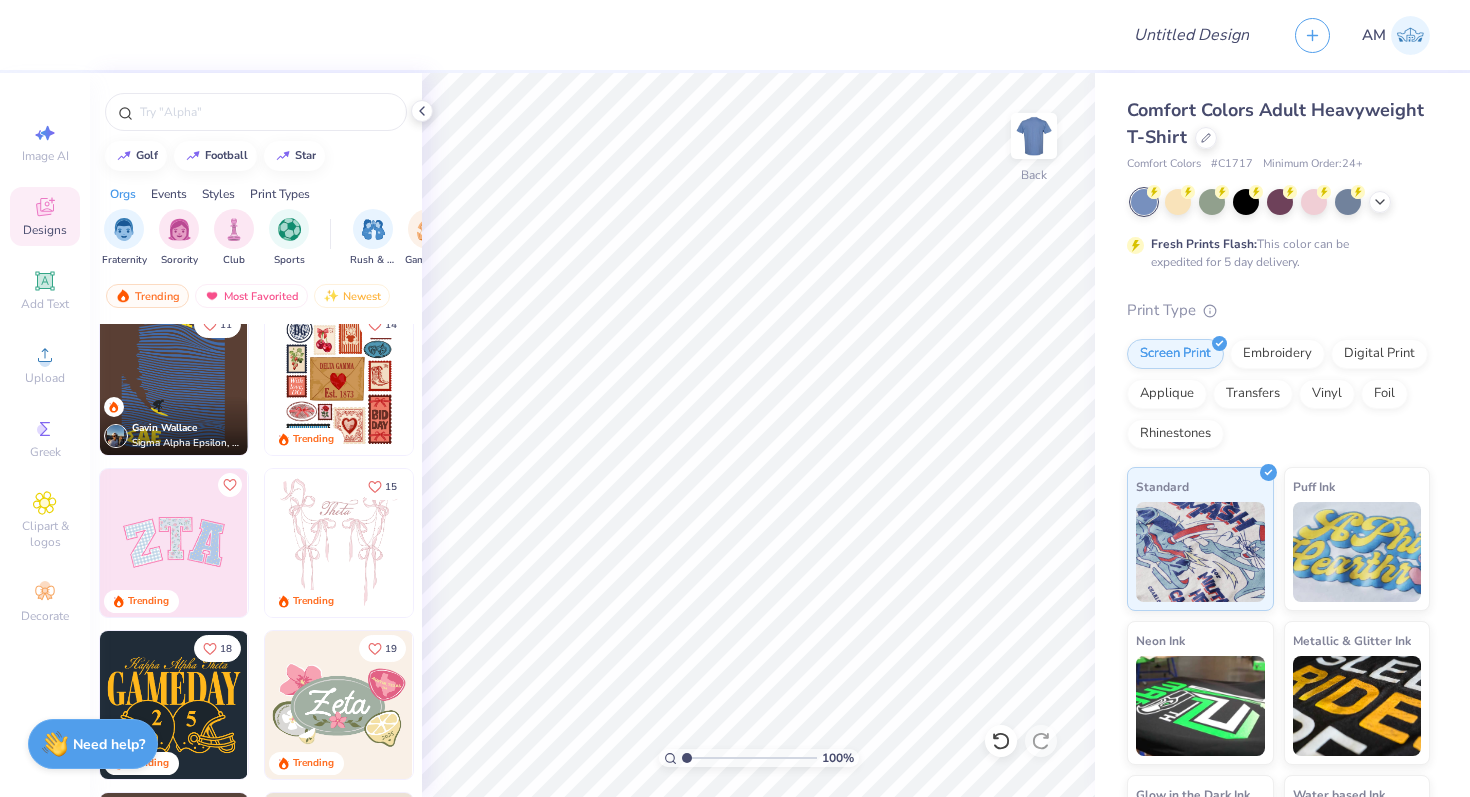 scroll, scrollTop: 181, scrollLeft: 0, axis: vertical 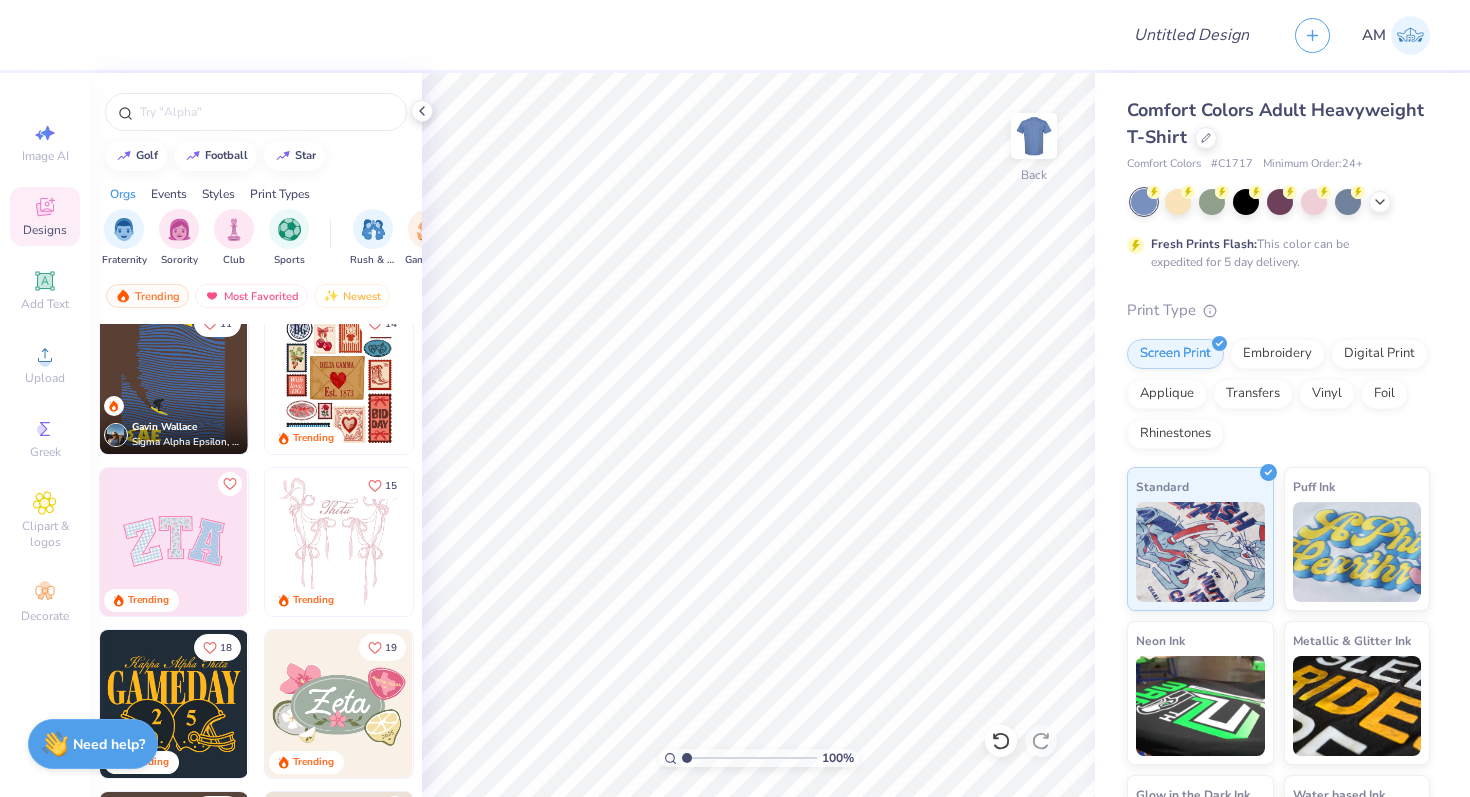 click at bounding box center (174, 542) 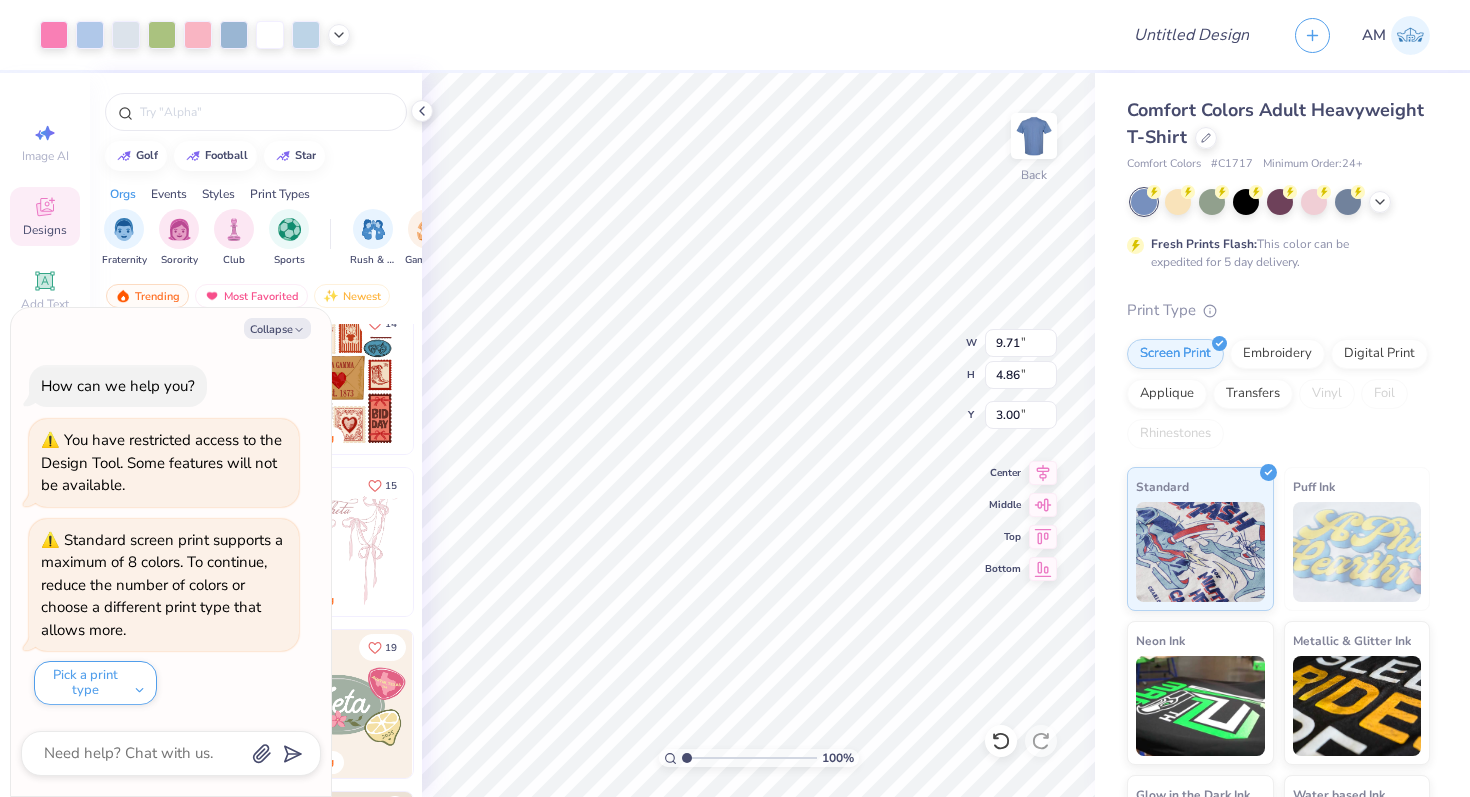 type on "x" 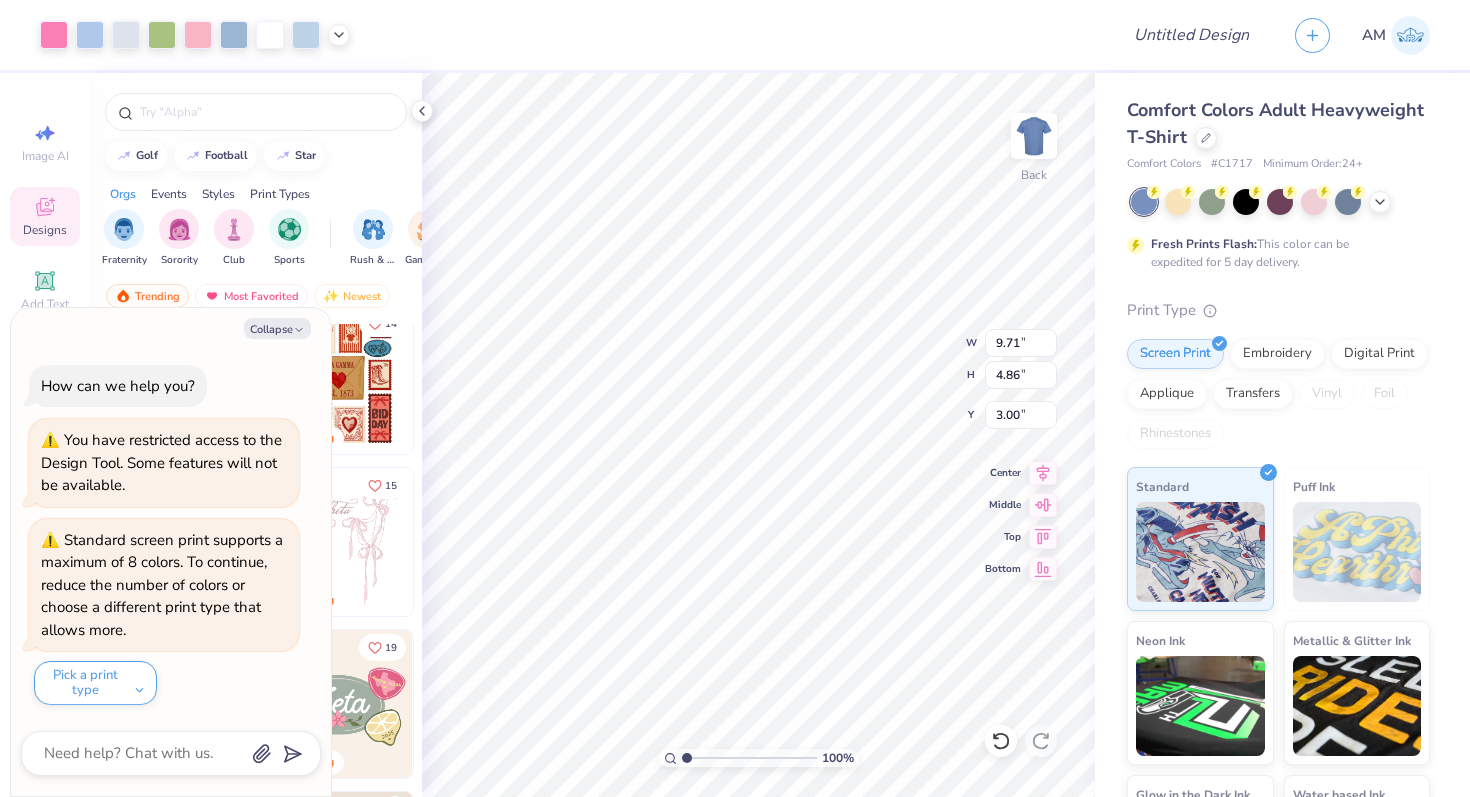 type on "6.46" 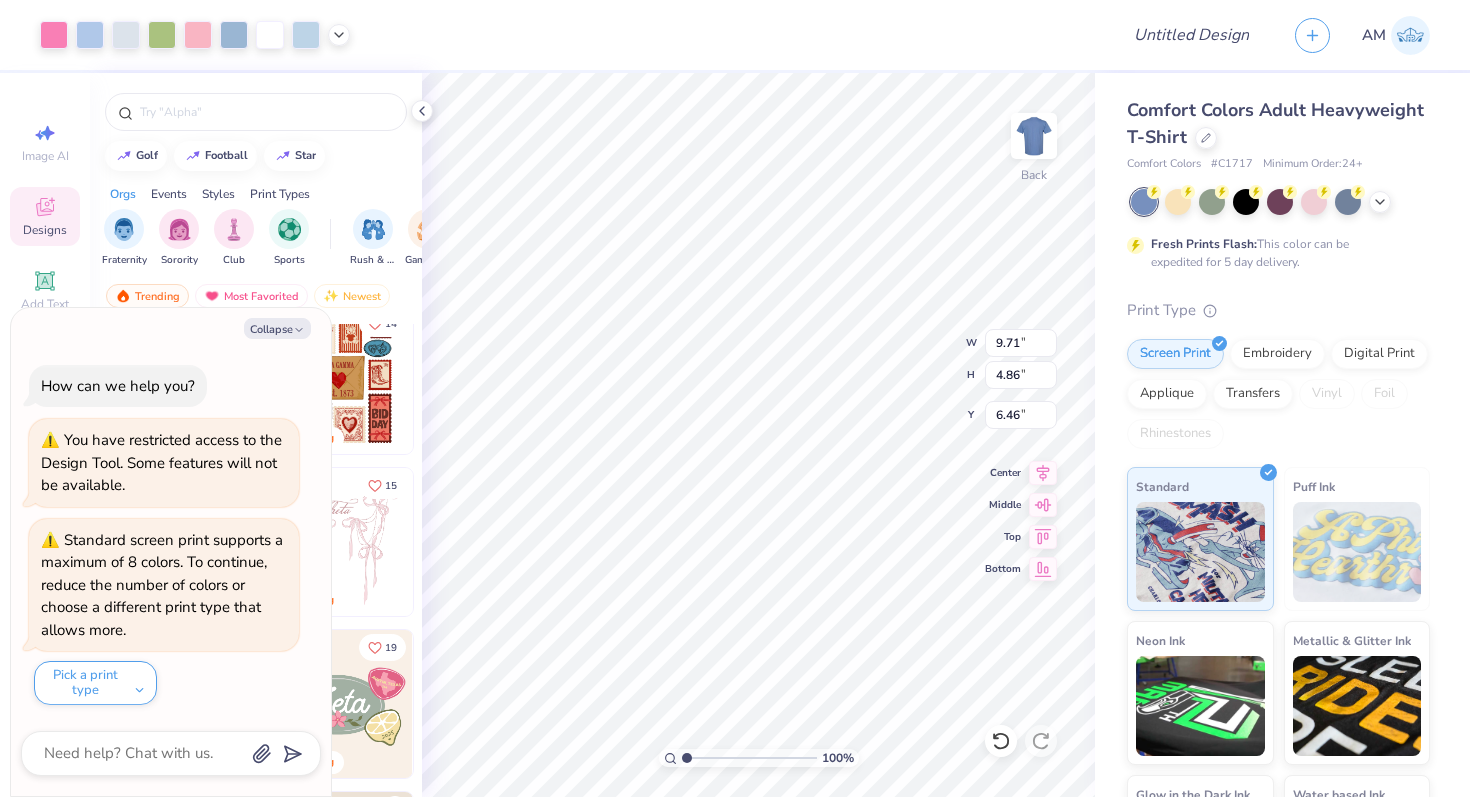 type on "x" 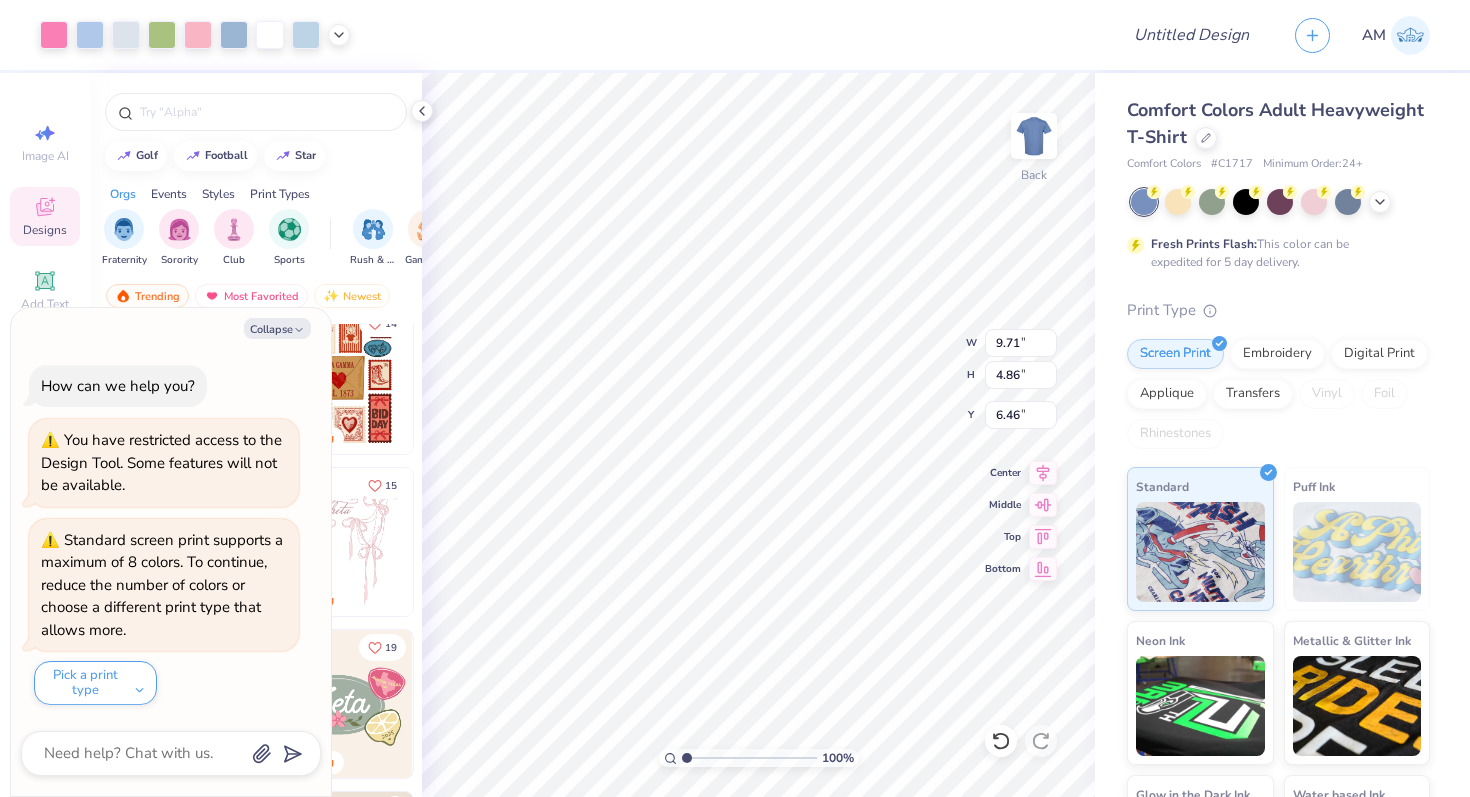 type on "4.78" 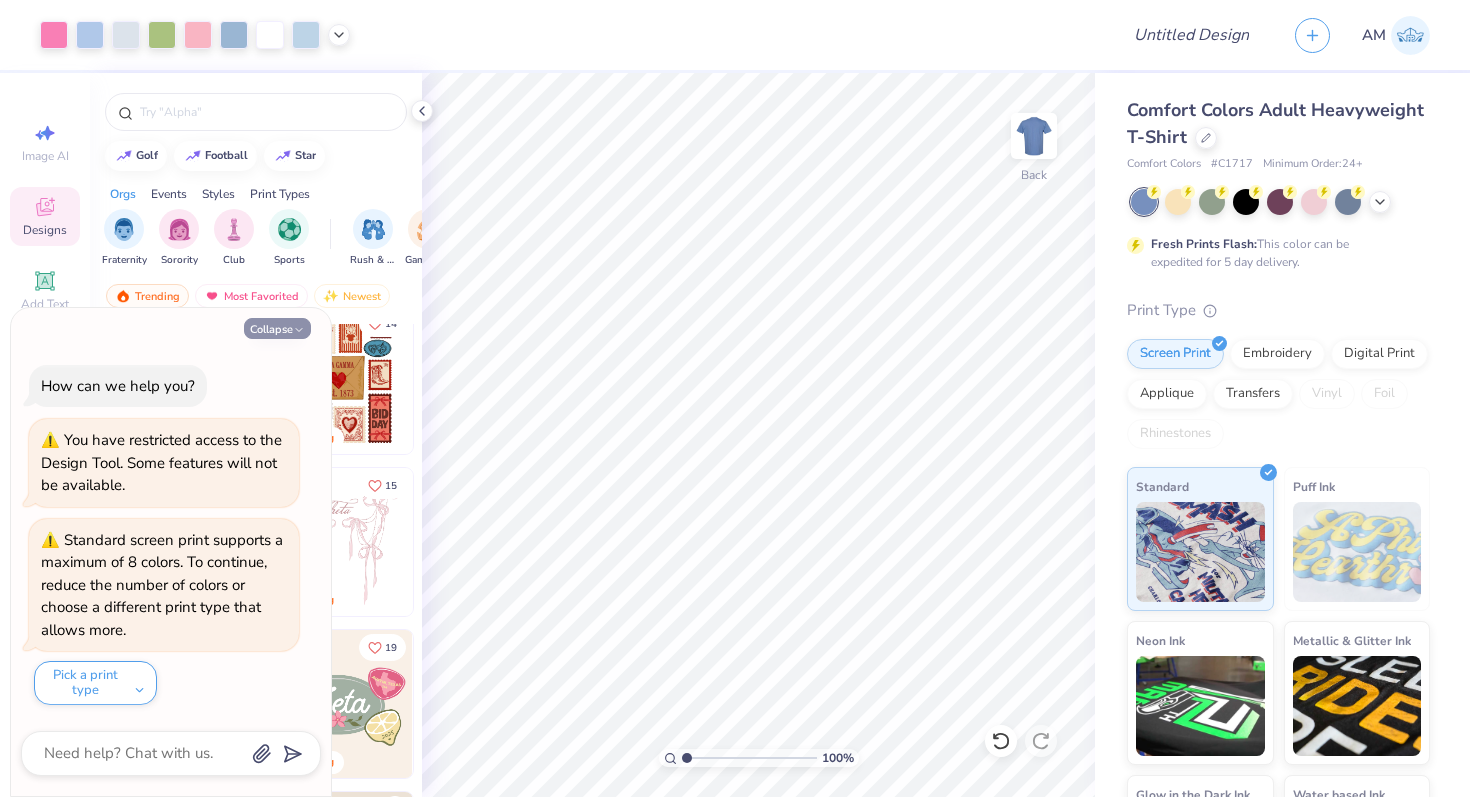 click on "Collapse" at bounding box center [277, 328] 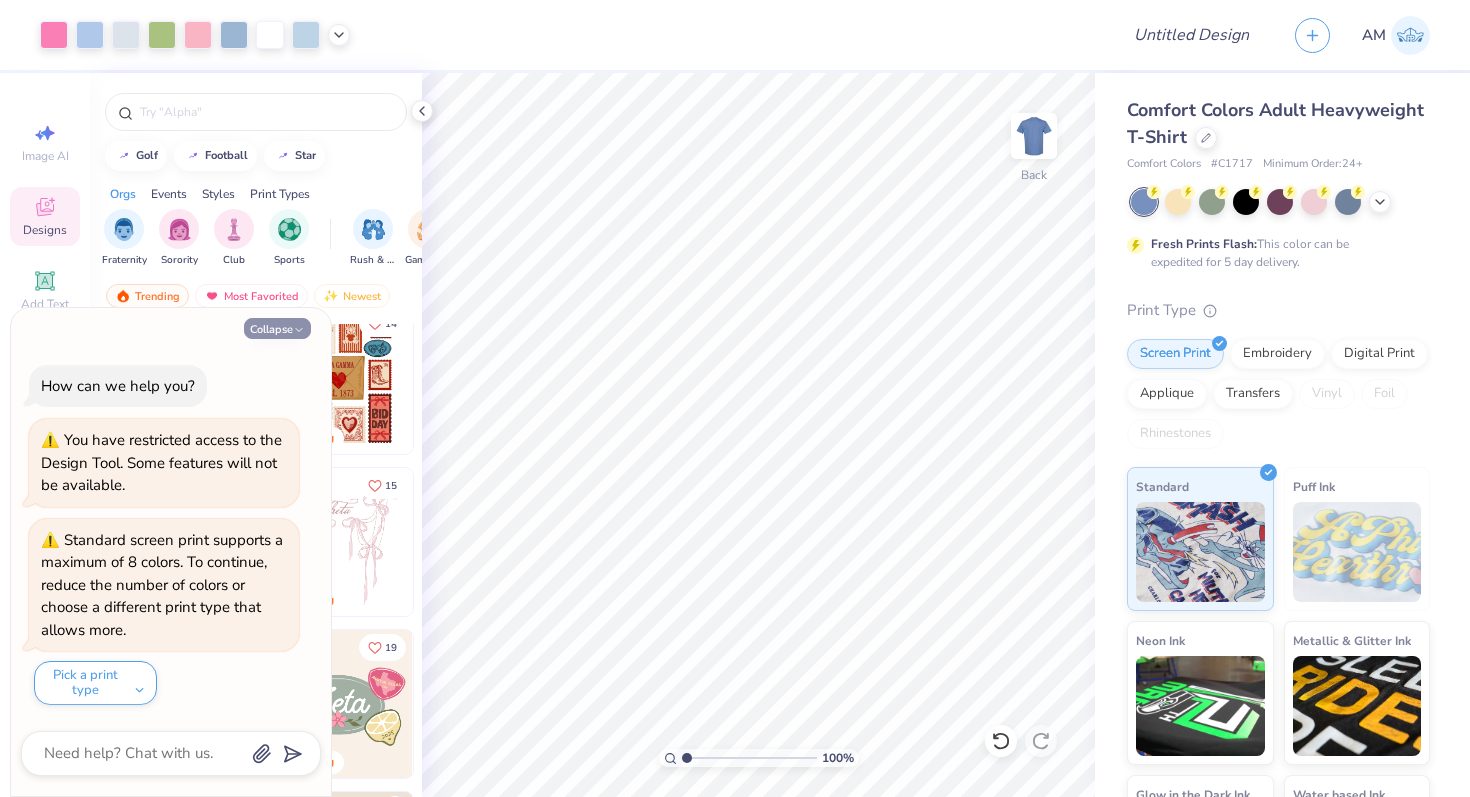 type on "x" 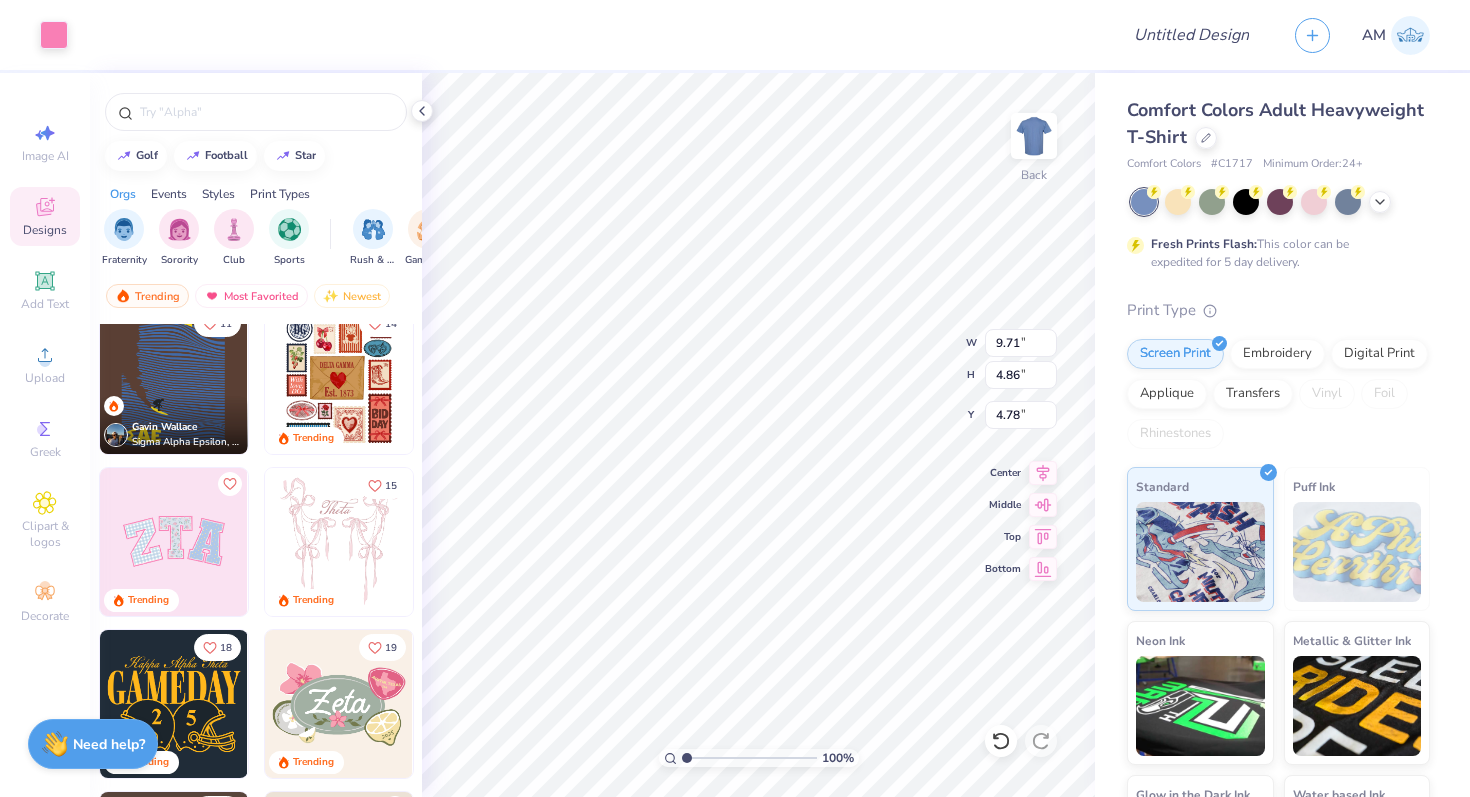 type on "2.98" 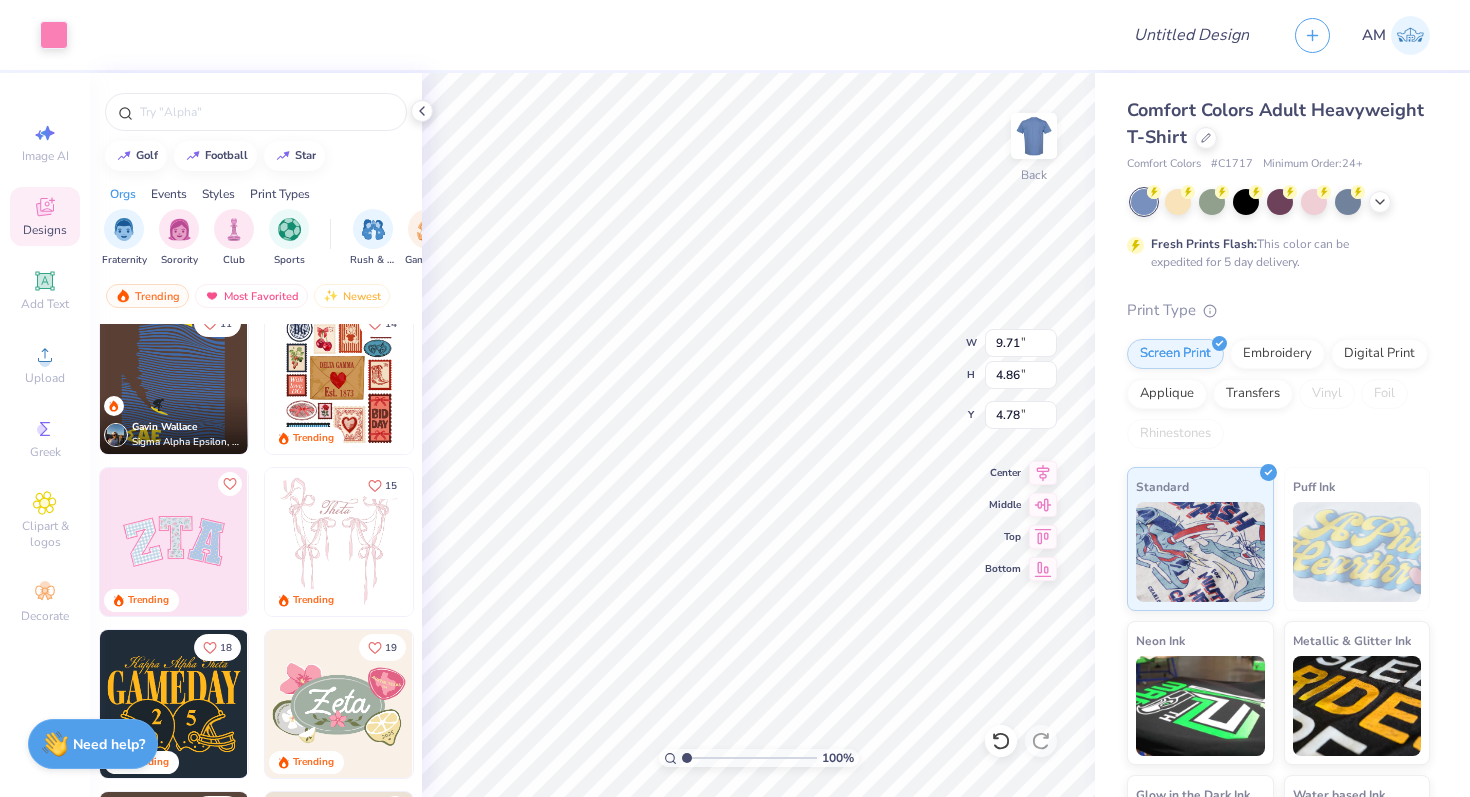 type on "3.88" 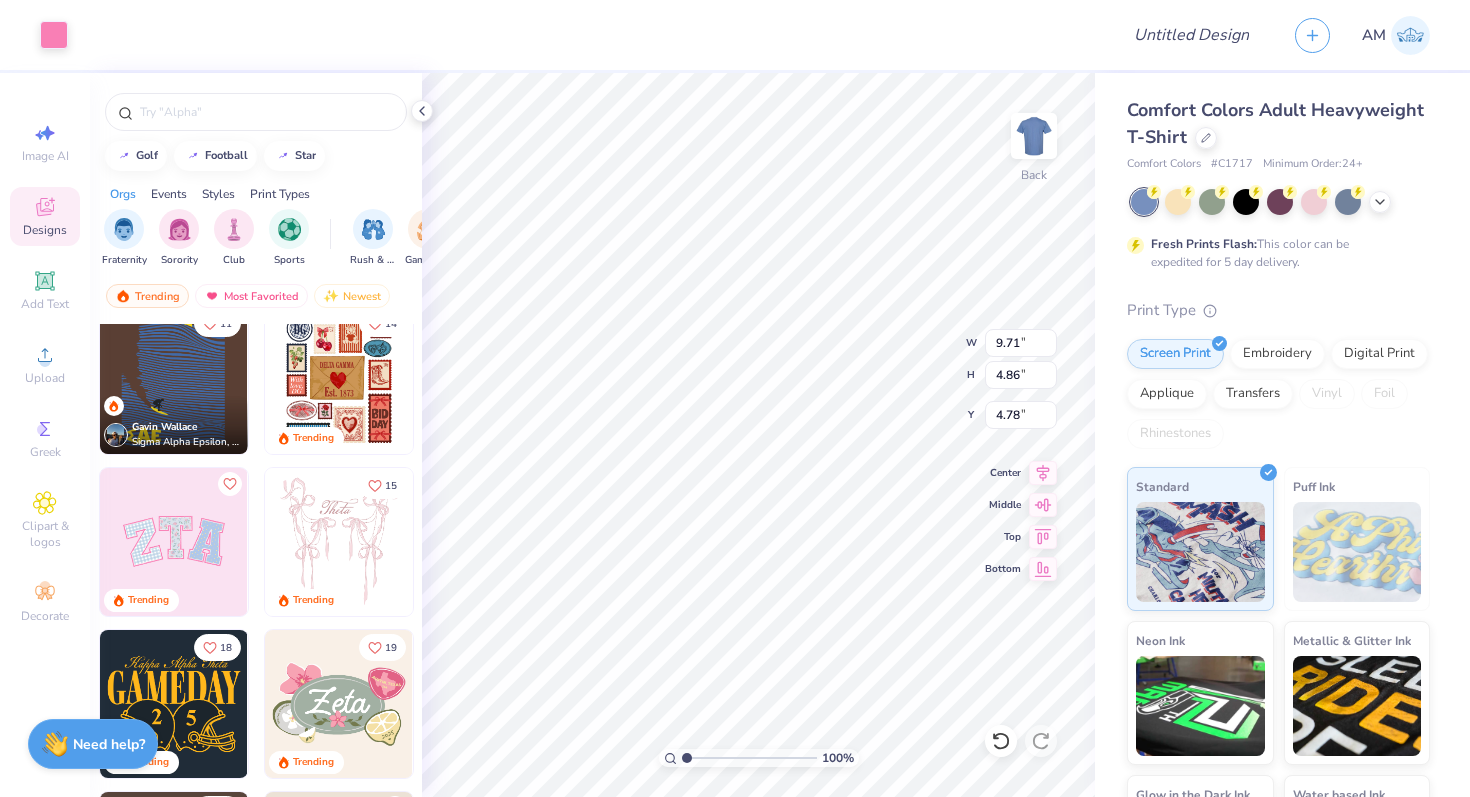 type on "4.91" 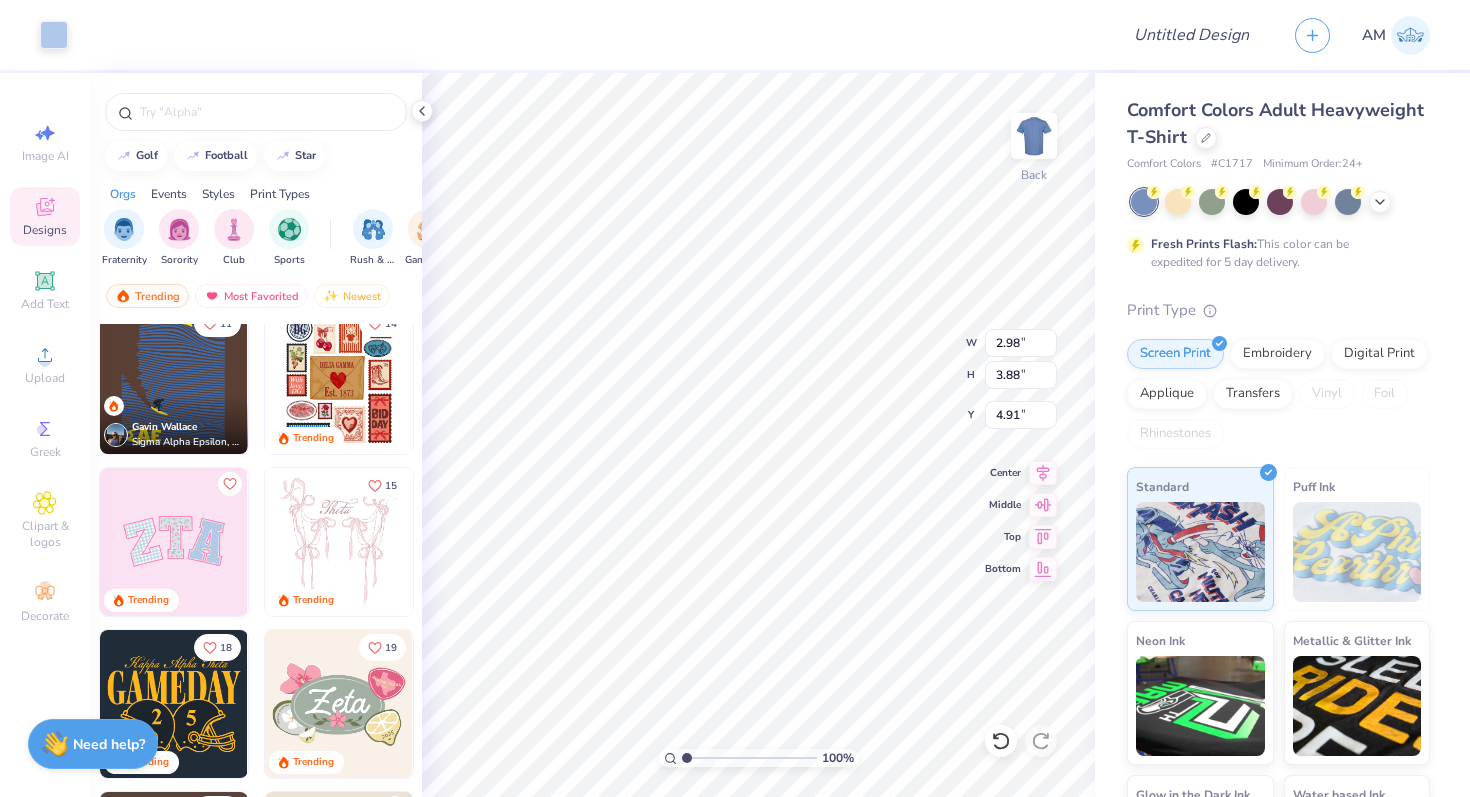 type on "3.28" 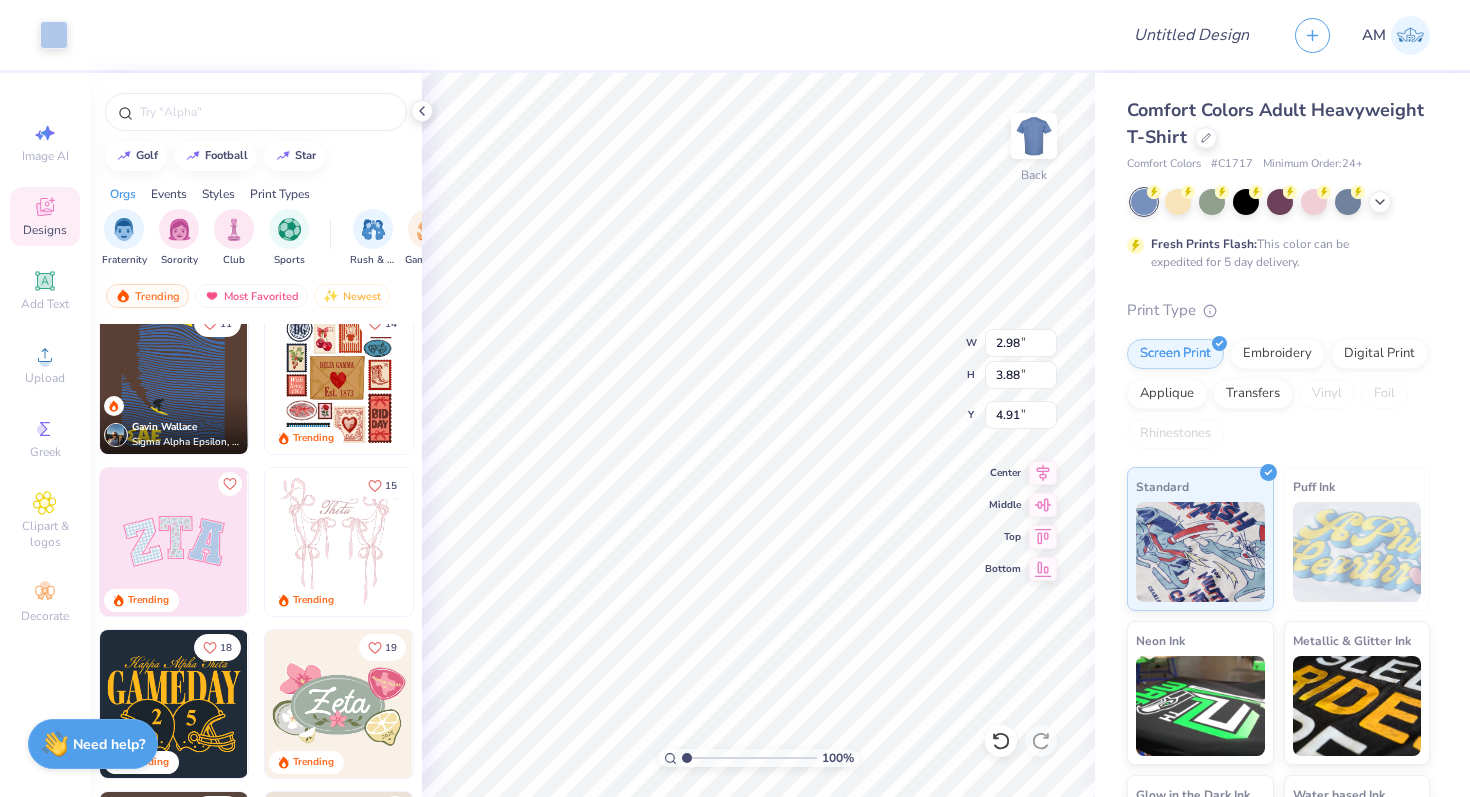 type on "4.31" 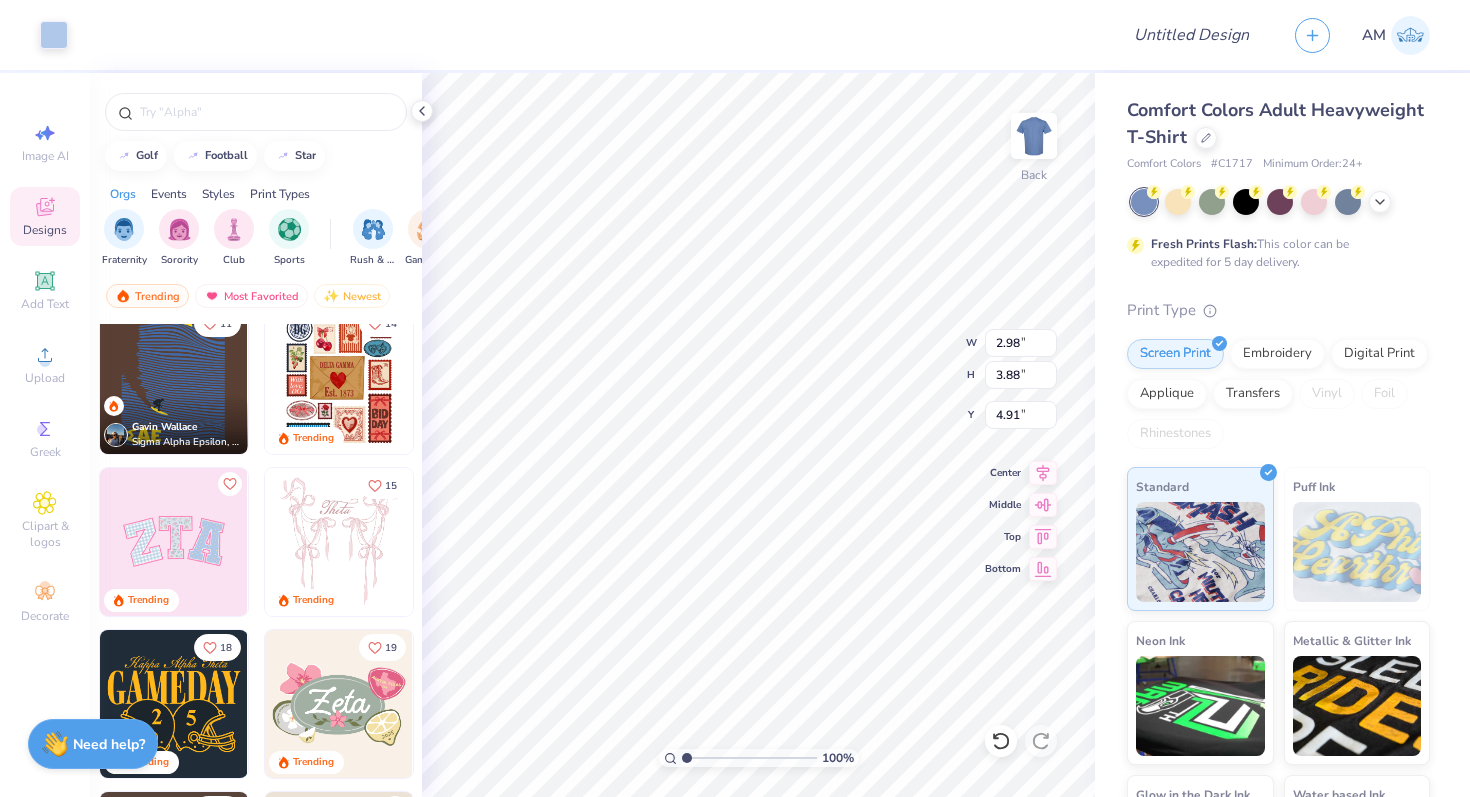 type on "5.13" 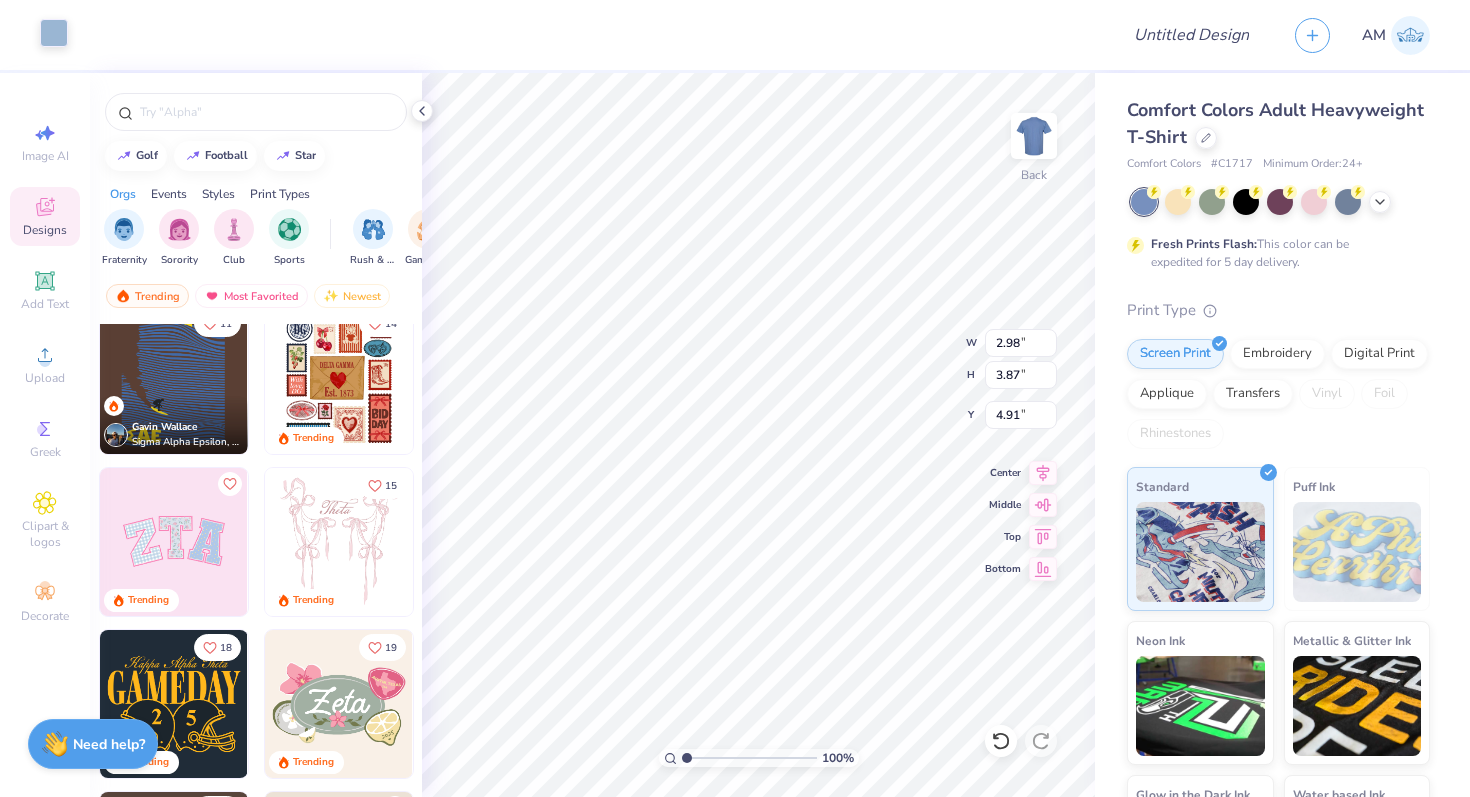 click at bounding box center [54, 33] 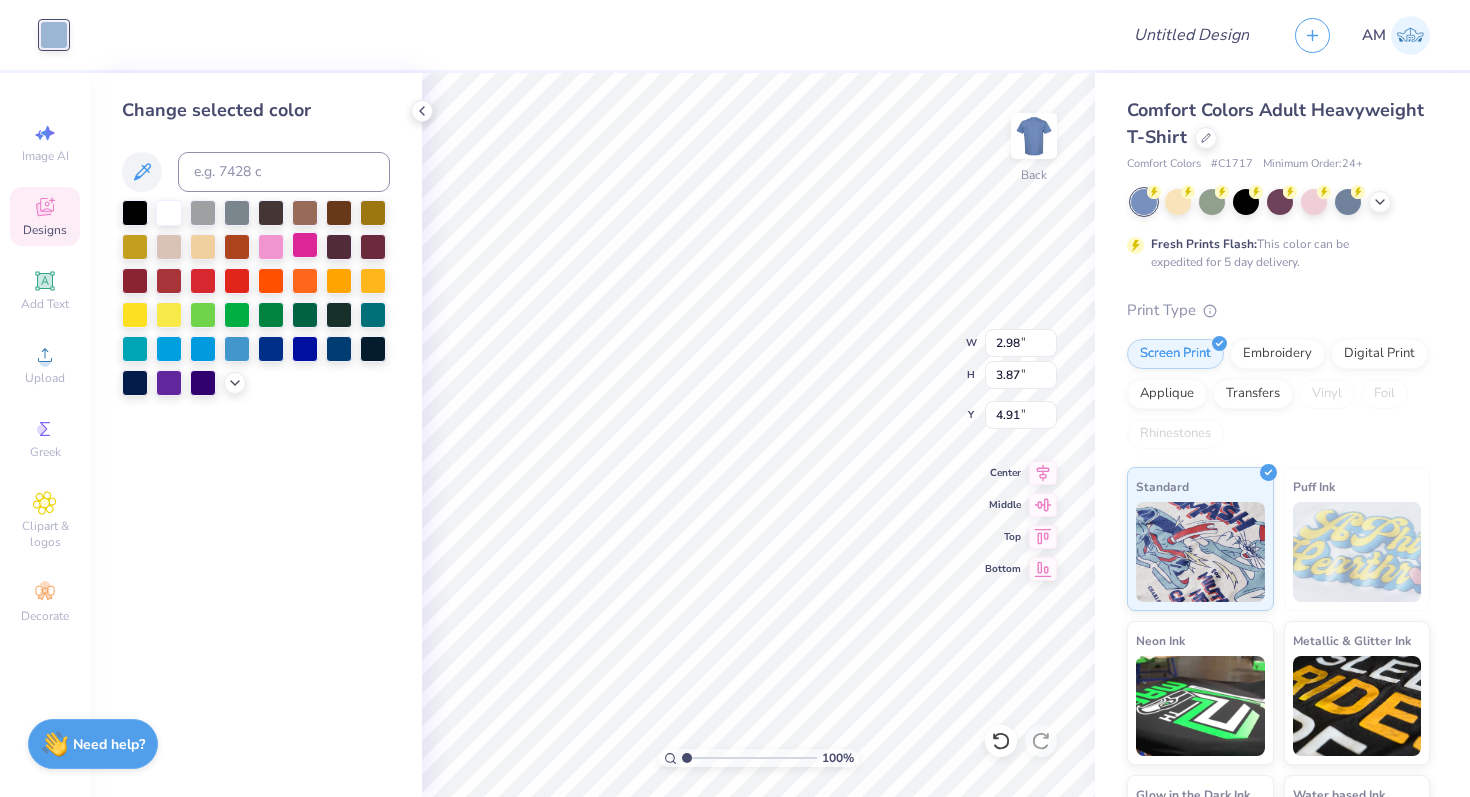 click at bounding box center (305, 245) 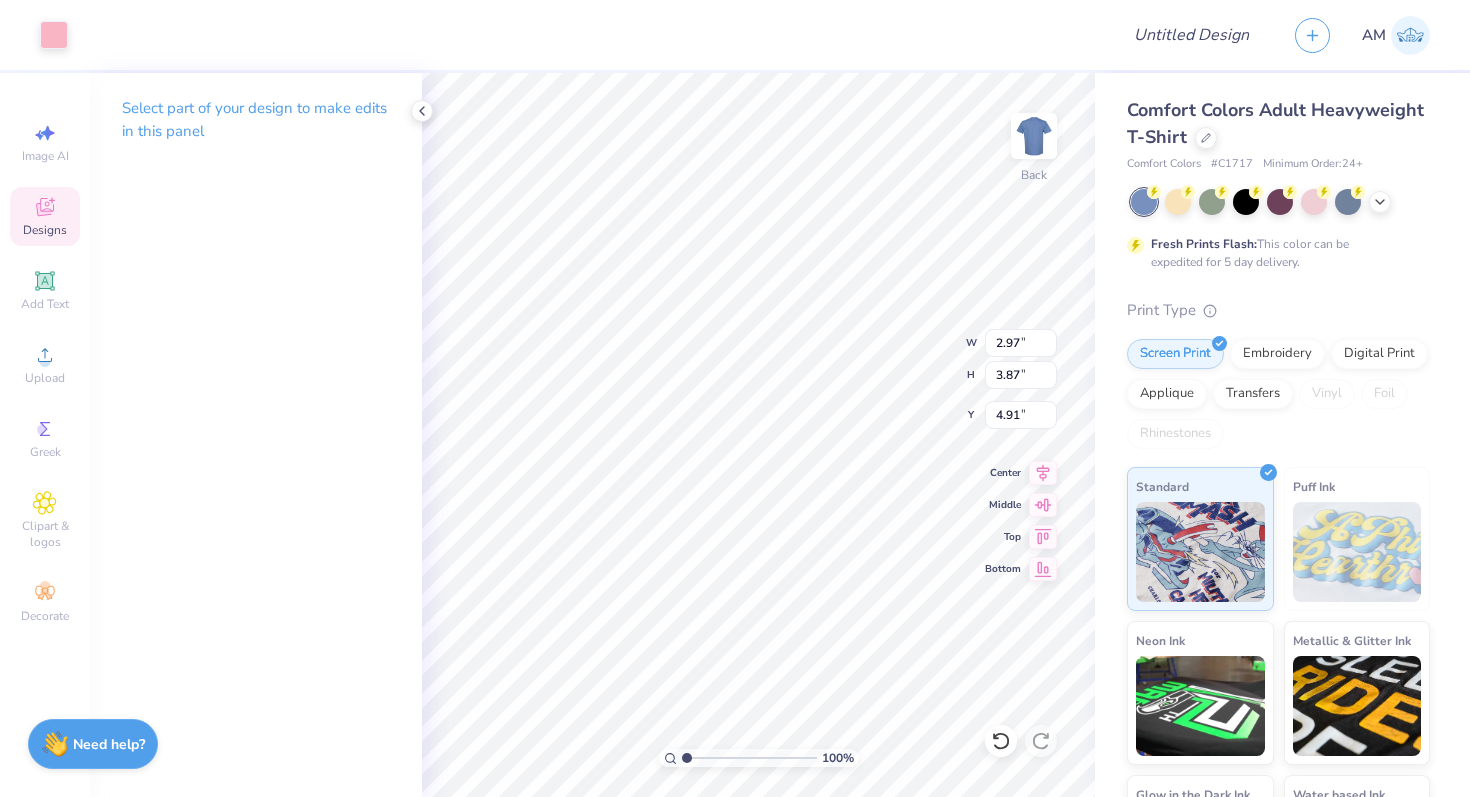 type on "9.71" 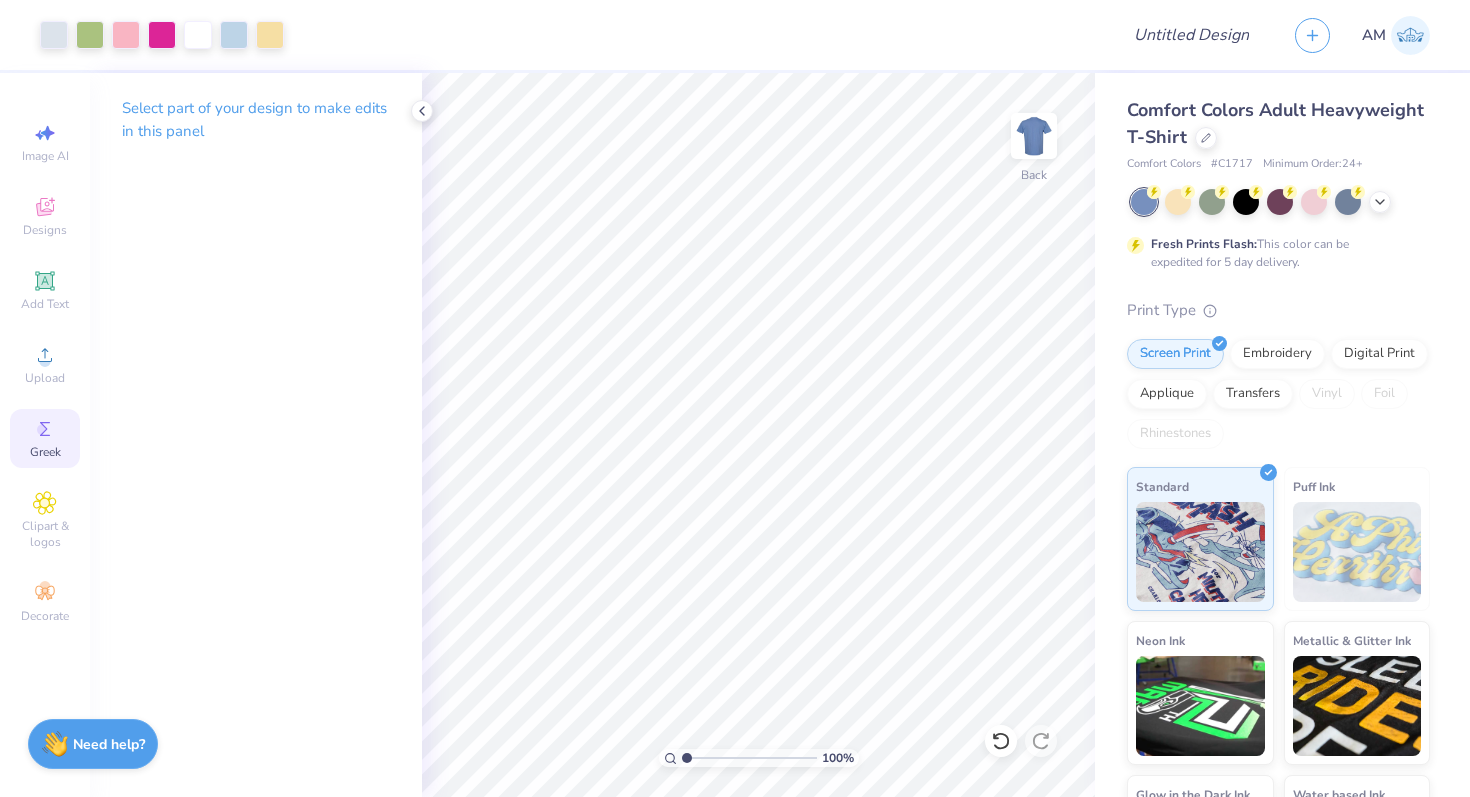 click on "Greek" at bounding box center [45, 452] 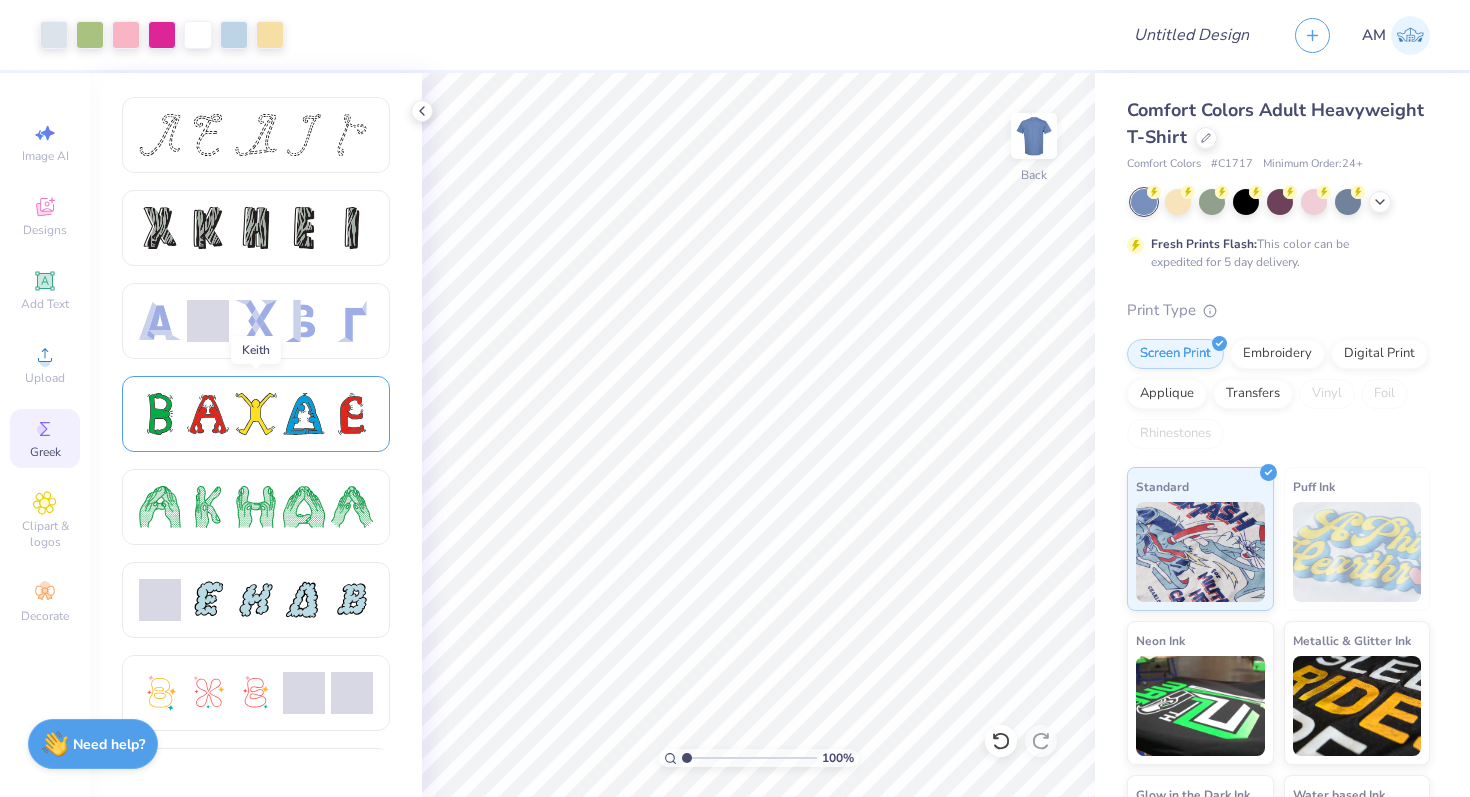 click at bounding box center (256, 414) 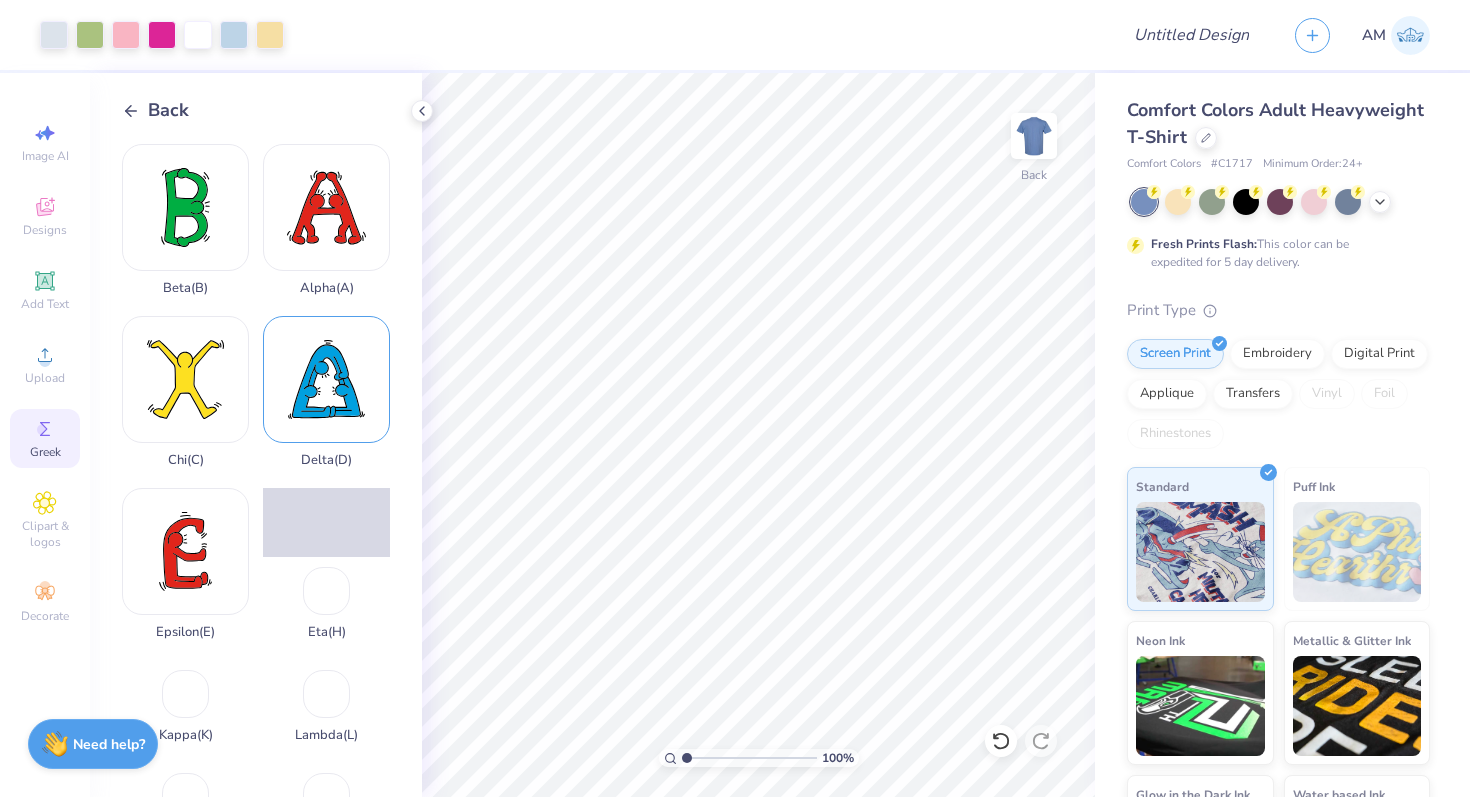 click on "Delta  ( D )" at bounding box center (326, 392) 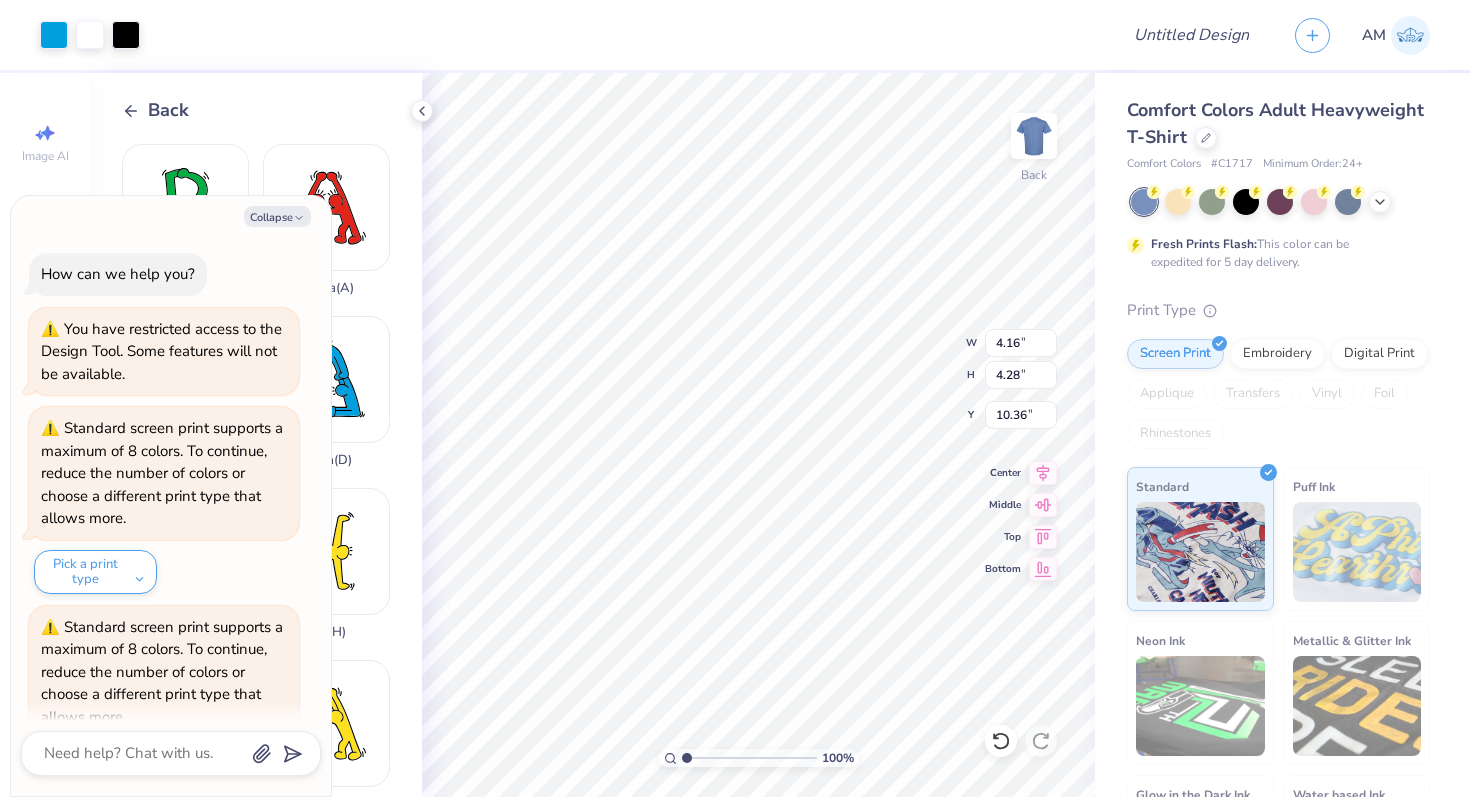 scroll, scrollTop: 87, scrollLeft: 0, axis: vertical 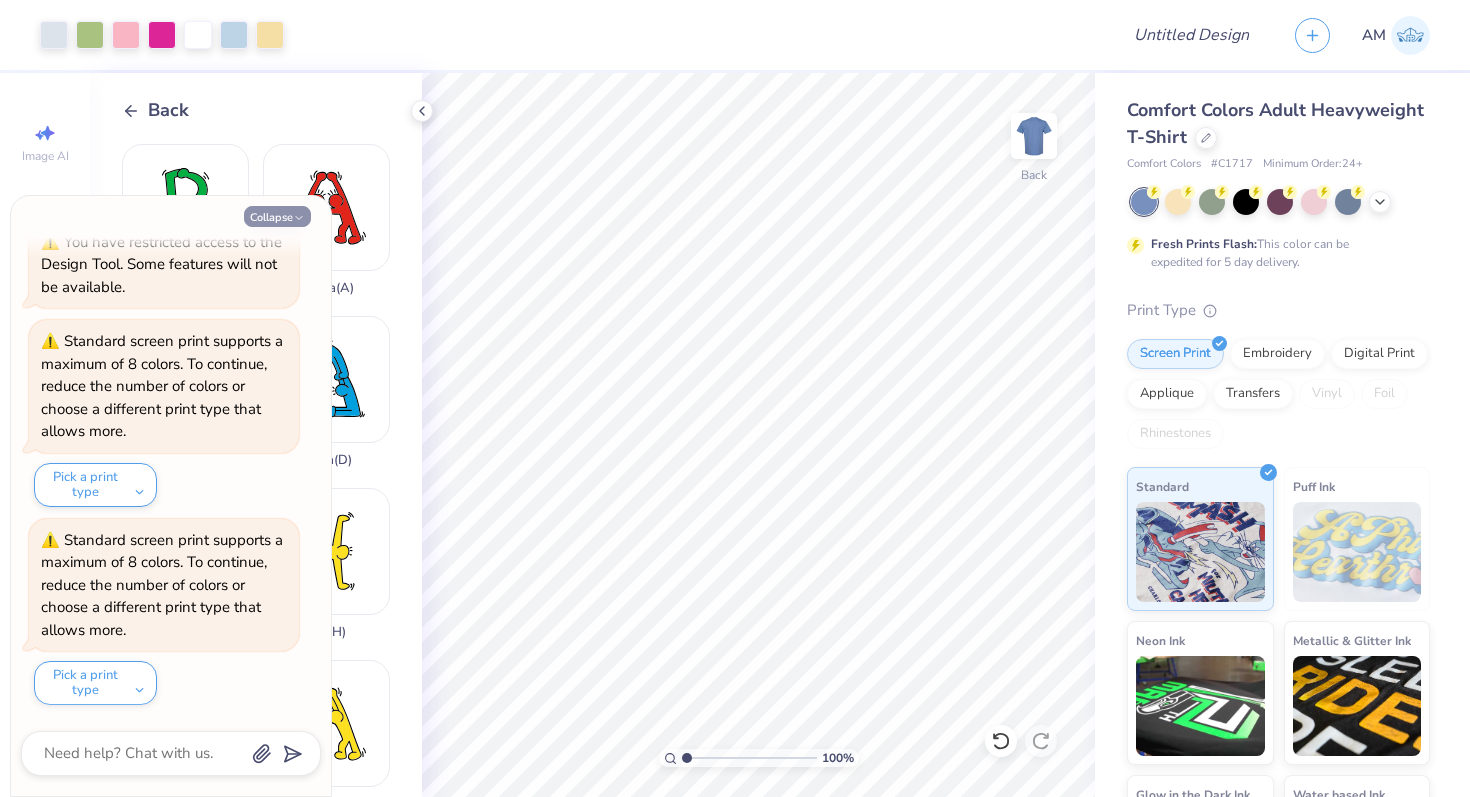 click on "Collapse" at bounding box center [277, 216] 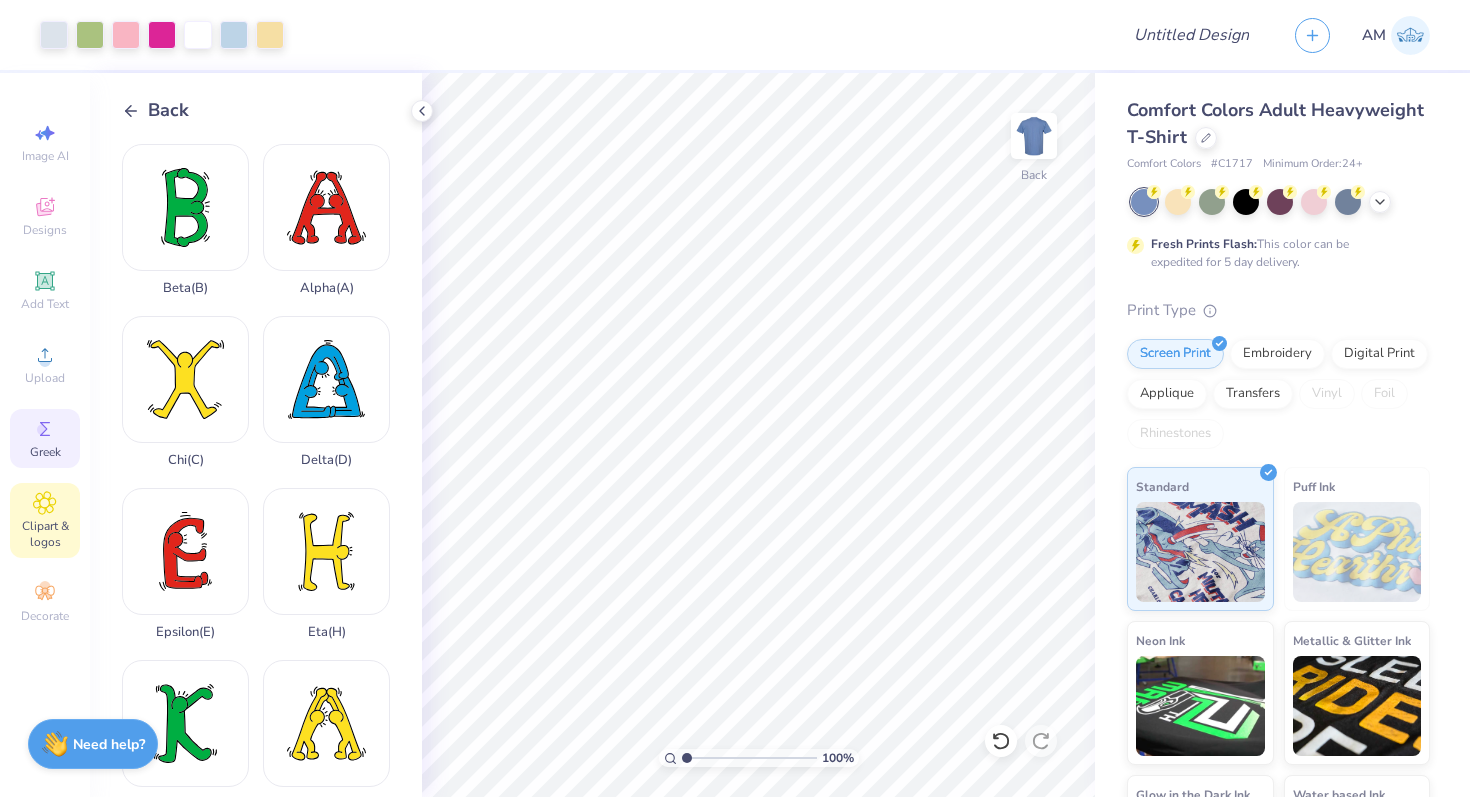 click on "Clipart & logos" at bounding box center [45, 534] 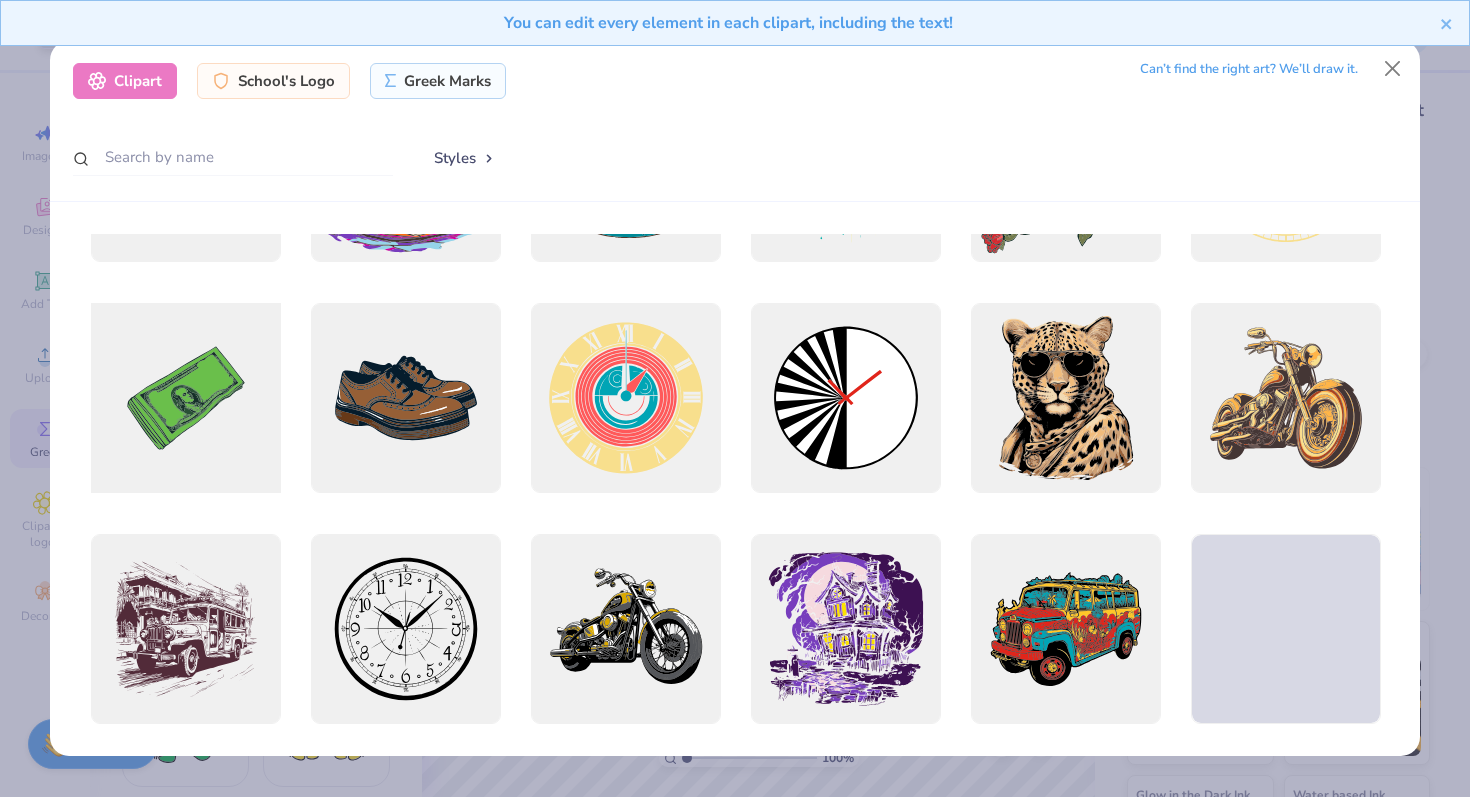 scroll, scrollTop: 163, scrollLeft: 0, axis: vertical 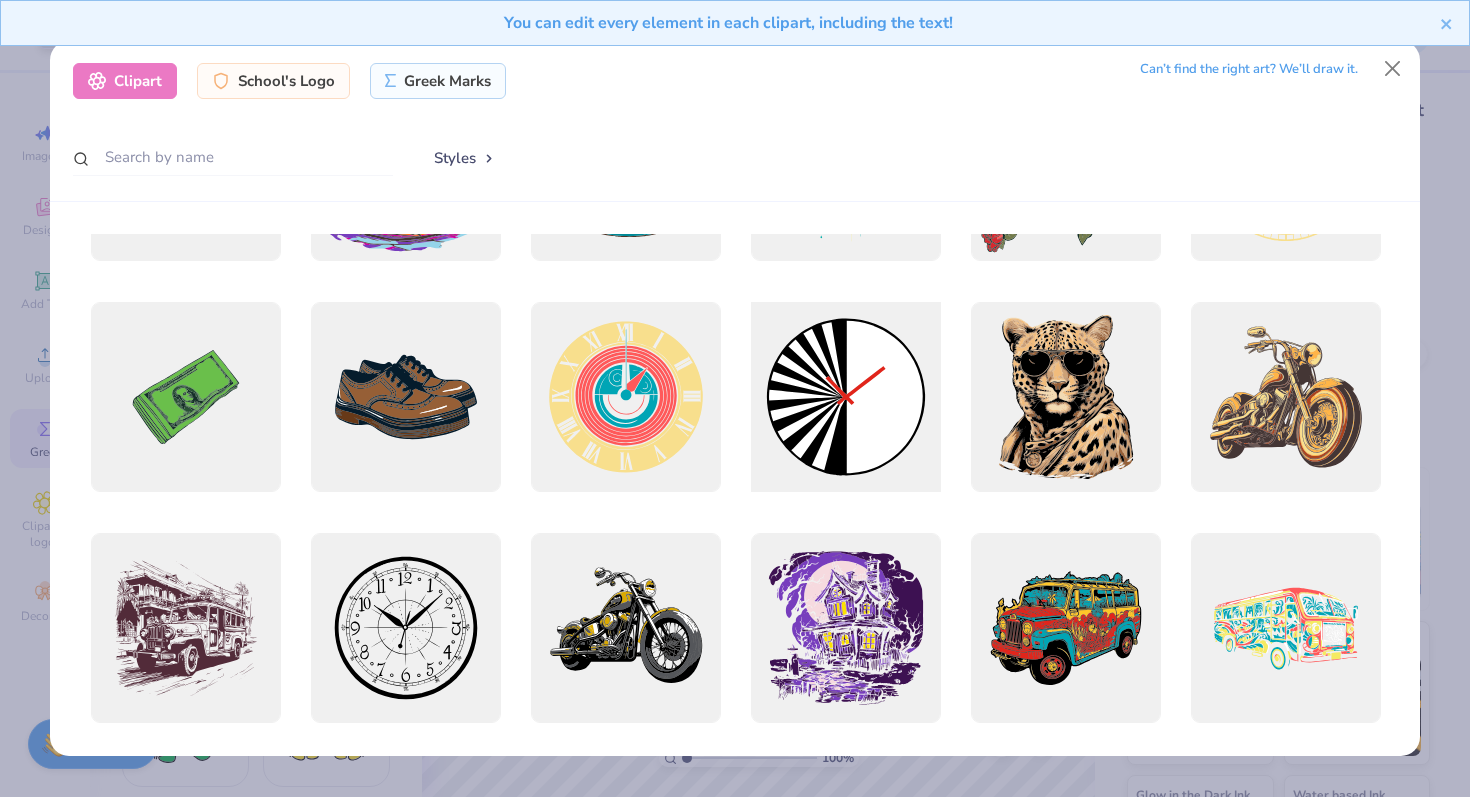 click at bounding box center (845, 397) 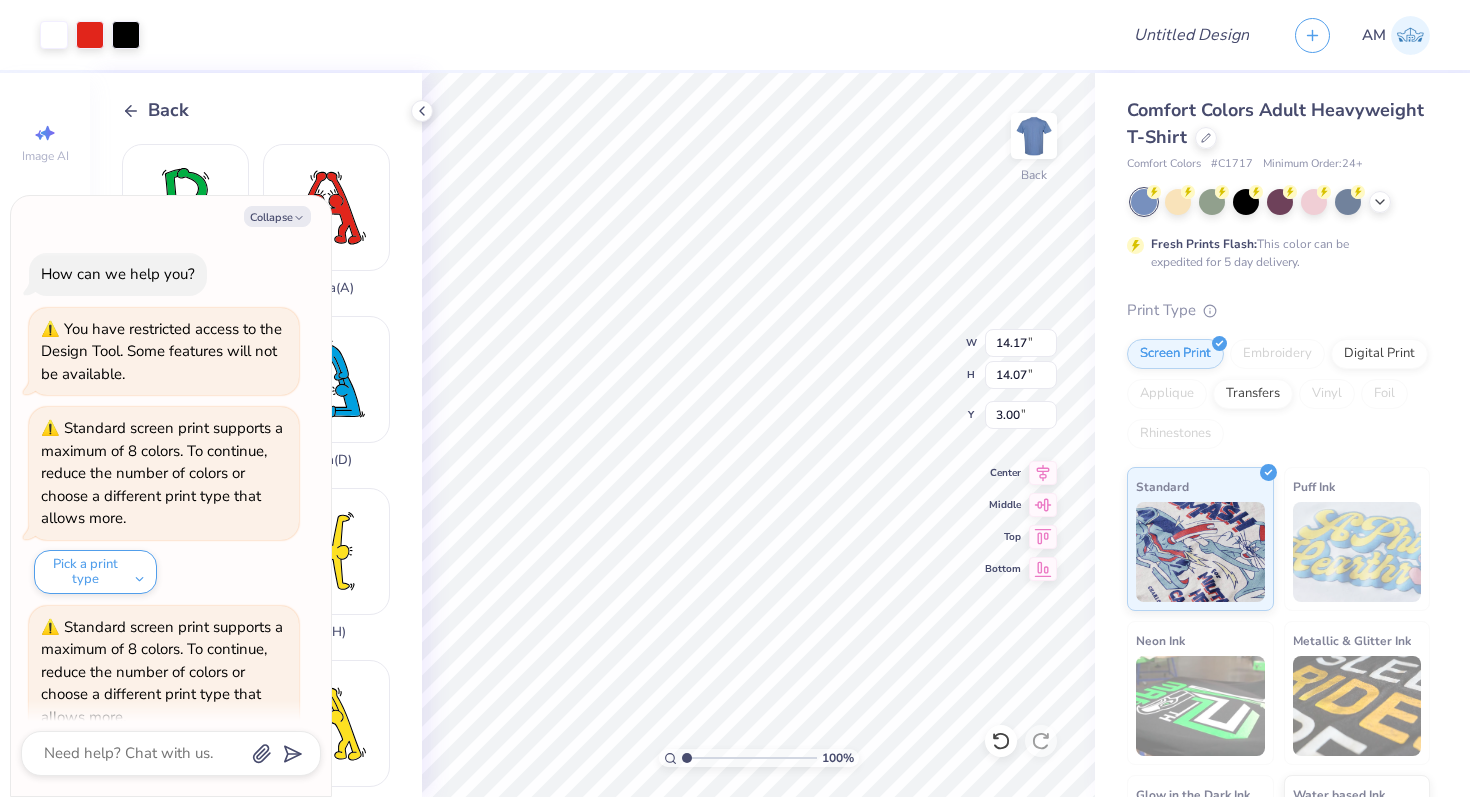 scroll, scrollTop: 285, scrollLeft: 0, axis: vertical 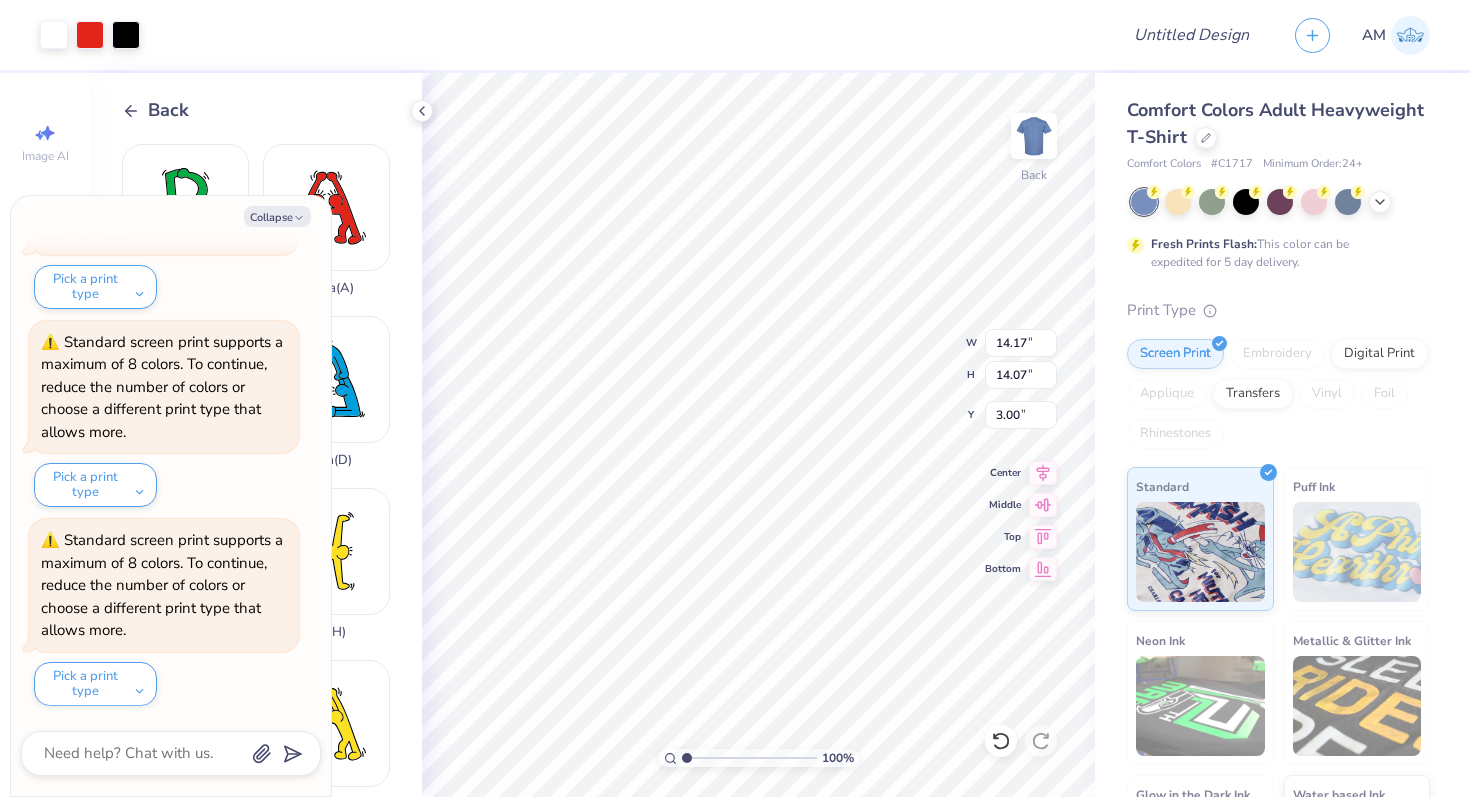 type on "x" 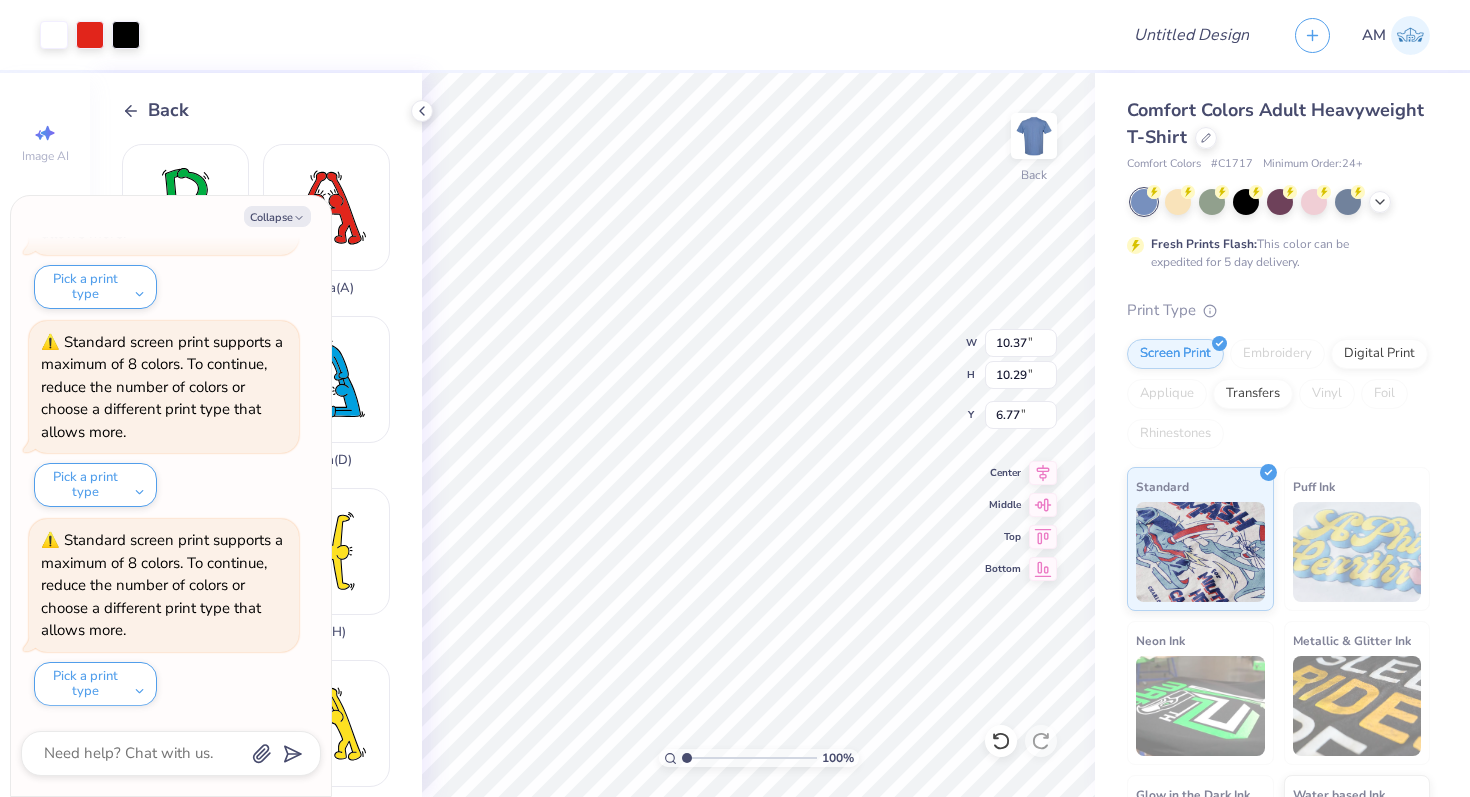 type on "x" 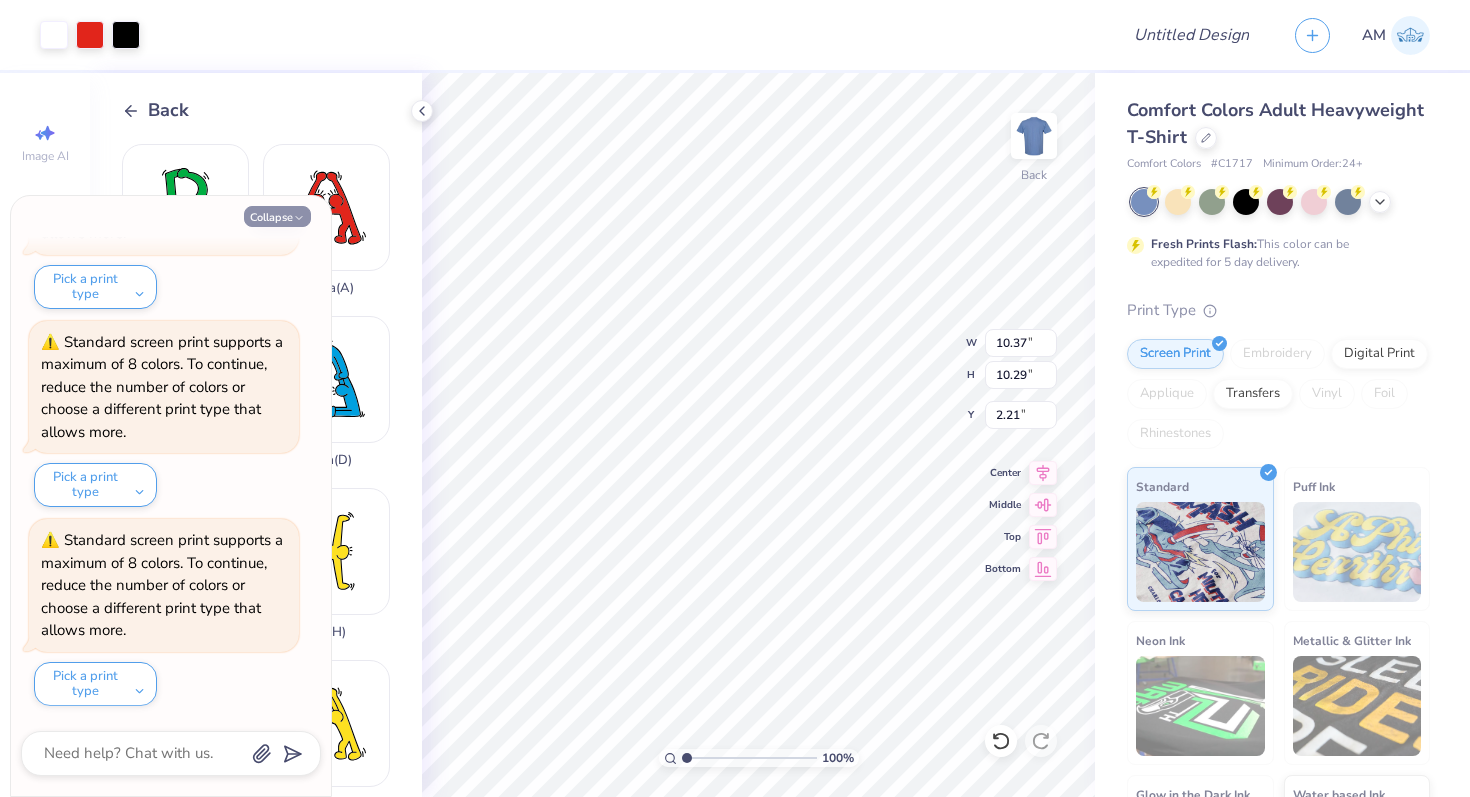 click on "Collapse" at bounding box center [277, 216] 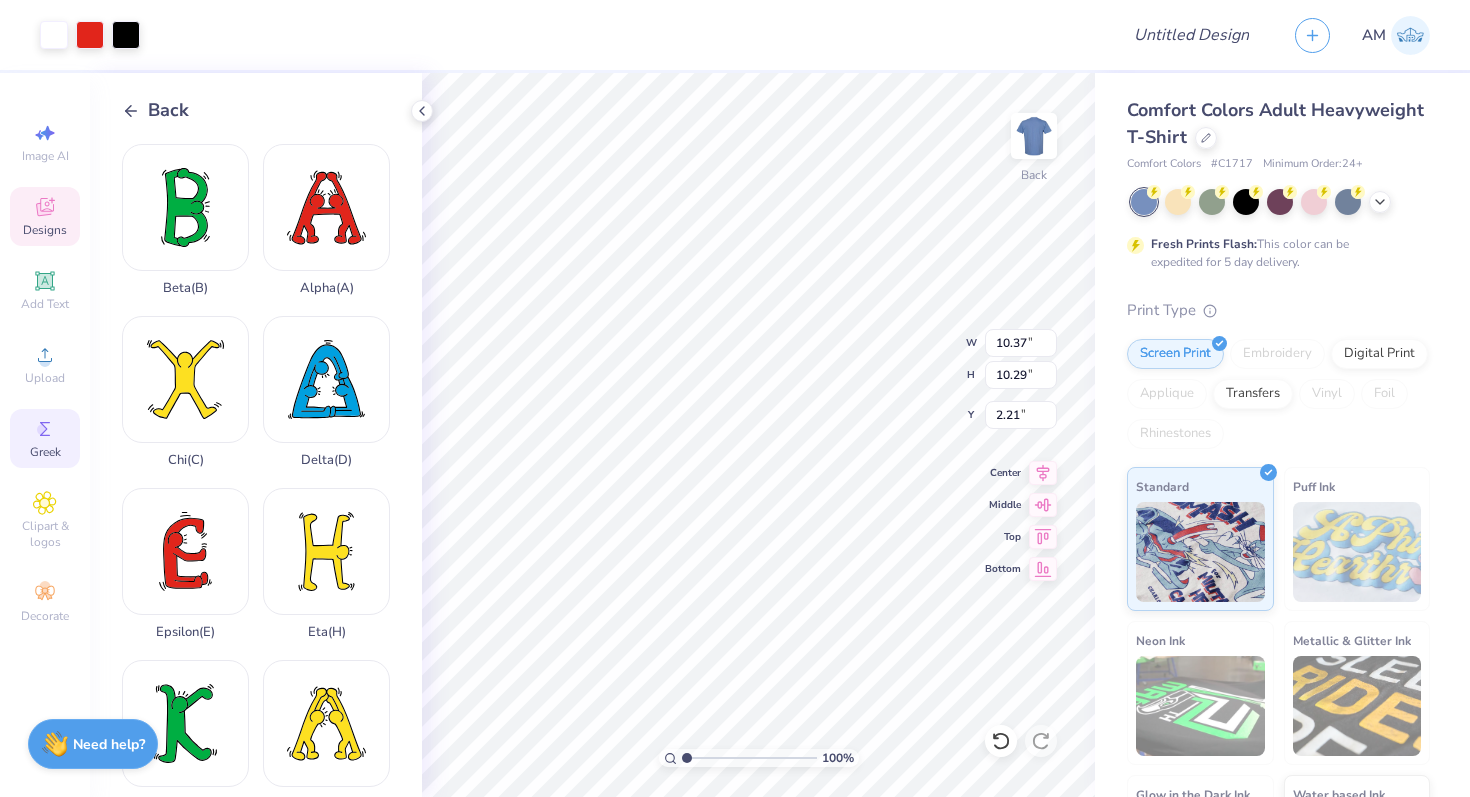 click on "Designs" at bounding box center [45, 216] 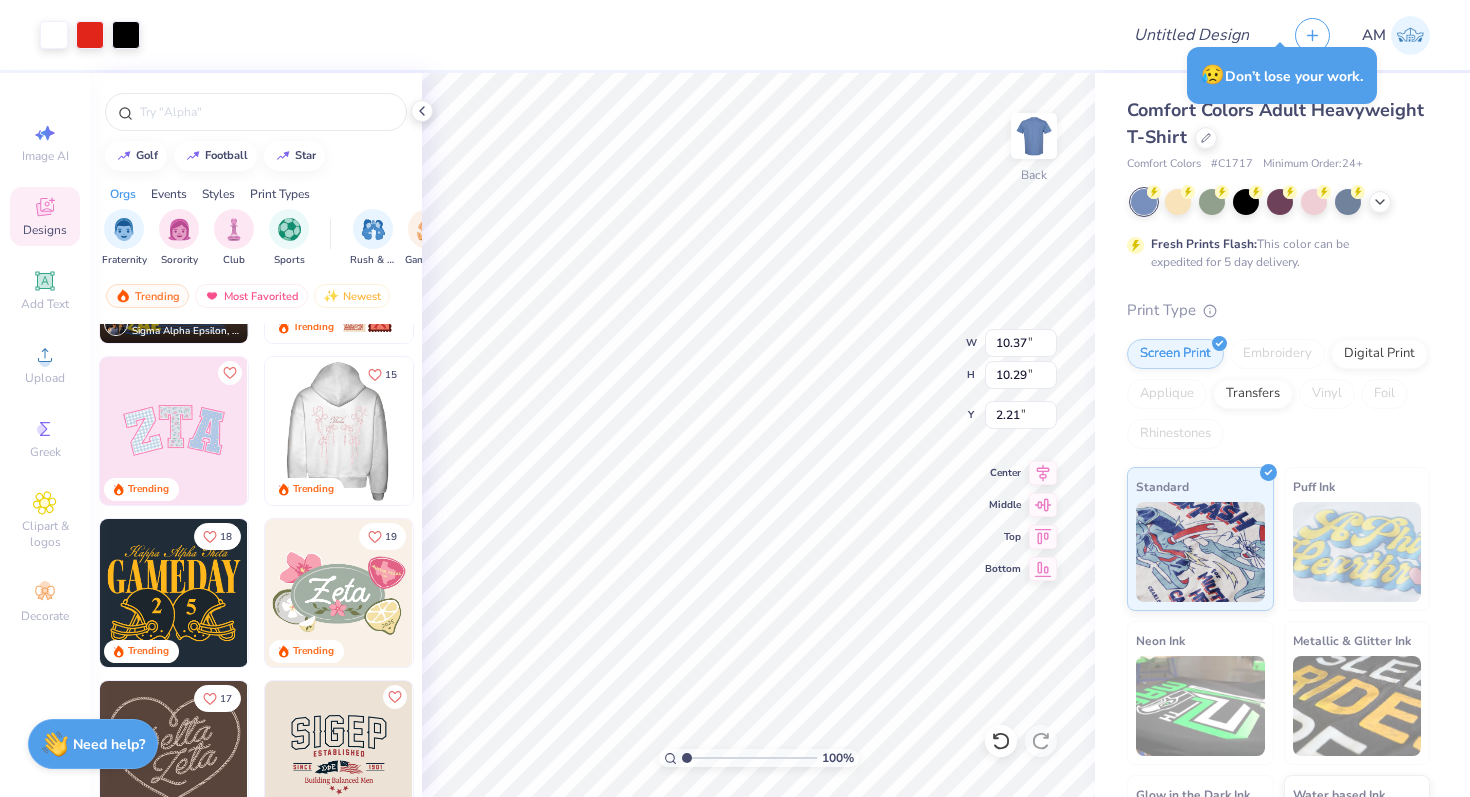 scroll, scrollTop: 393, scrollLeft: 0, axis: vertical 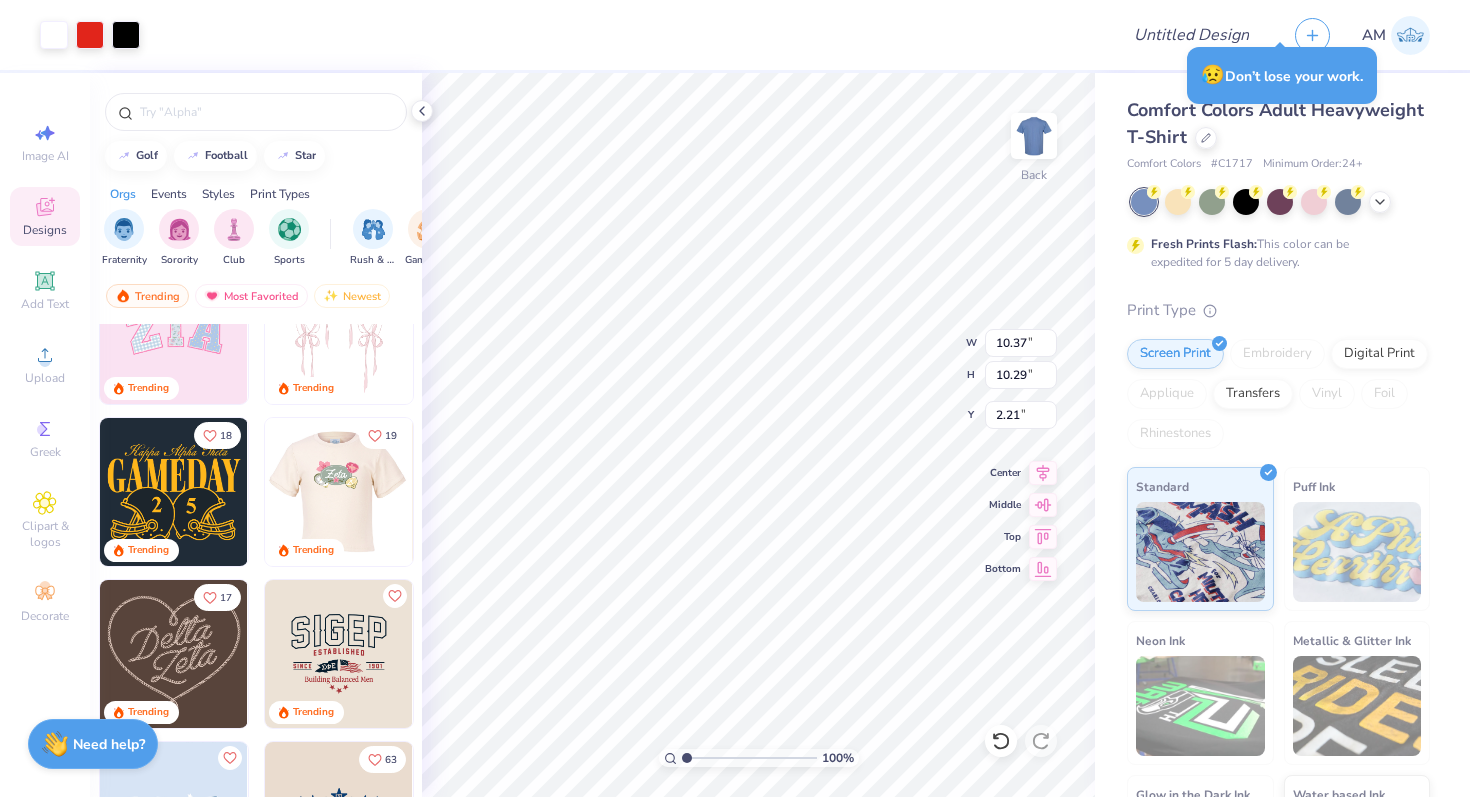 click at bounding box center (191, 492) 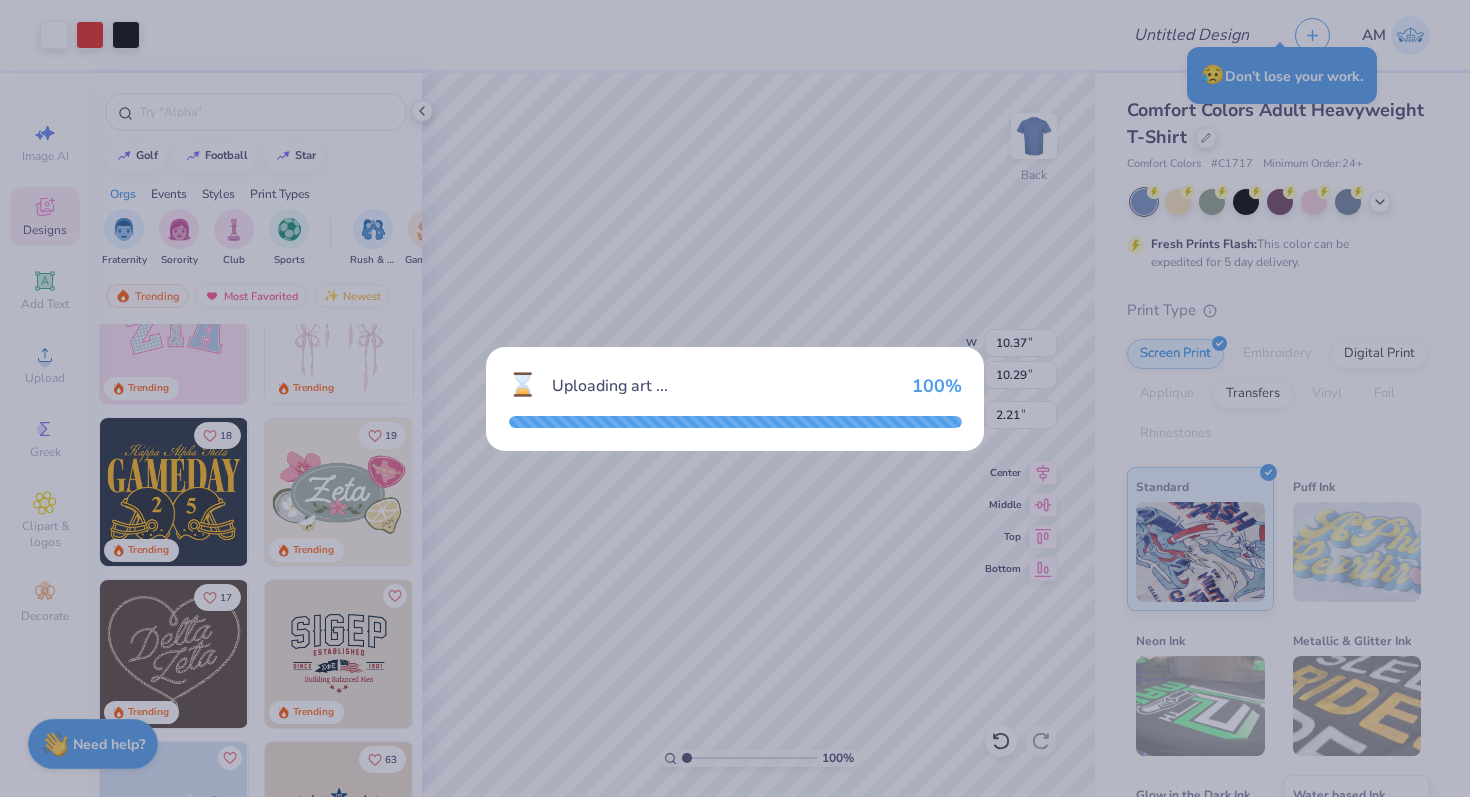 type on "9.64" 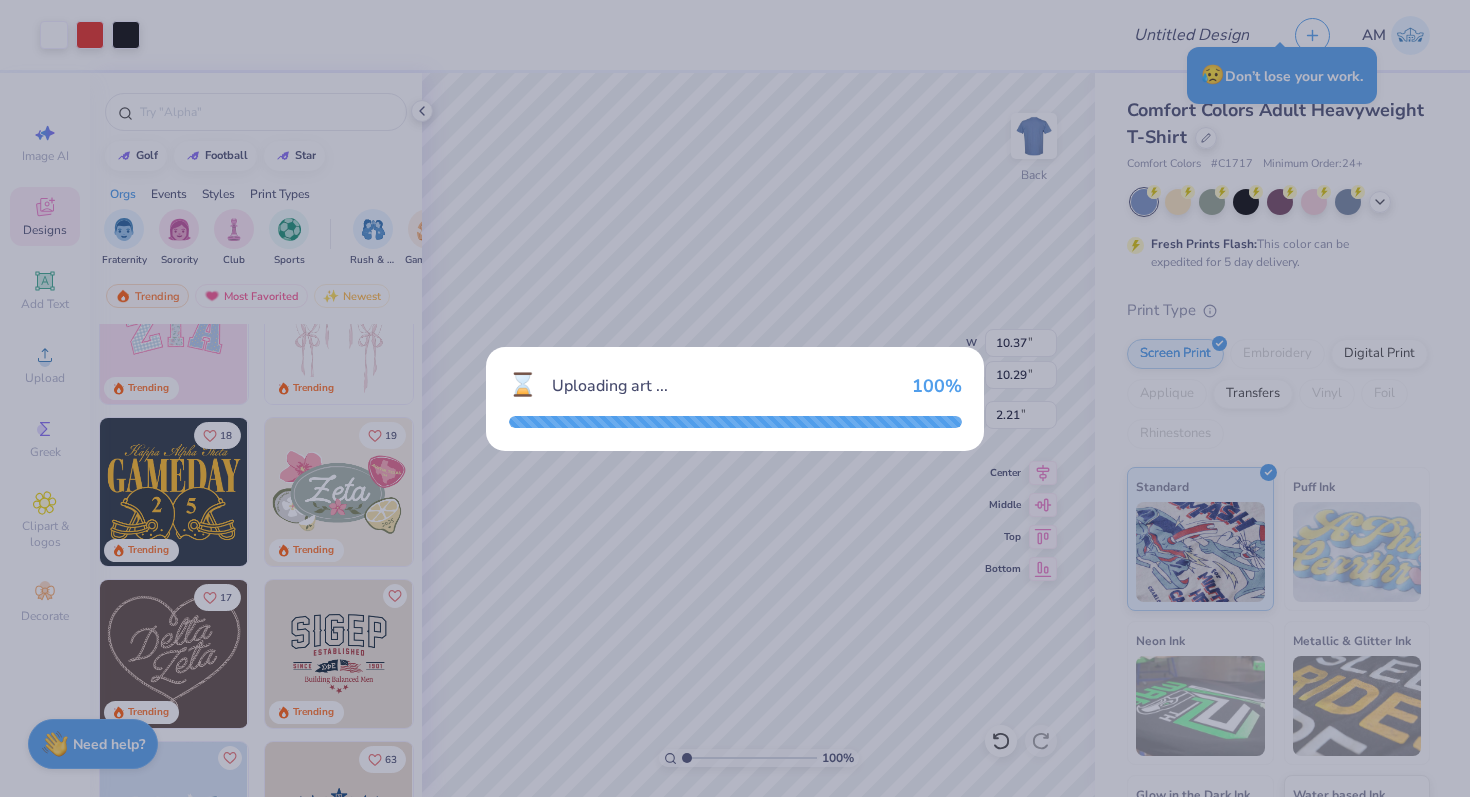 type on "6.08" 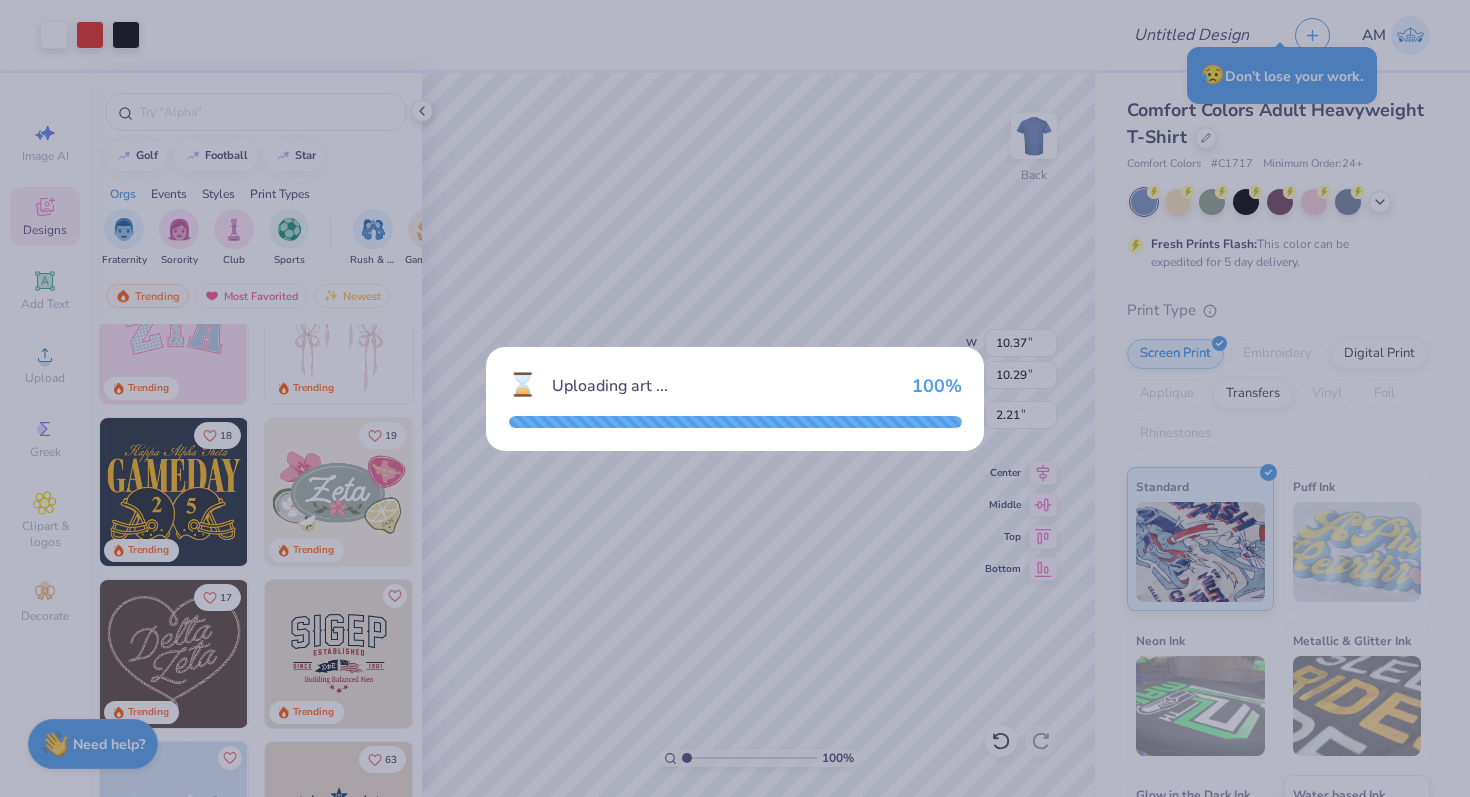 type on "3.00" 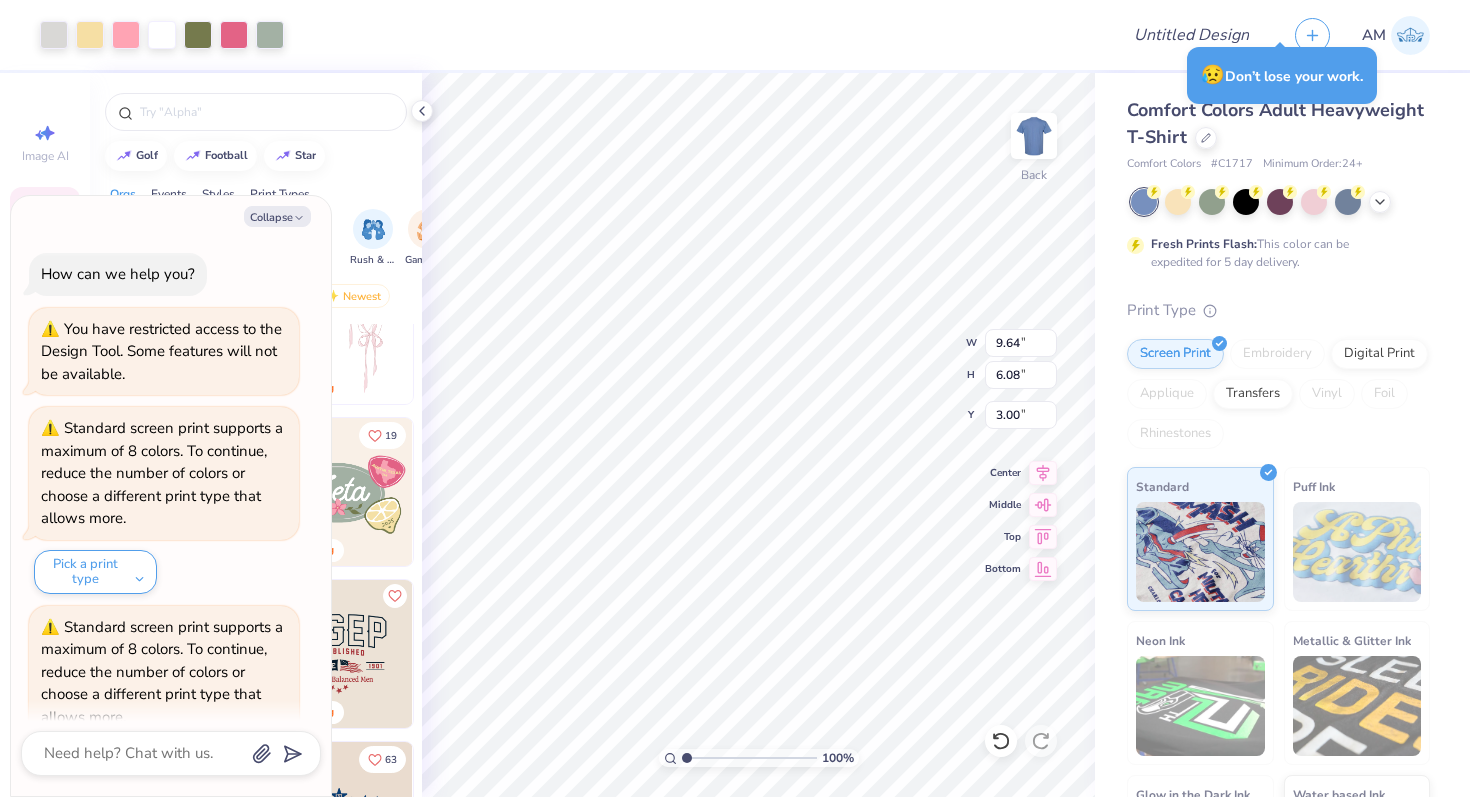 scroll, scrollTop: 484, scrollLeft: 0, axis: vertical 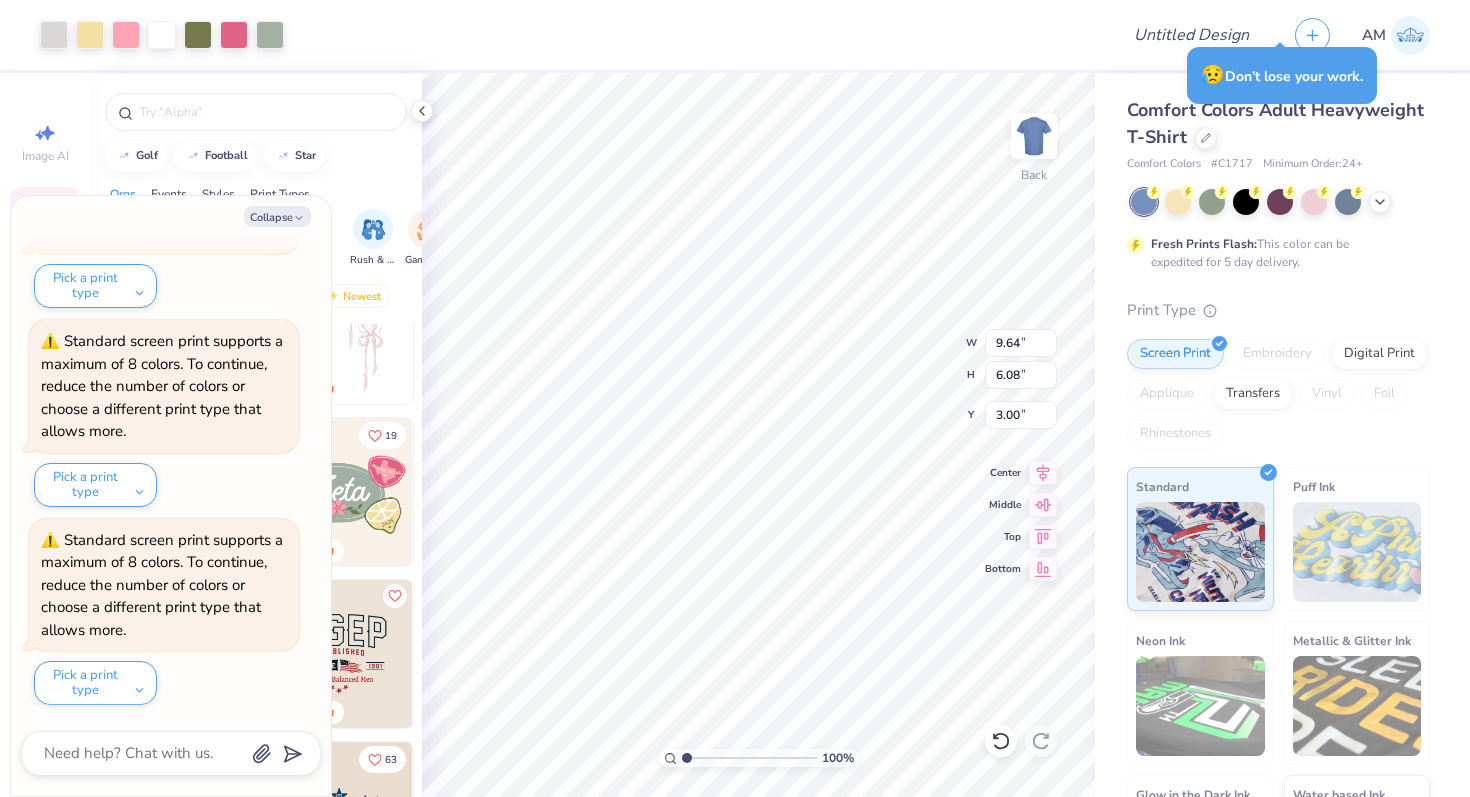 click on "Collapse How can we help you? You have restricted access to the Design Tool. Some features will not be available. Standard screen print supports a maximum of 8 colors. To continue, reduce the number of colors or choose a different print type that allows more. Pick a print type Standard screen print supports a maximum of 8 colors. To continue, reduce the number of colors or choose a different print type that allows more. Pick a print type Standard screen print supports a maximum of 8 colors. To continue, reduce the number of colors or choose a different print type that allows more. Pick a print type Standard screen print supports a maximum of 8 colors. To continue, reduce the number of colors or choose a different print type that allows more. Pick a print type" at bounding box center (171, 496) 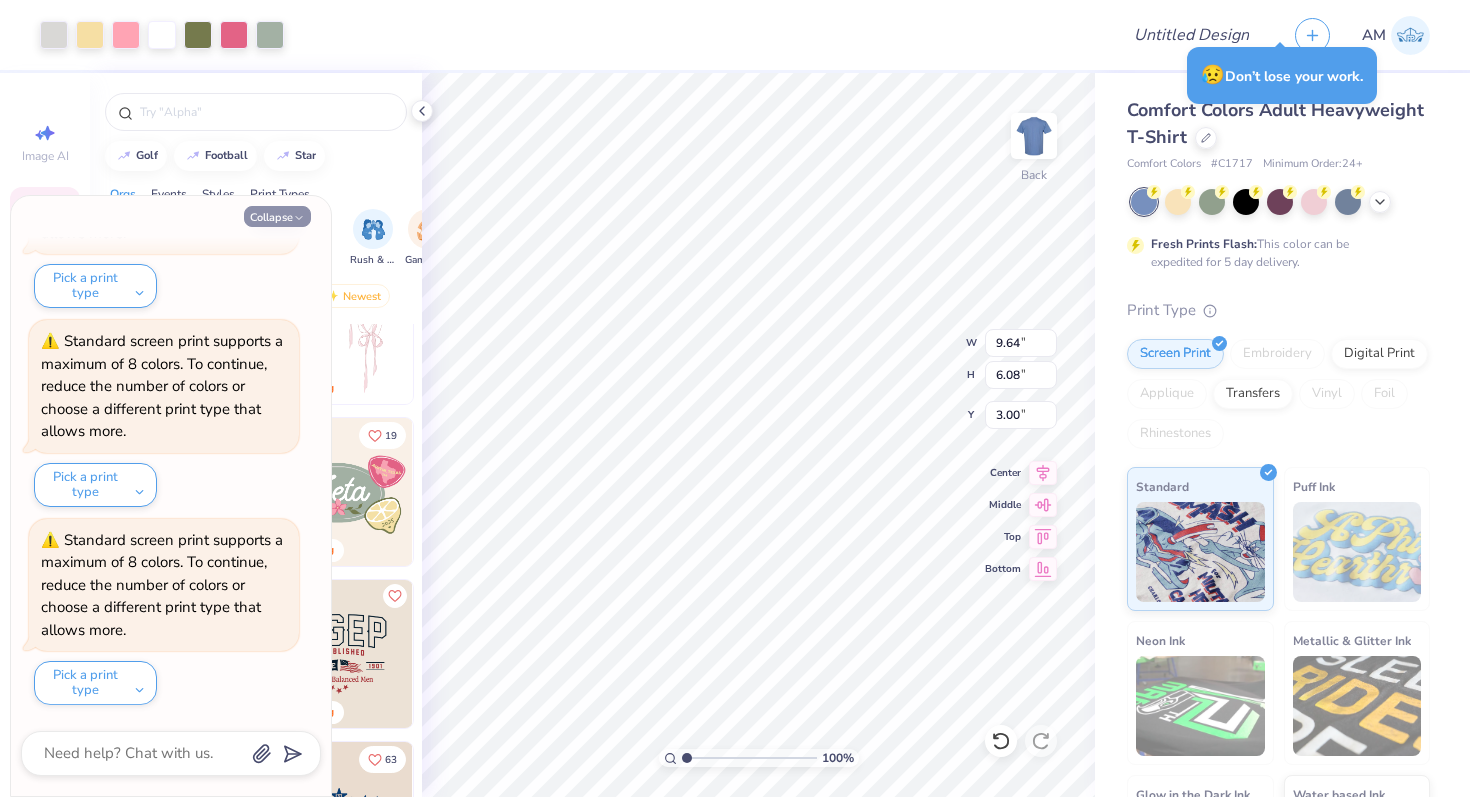 click on "Collapse" at bounding box center [277, 216] 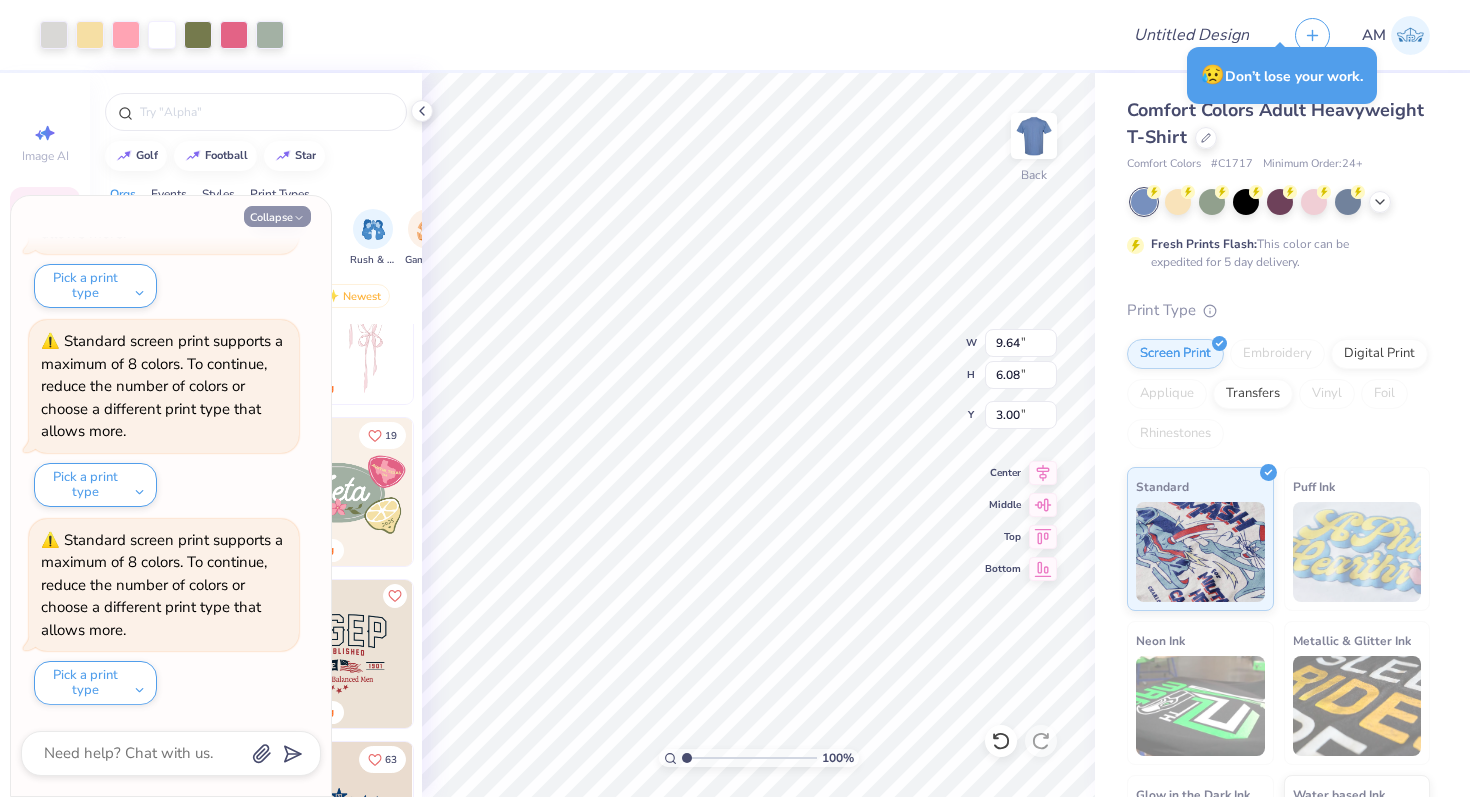 type on "x" 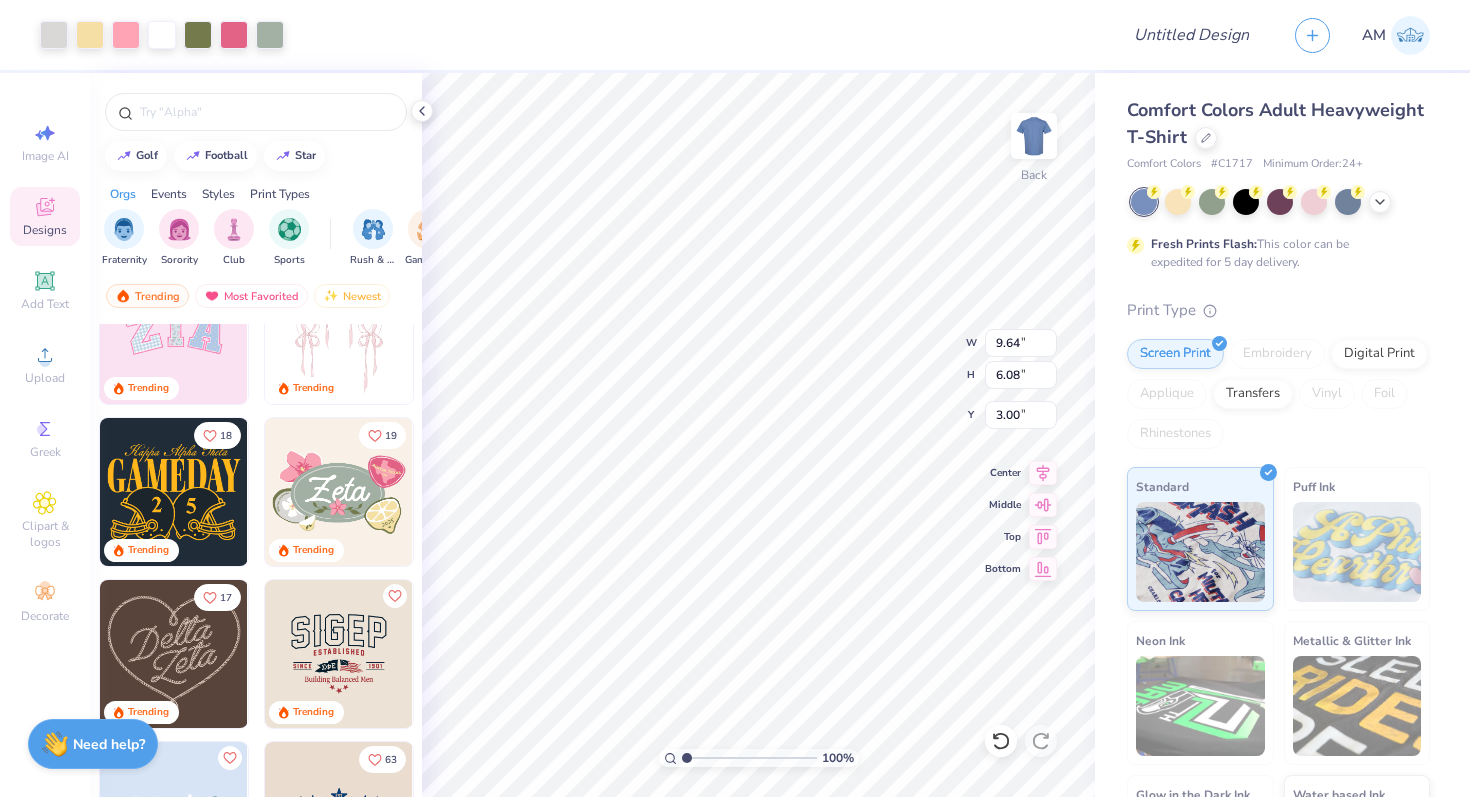 type on "10.37" 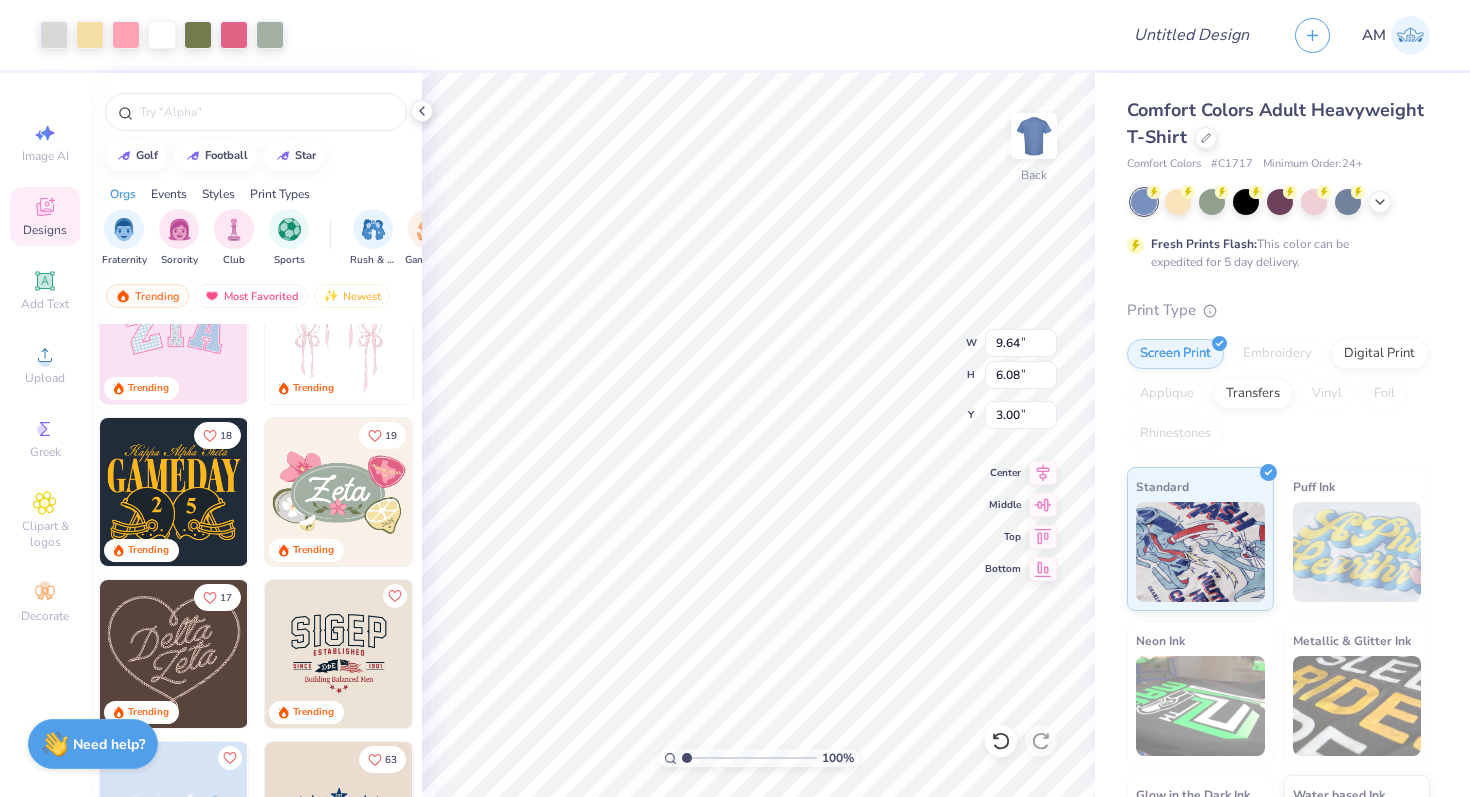 type on "10.29" 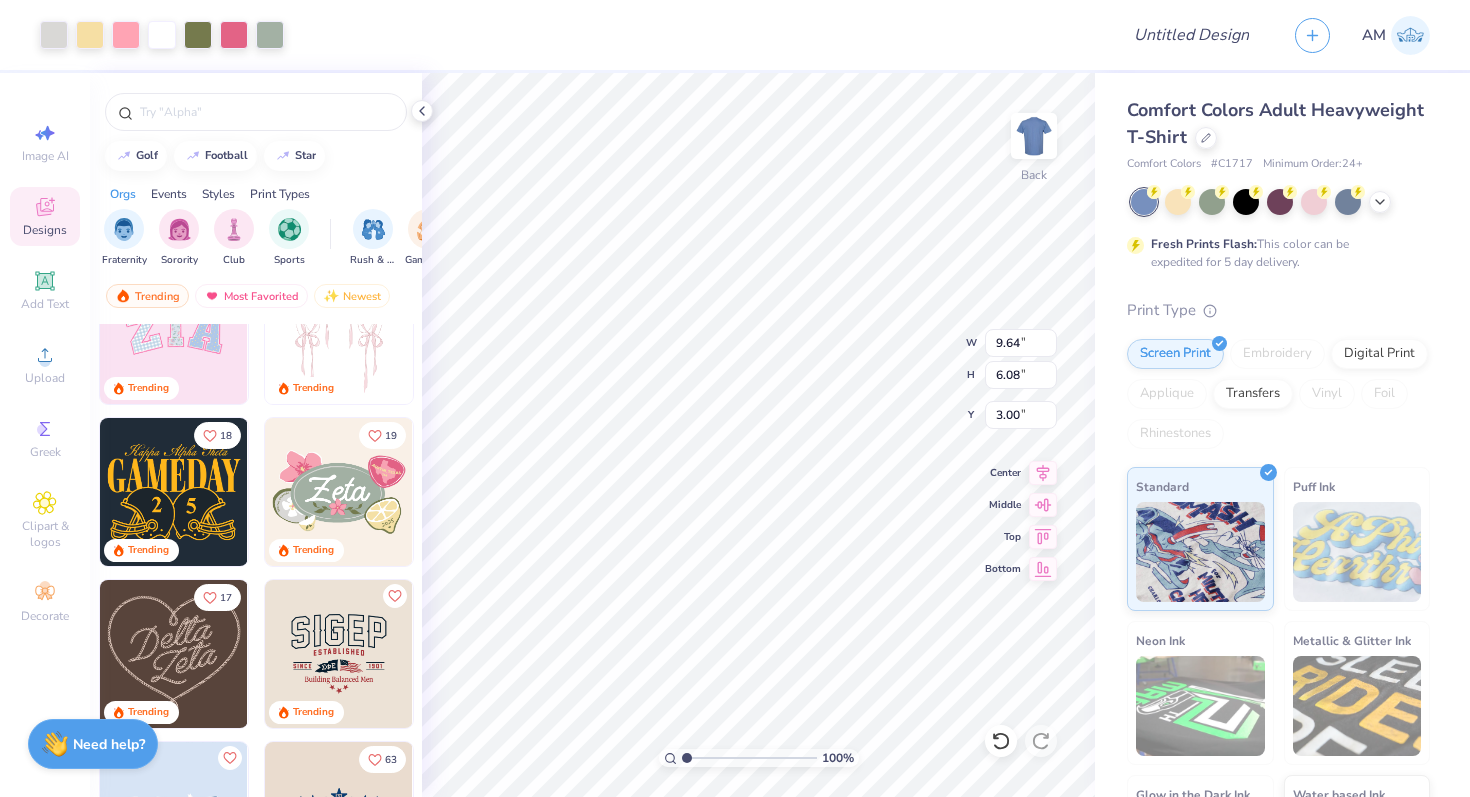 type on "2.21" 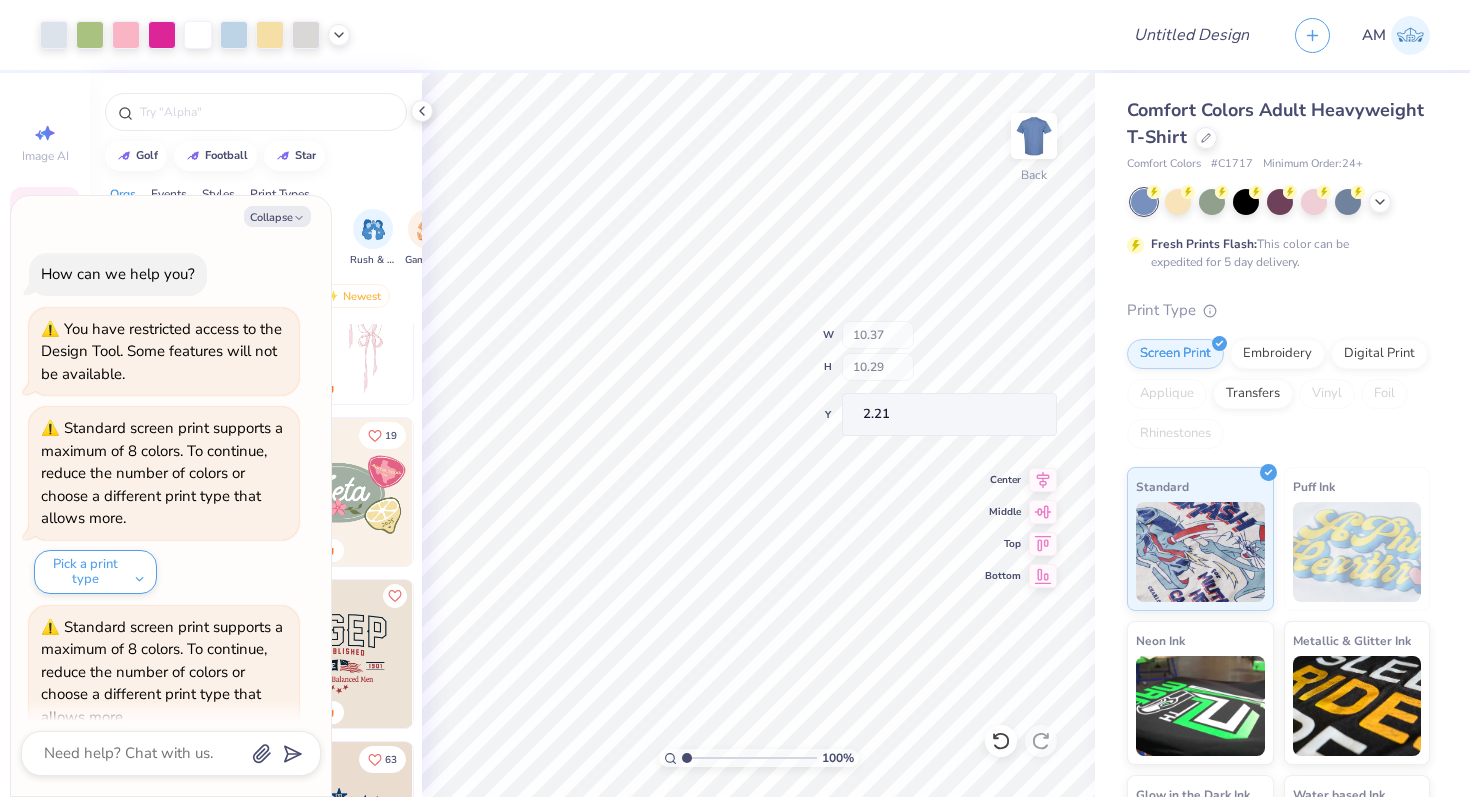 scroll, scrollTop: 682, scrollLeft: 0, axis: vertical 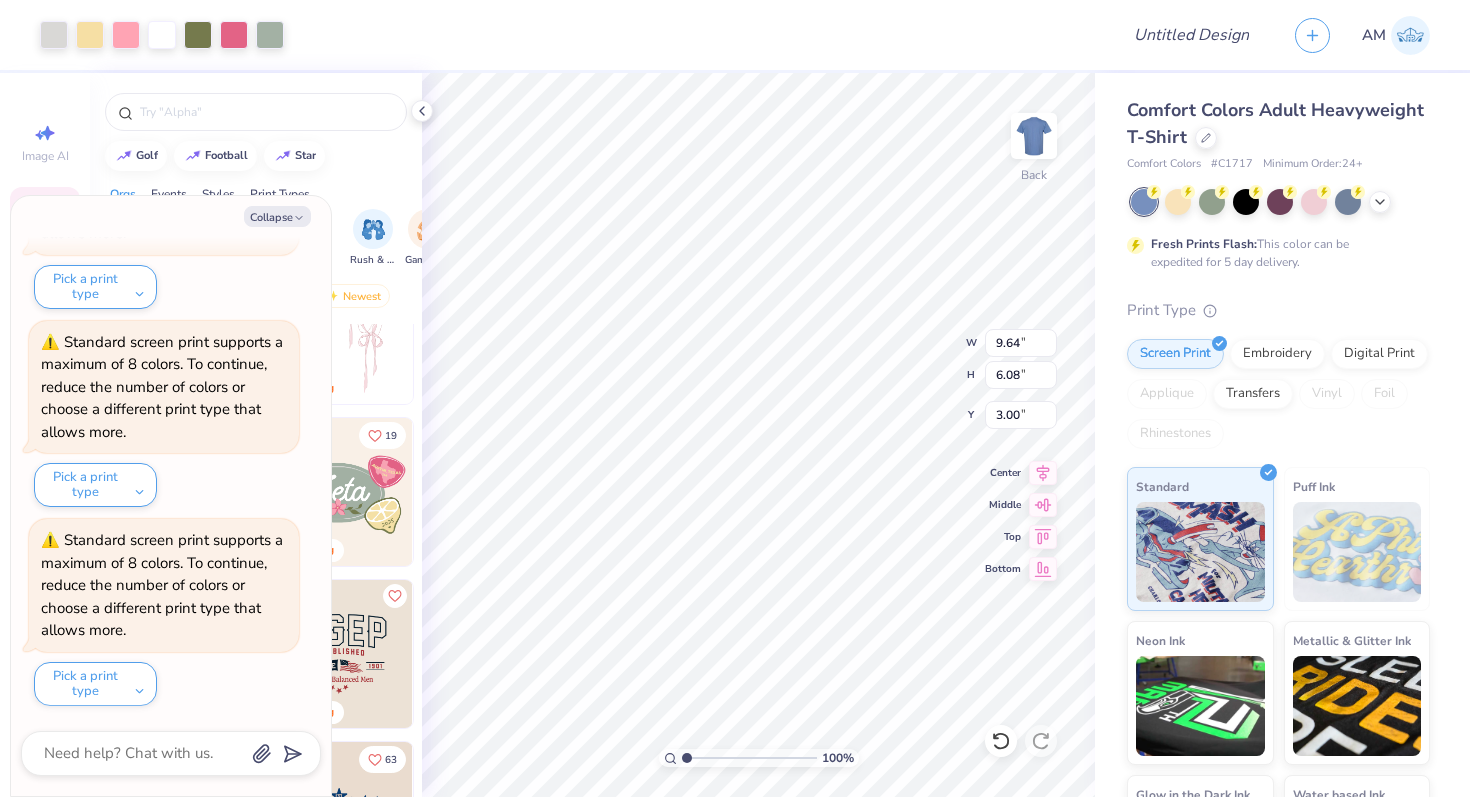 type on "x" 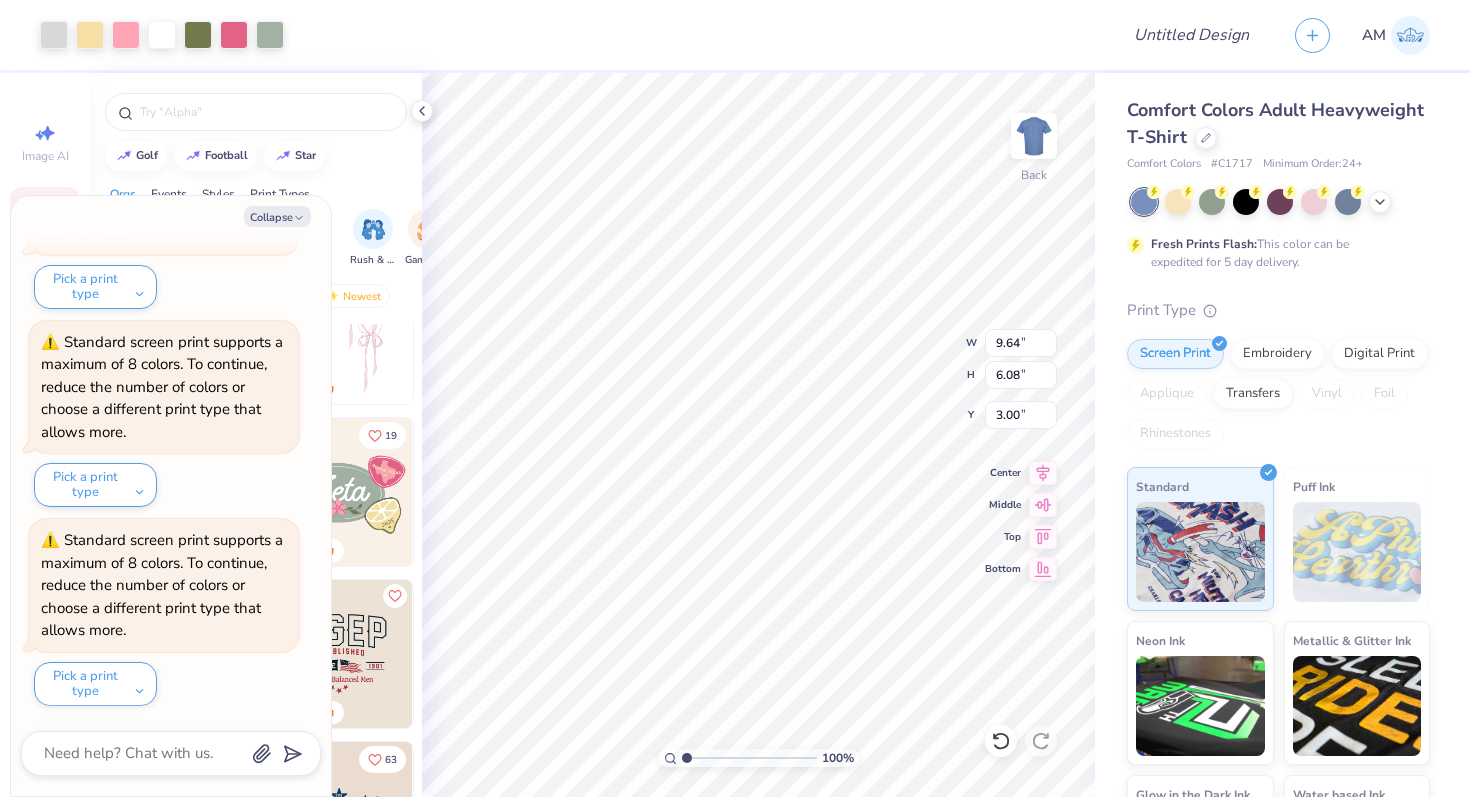 type on "3.48" 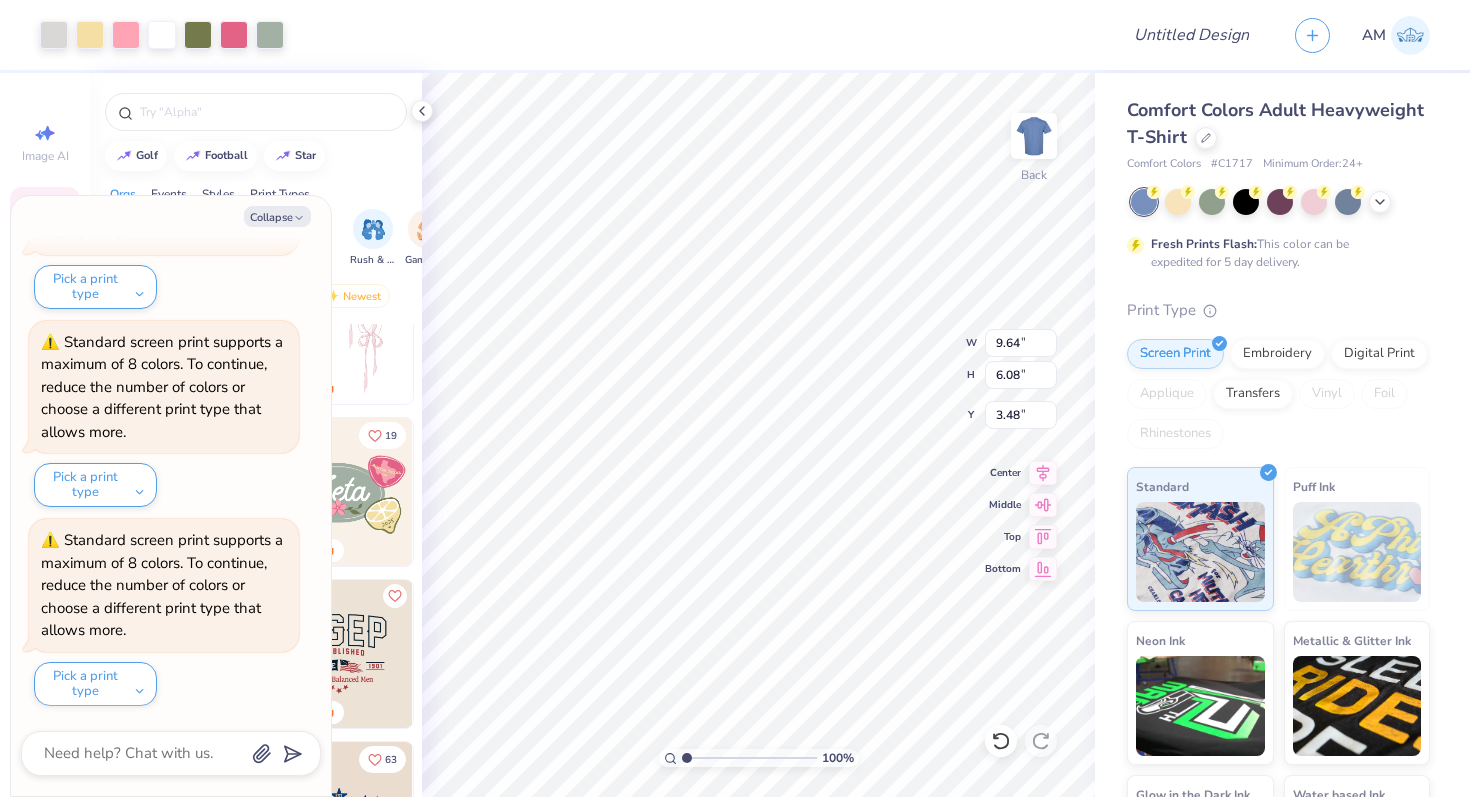 type on "x" 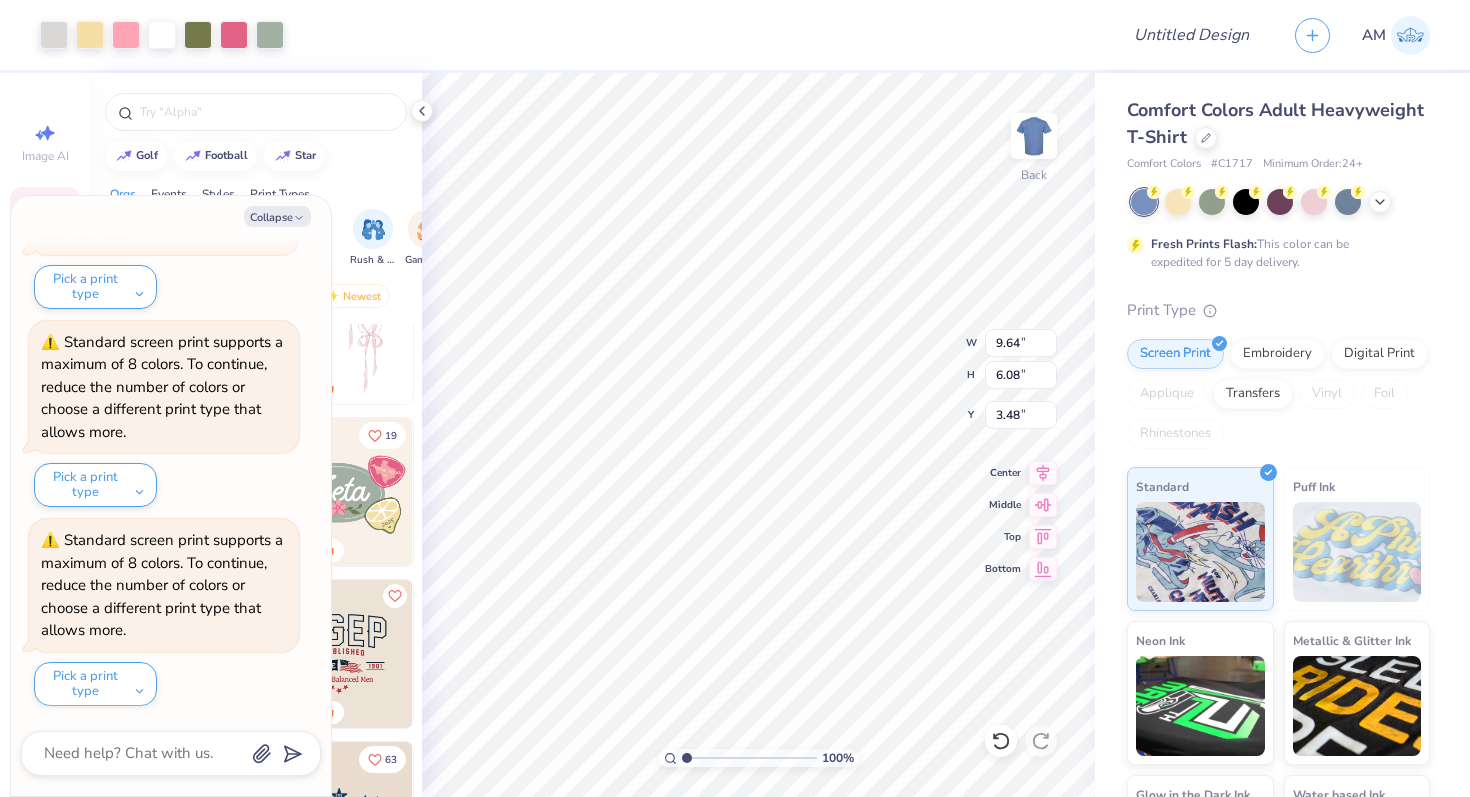 type on "11.39" 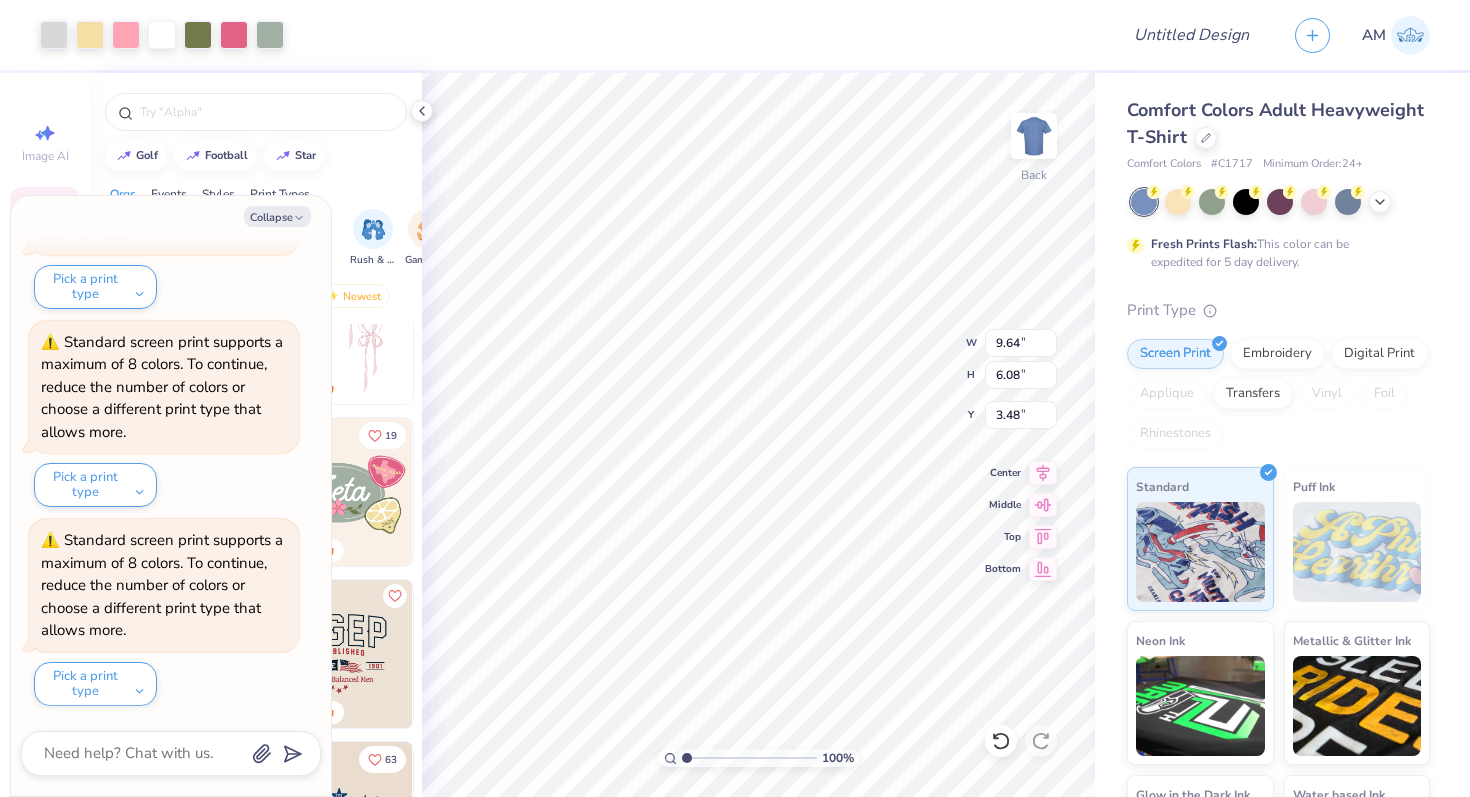 type on "7.18" 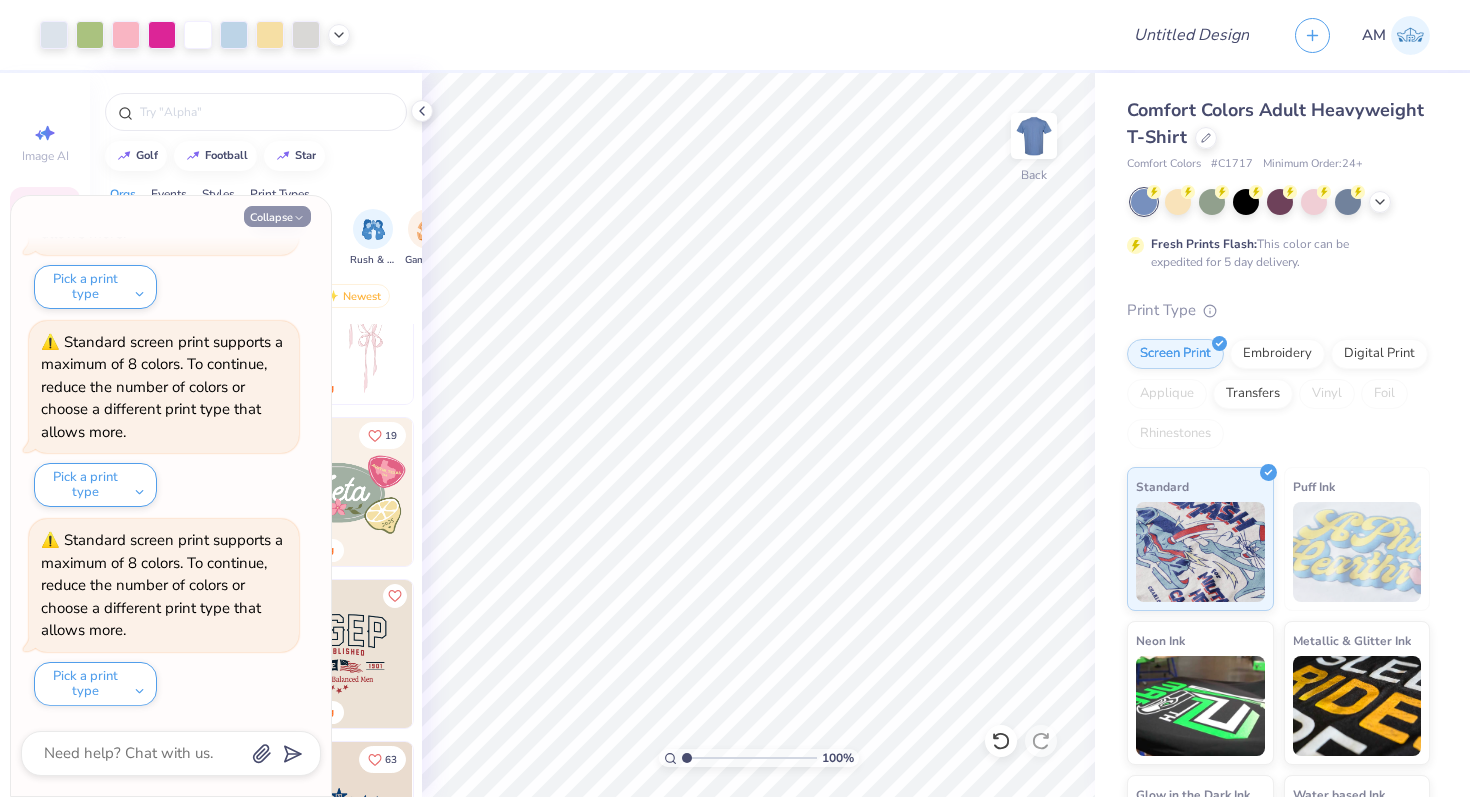 click on "Collapse" at bounding box center [277, 216] 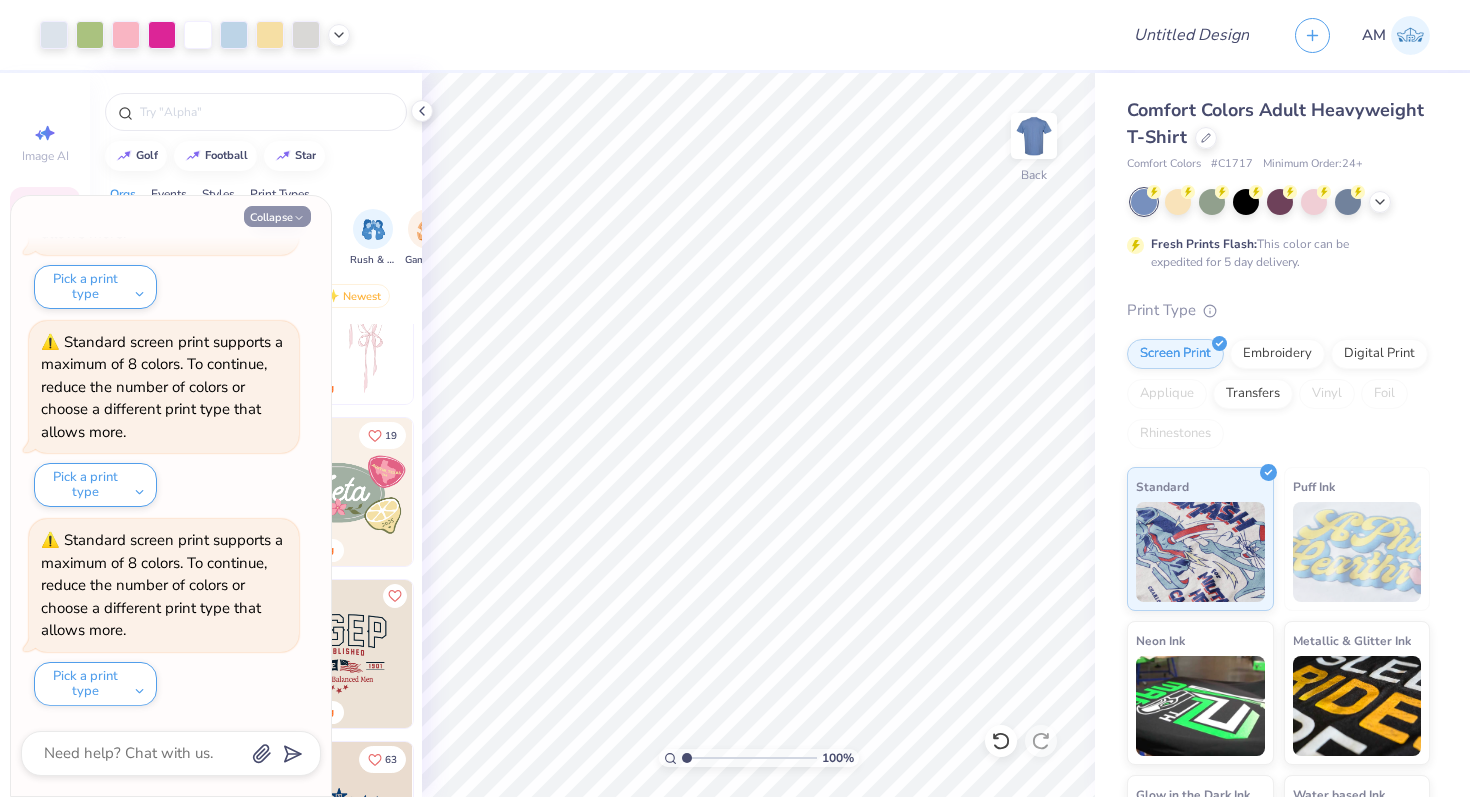 type on "x" 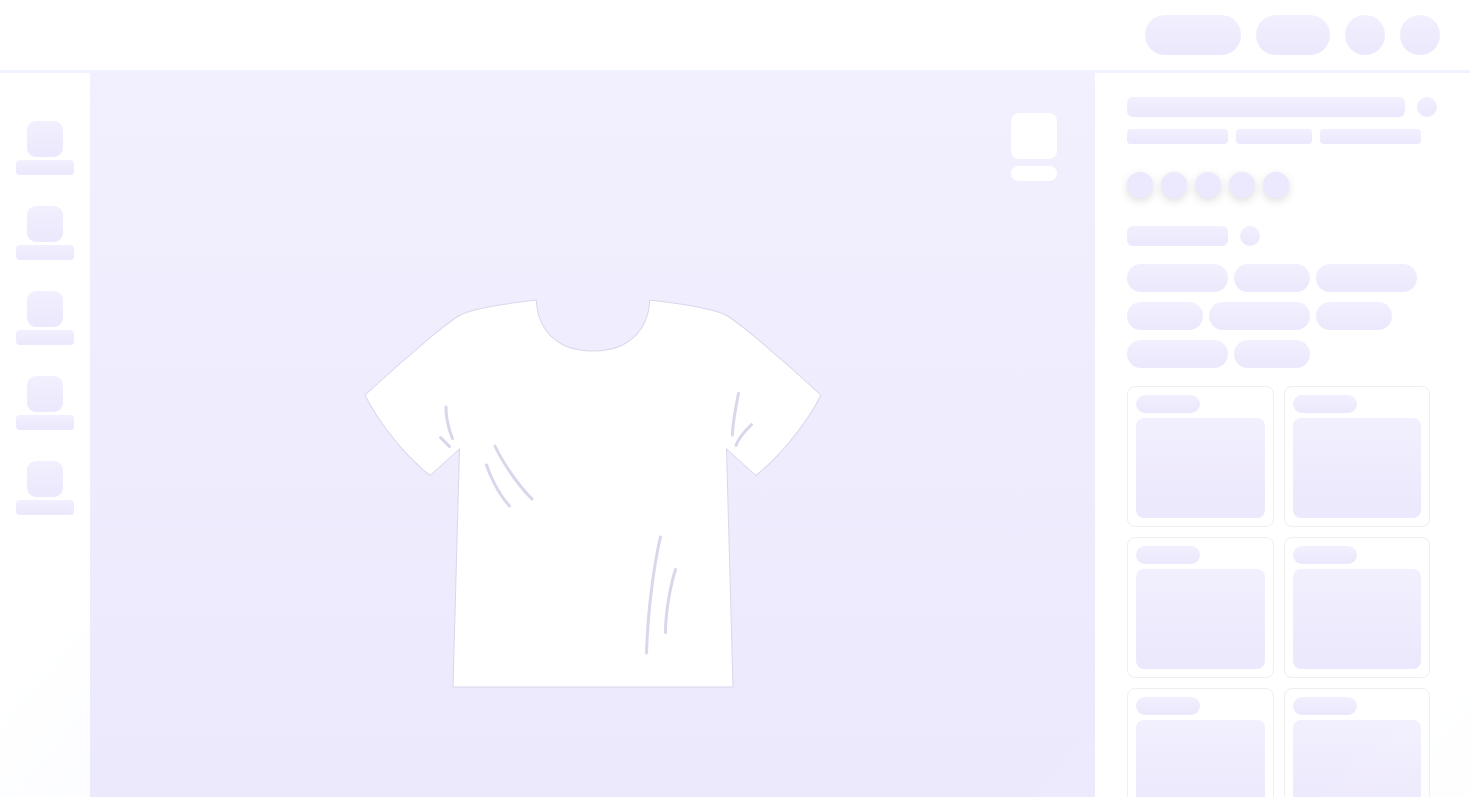 scroll, scrollTop: 0, scrollLeft: 0, axis: both 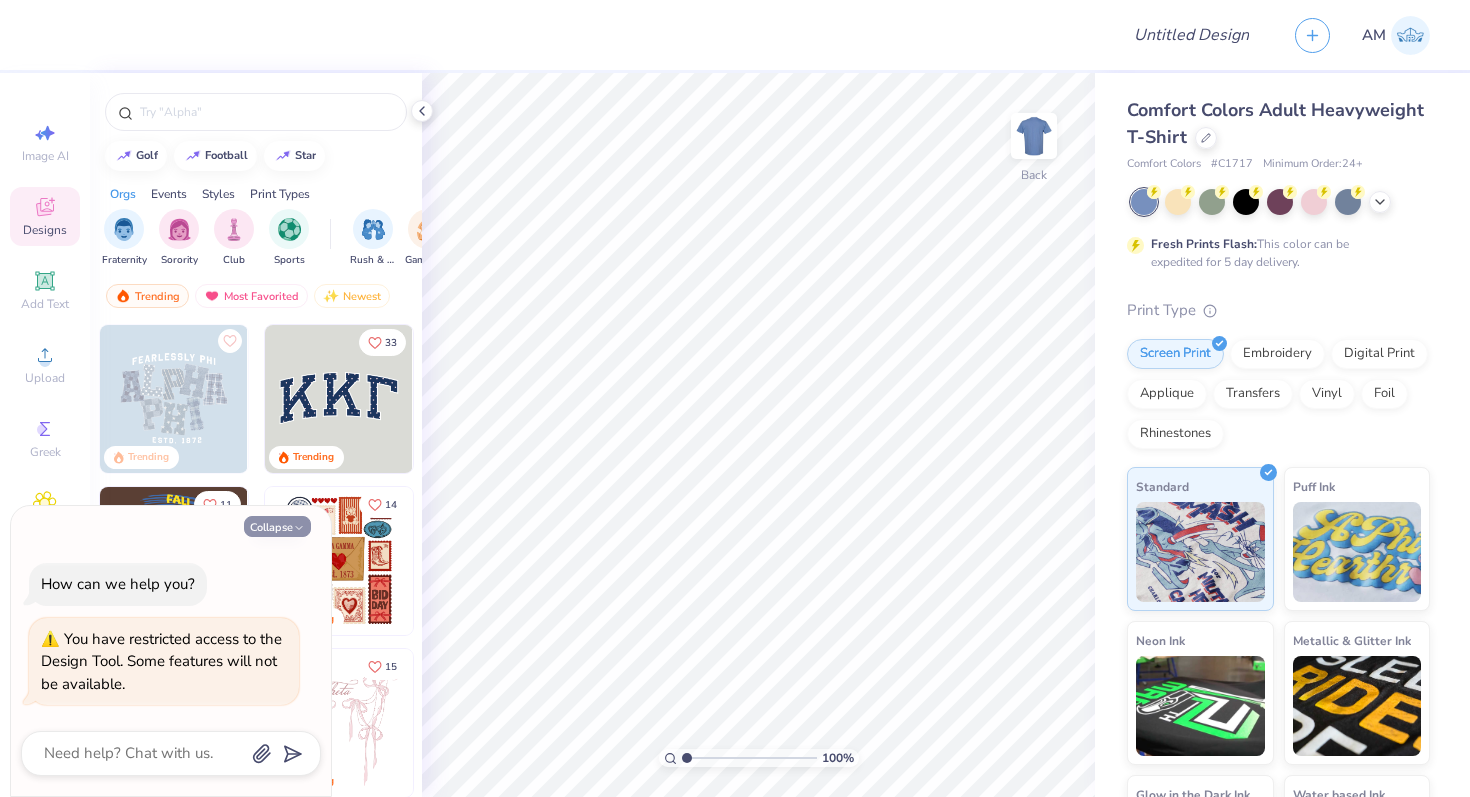 click on "Collapse" at bounding box center [277, 526] 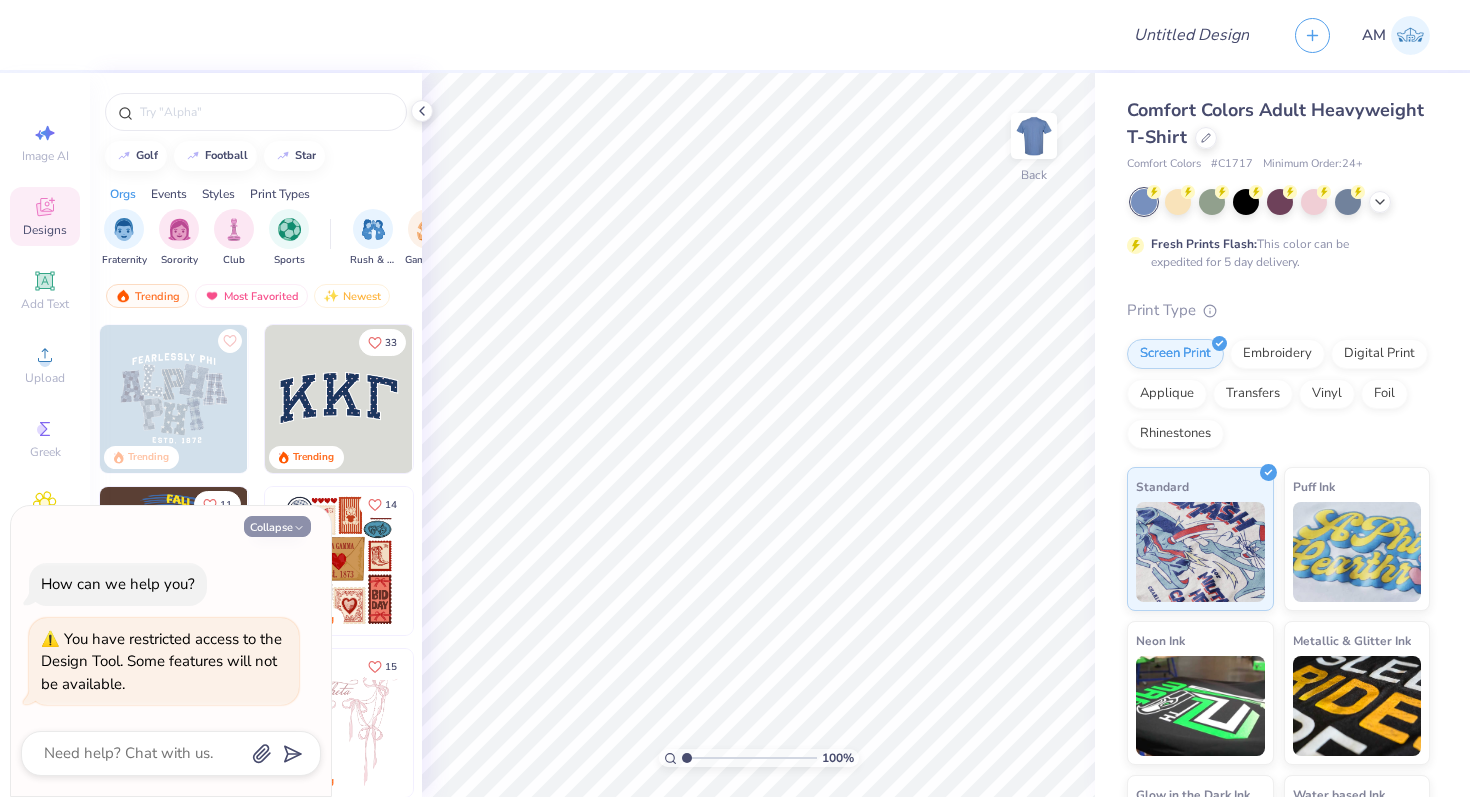 type on "x" 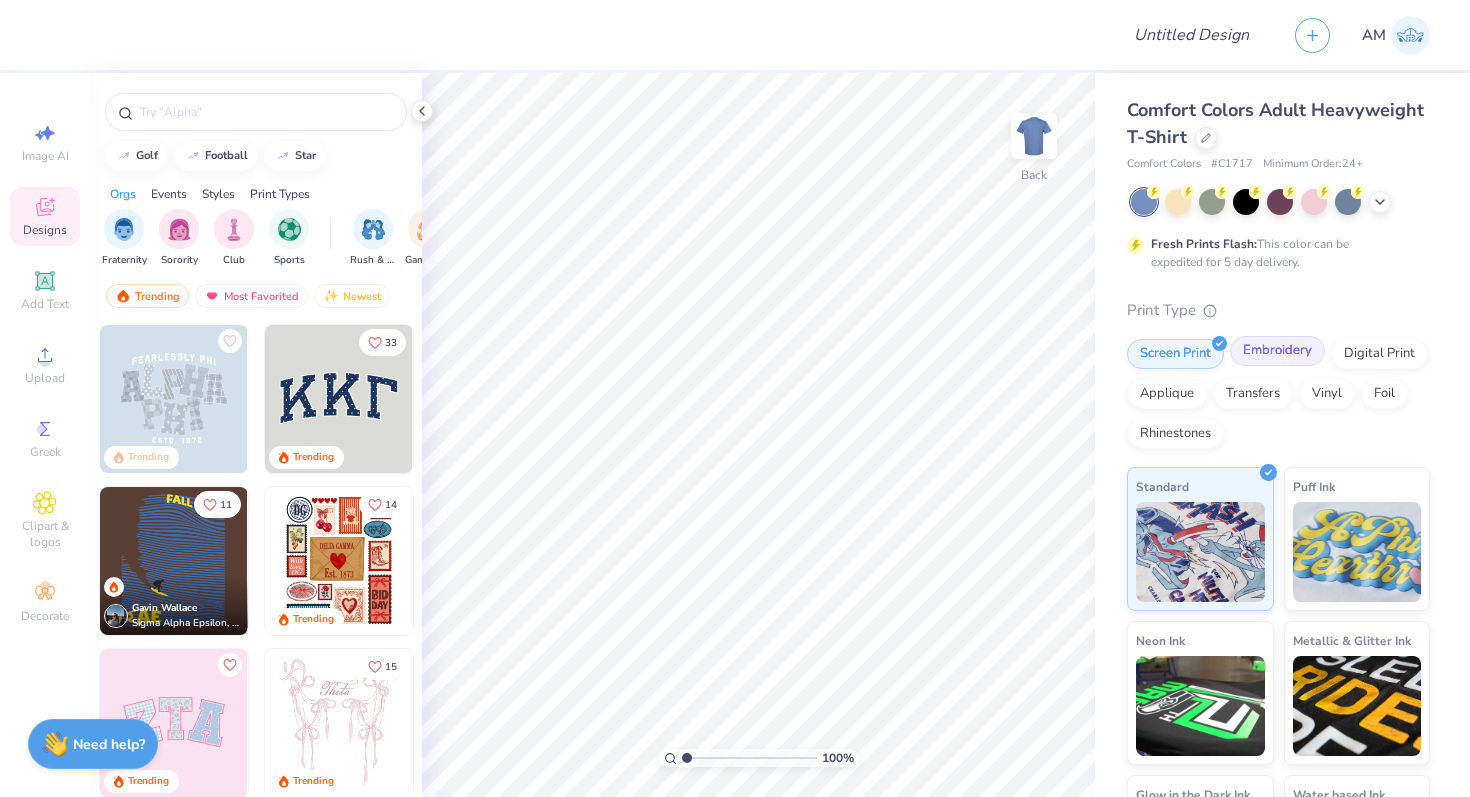 click on "Embroidery" at bounding box center [1277, 351] 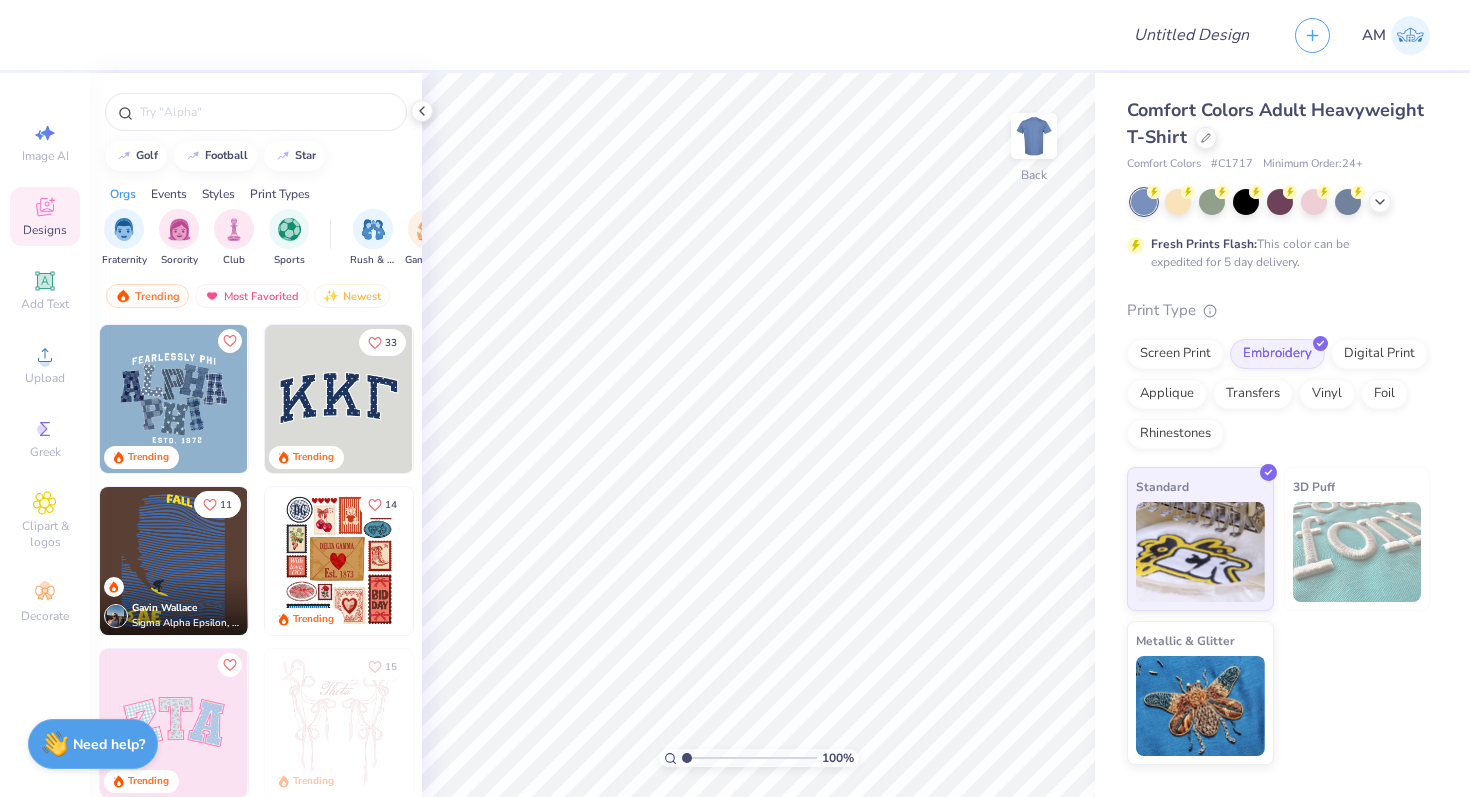 click at bounding box center (1357, 552) 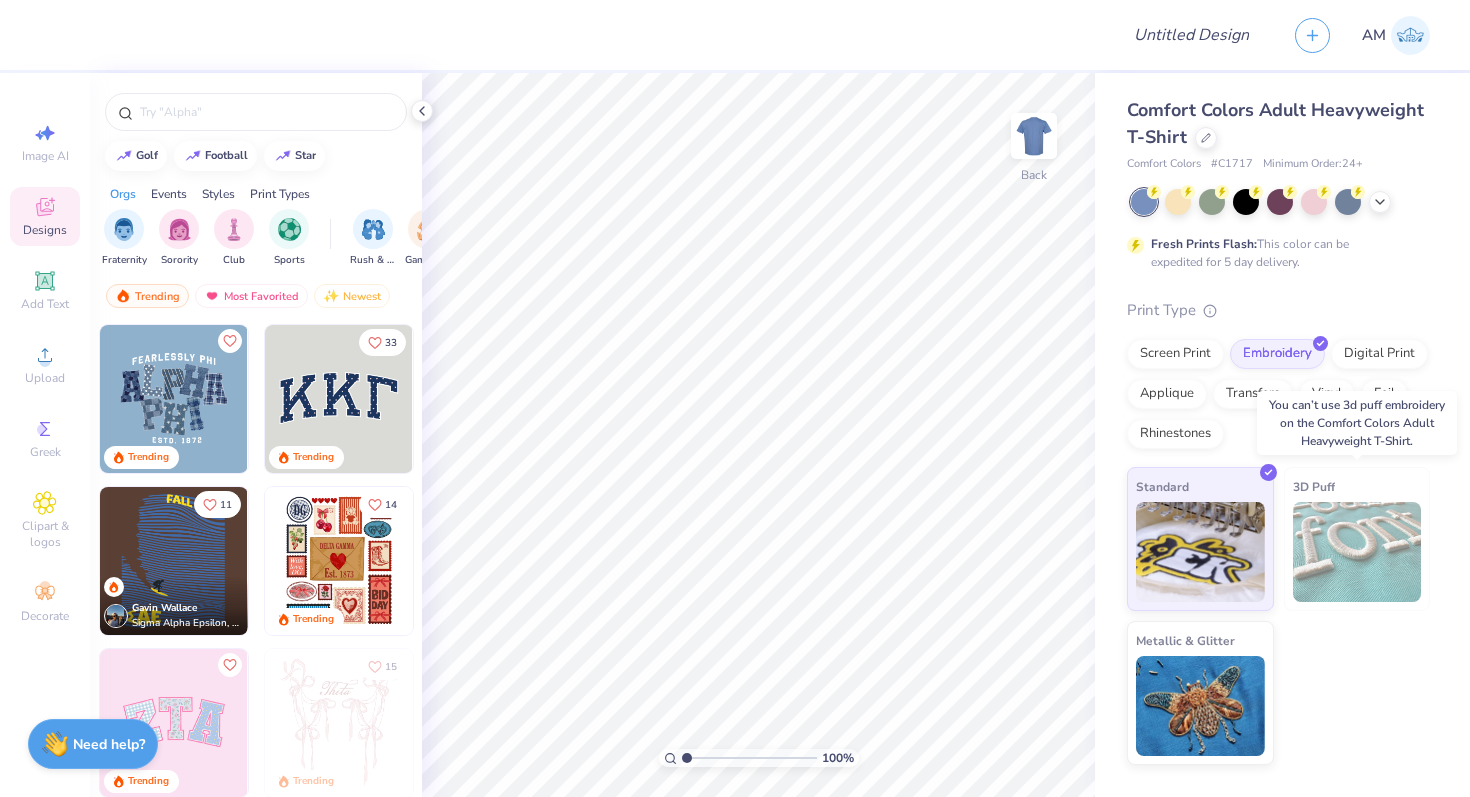 click at bounding box center [1357, 552] 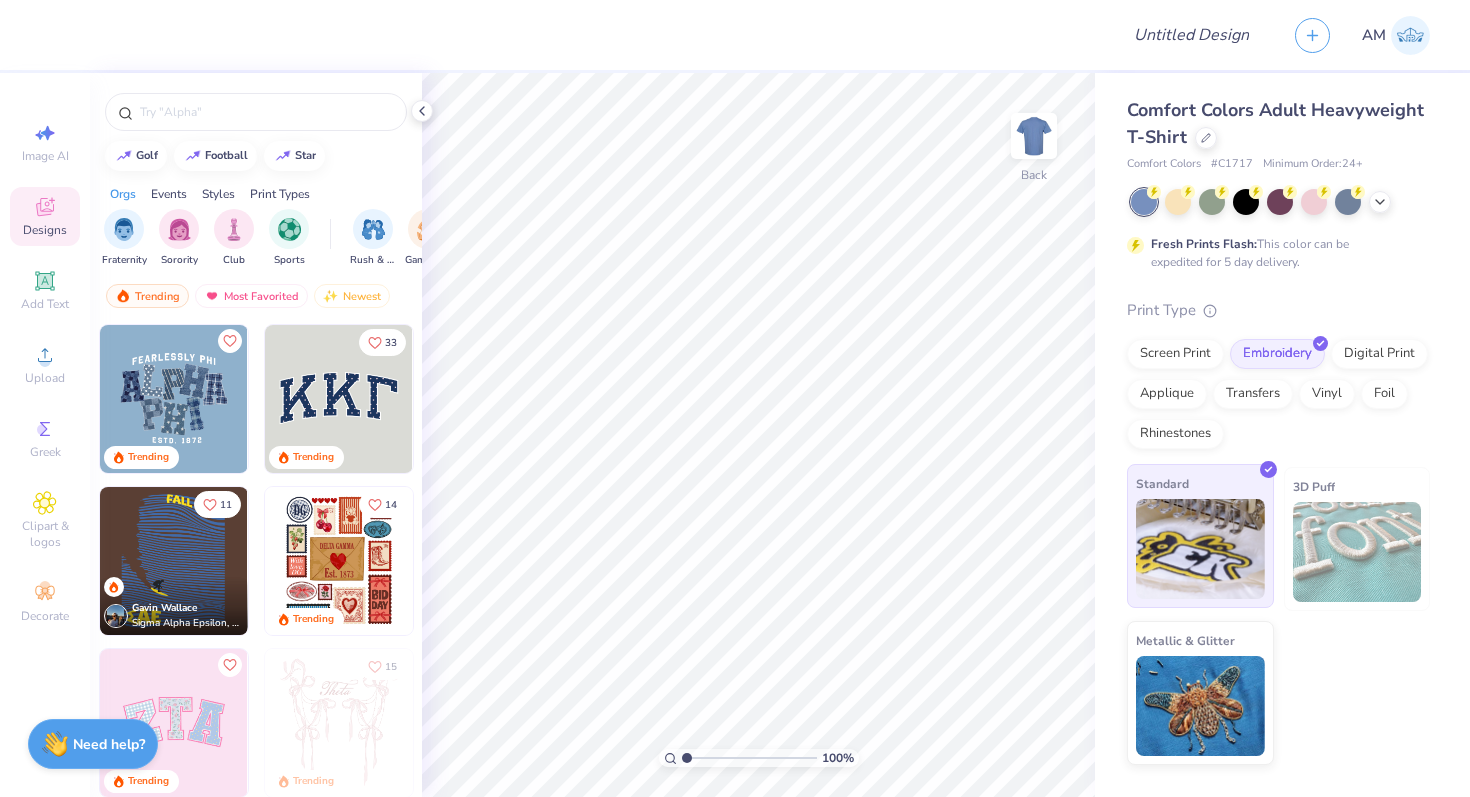click at bounding box center (1200, 549) 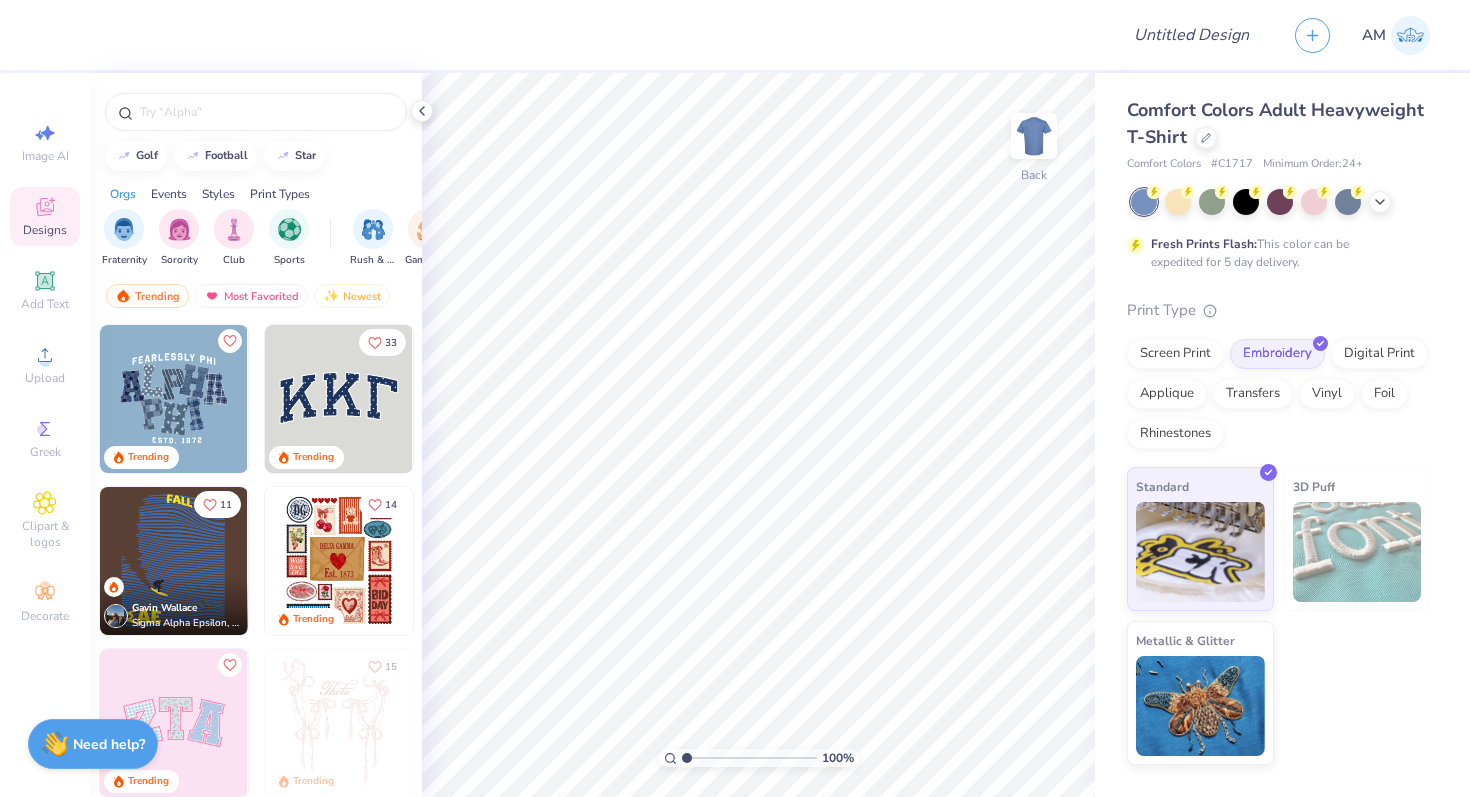 click on "Comfort Colors Adult Heavyweight T-Shirt" at bounding box center [1278, 124] 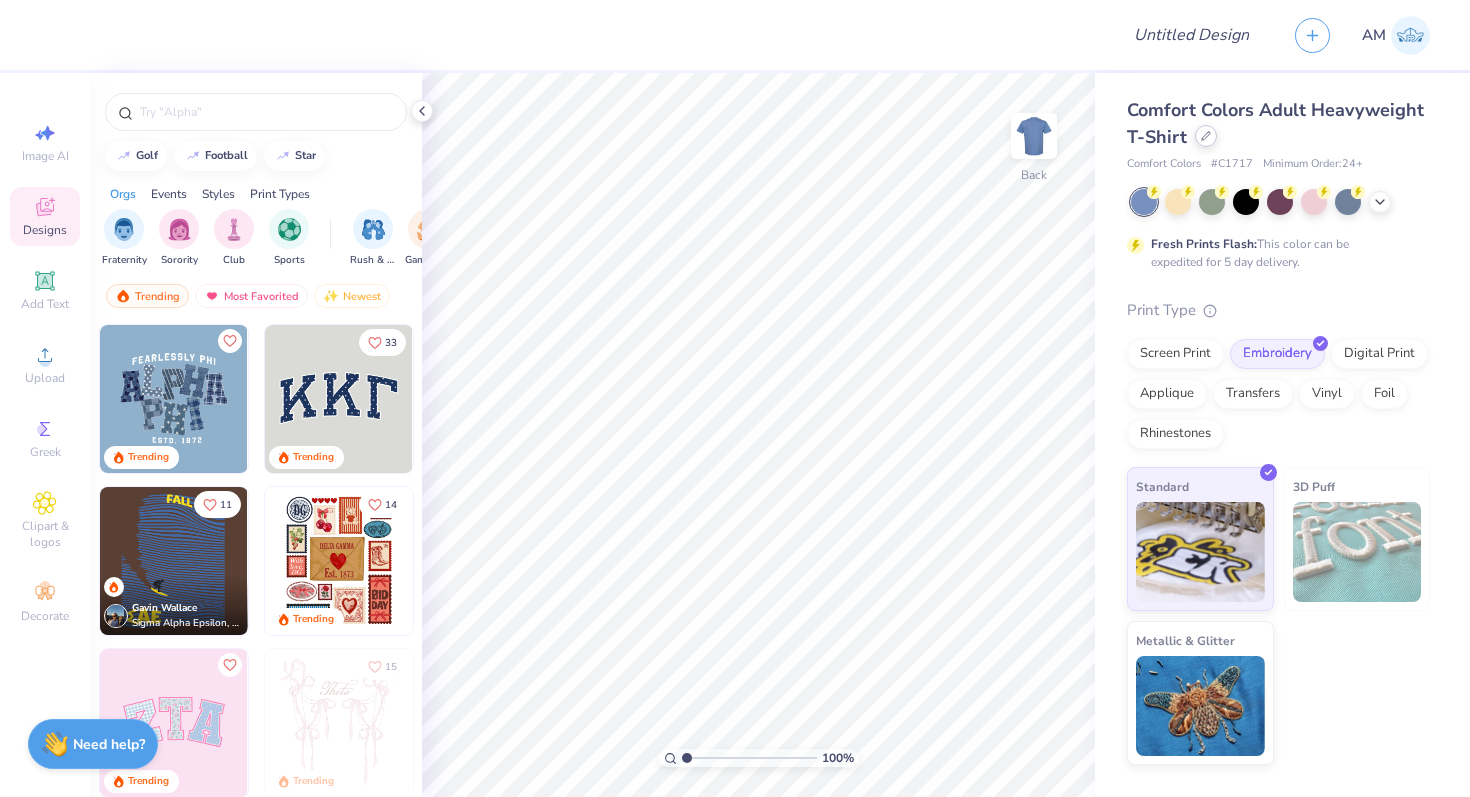 click 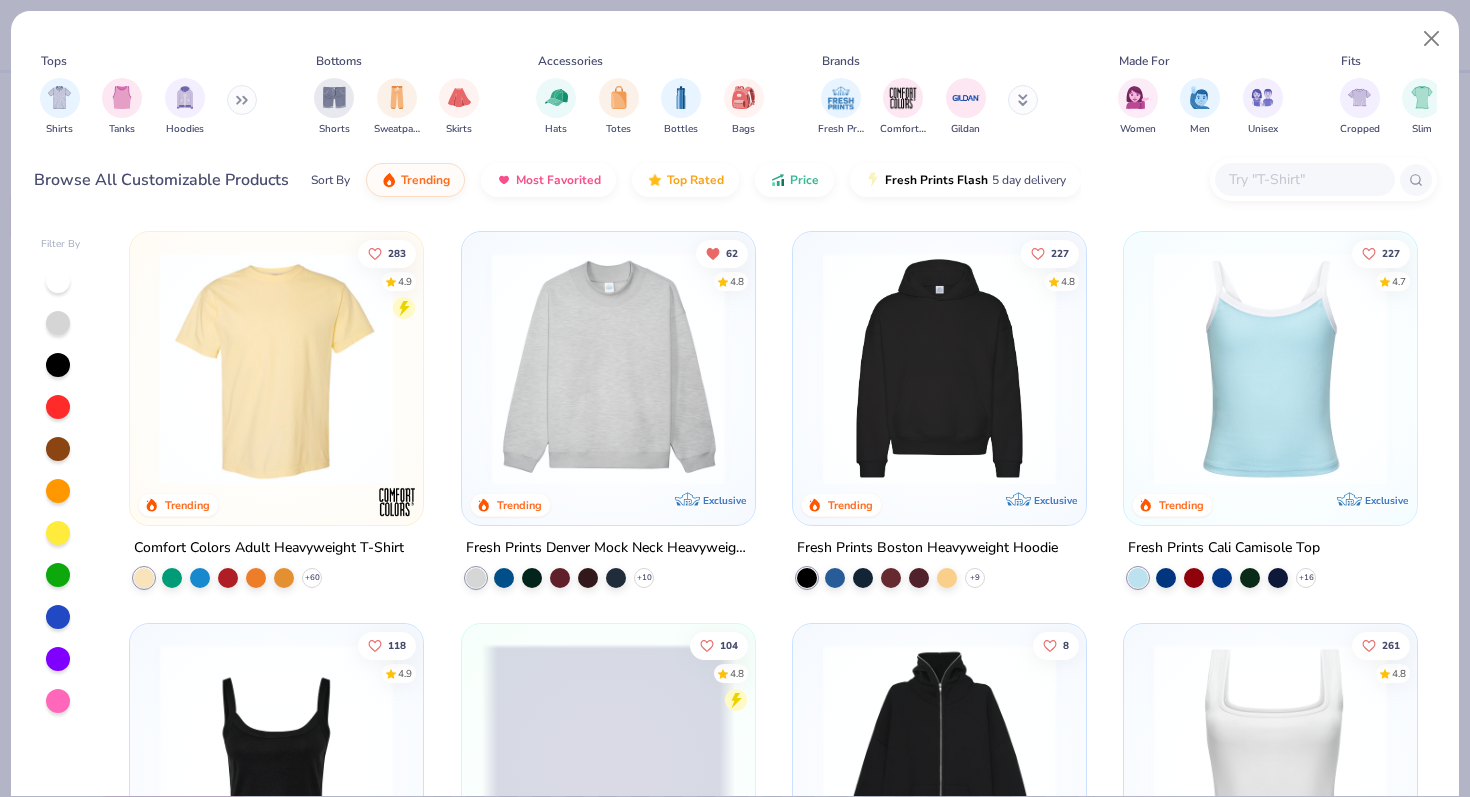 click at bounding box center (608, 368) 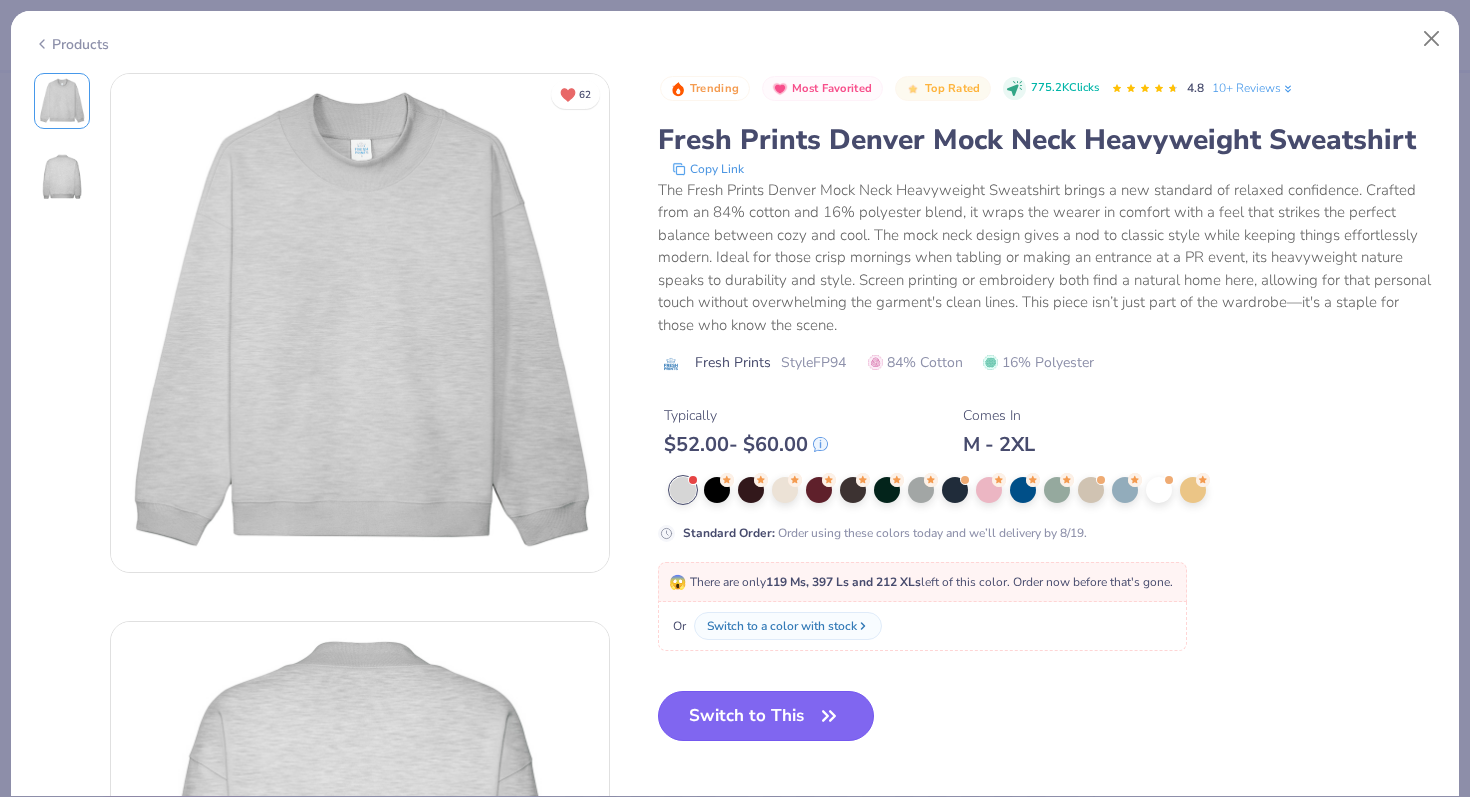 click on "Switch to This" at bounding box center [766, 716] 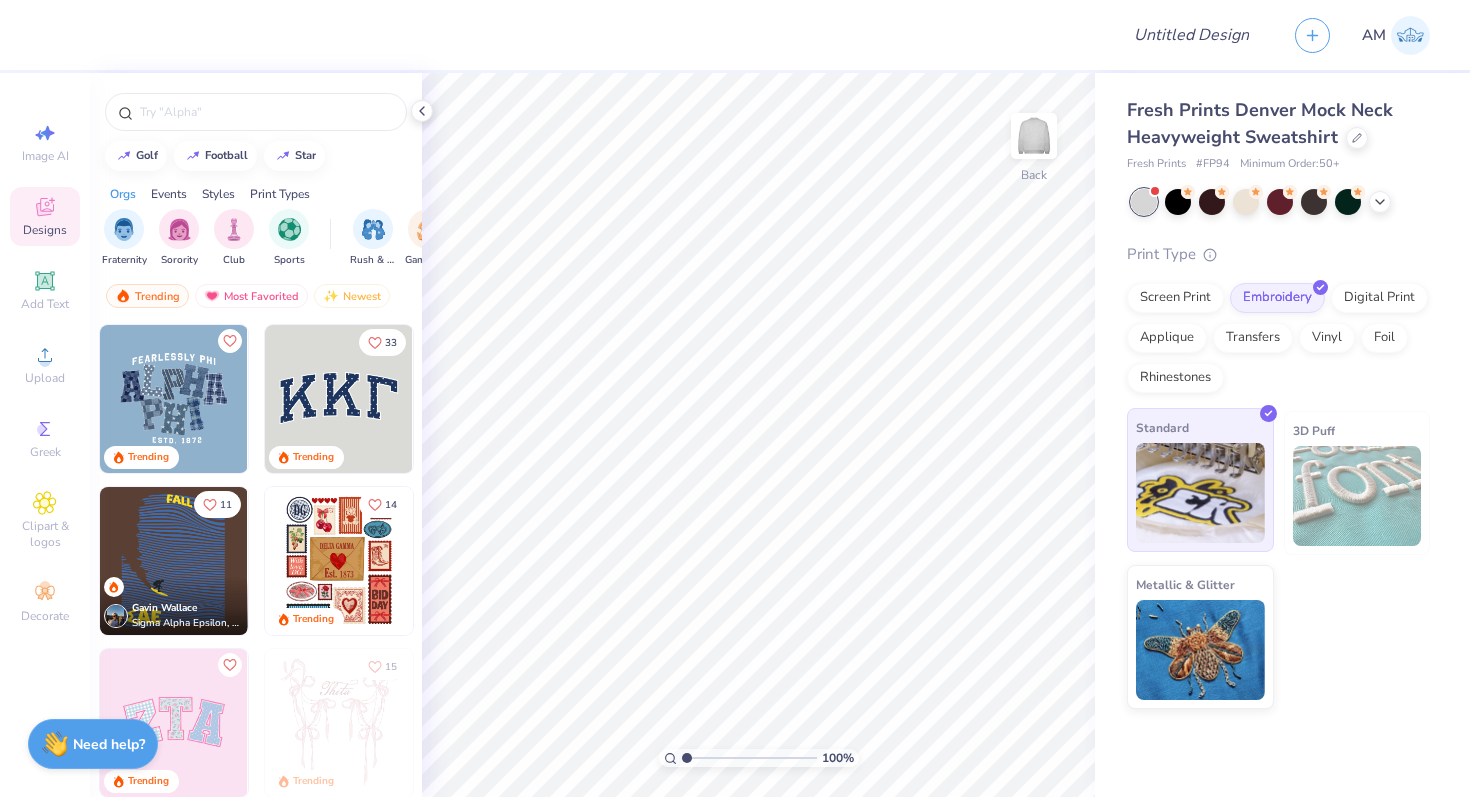 click at bounding box center (1200, 493) 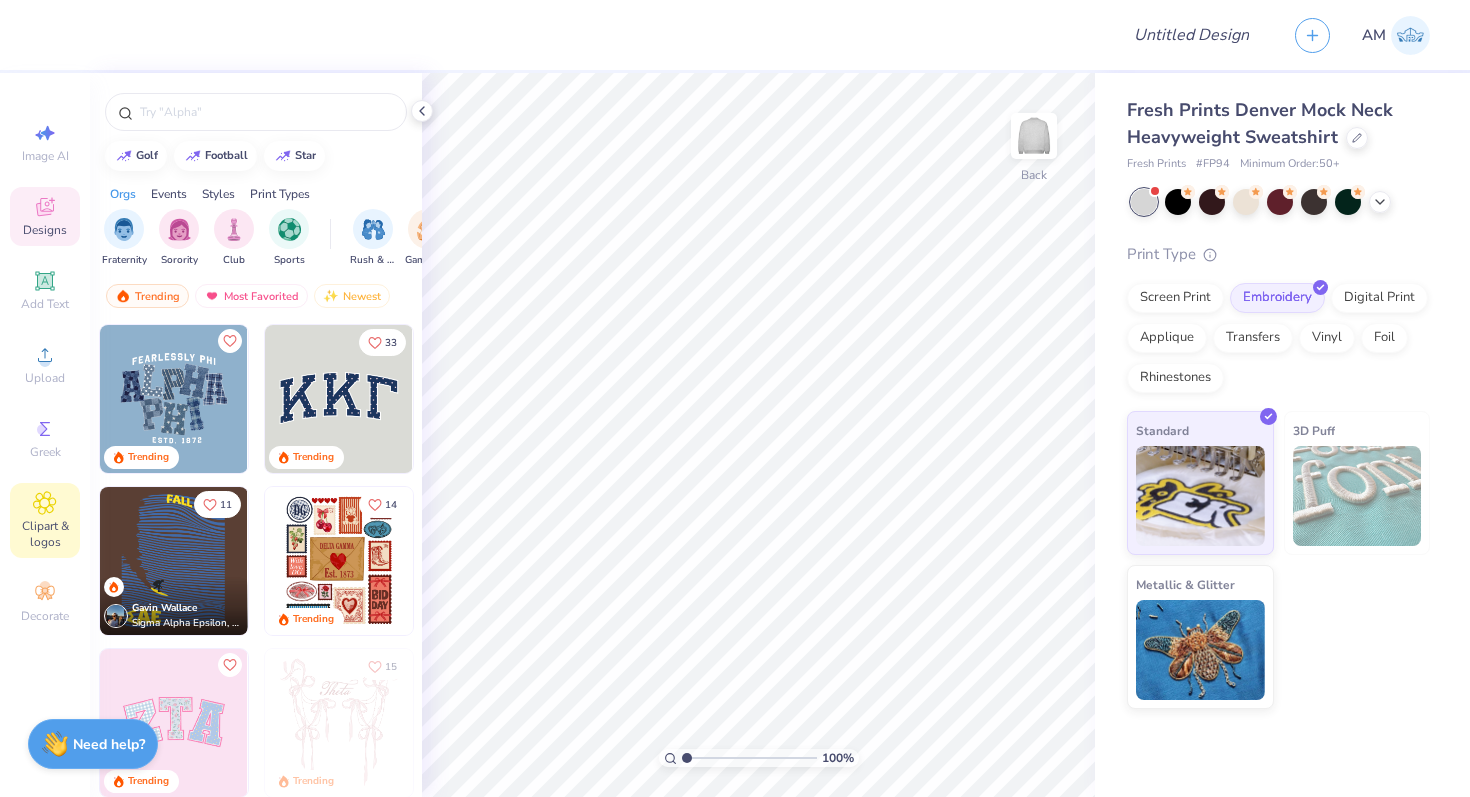 click on "Clipart & logos" at bounding box center (45, 534) 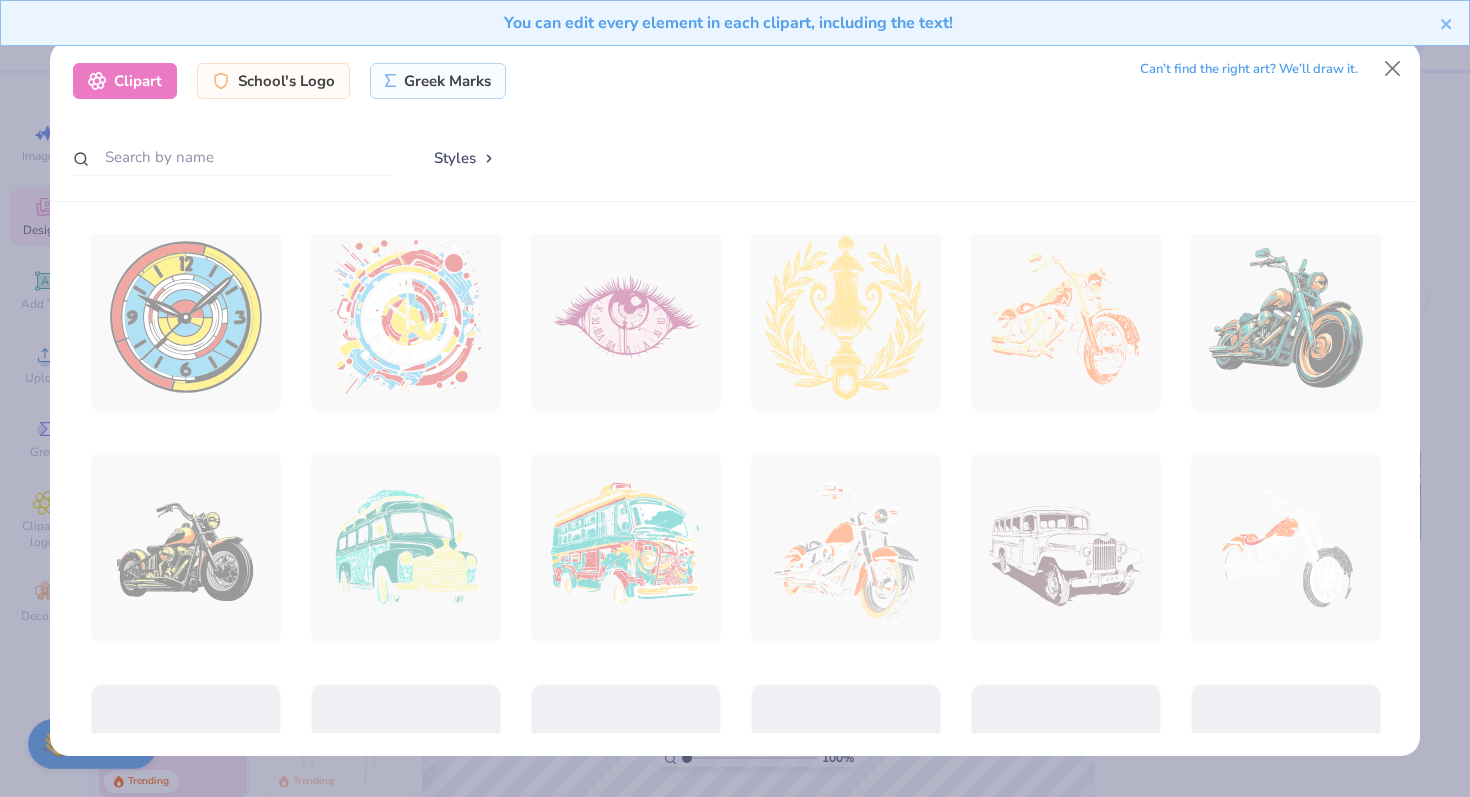 scroll, scrollTop: 0, scrollLeft: 0, axis: both 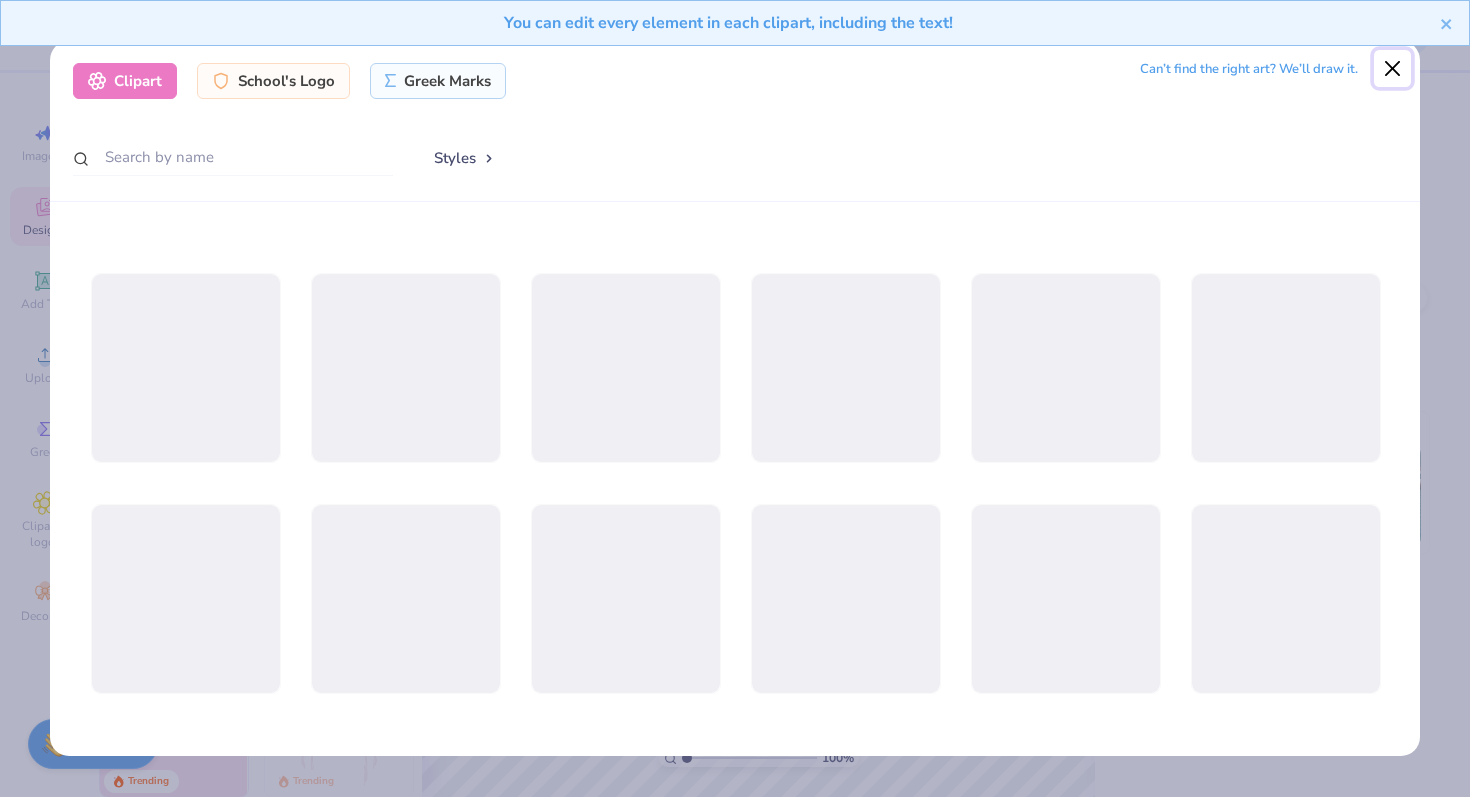 click at bounding box center (1393, 69) 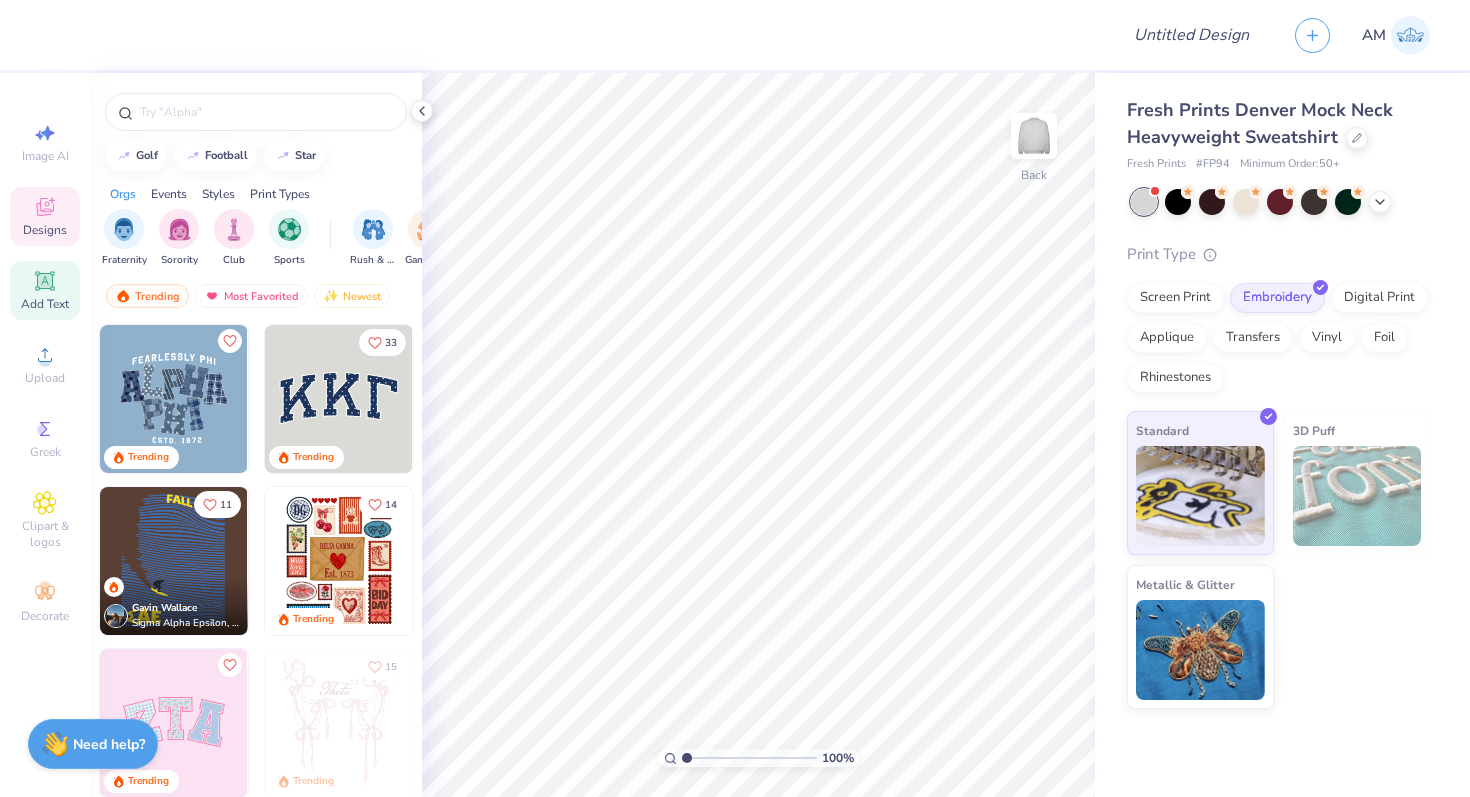 click 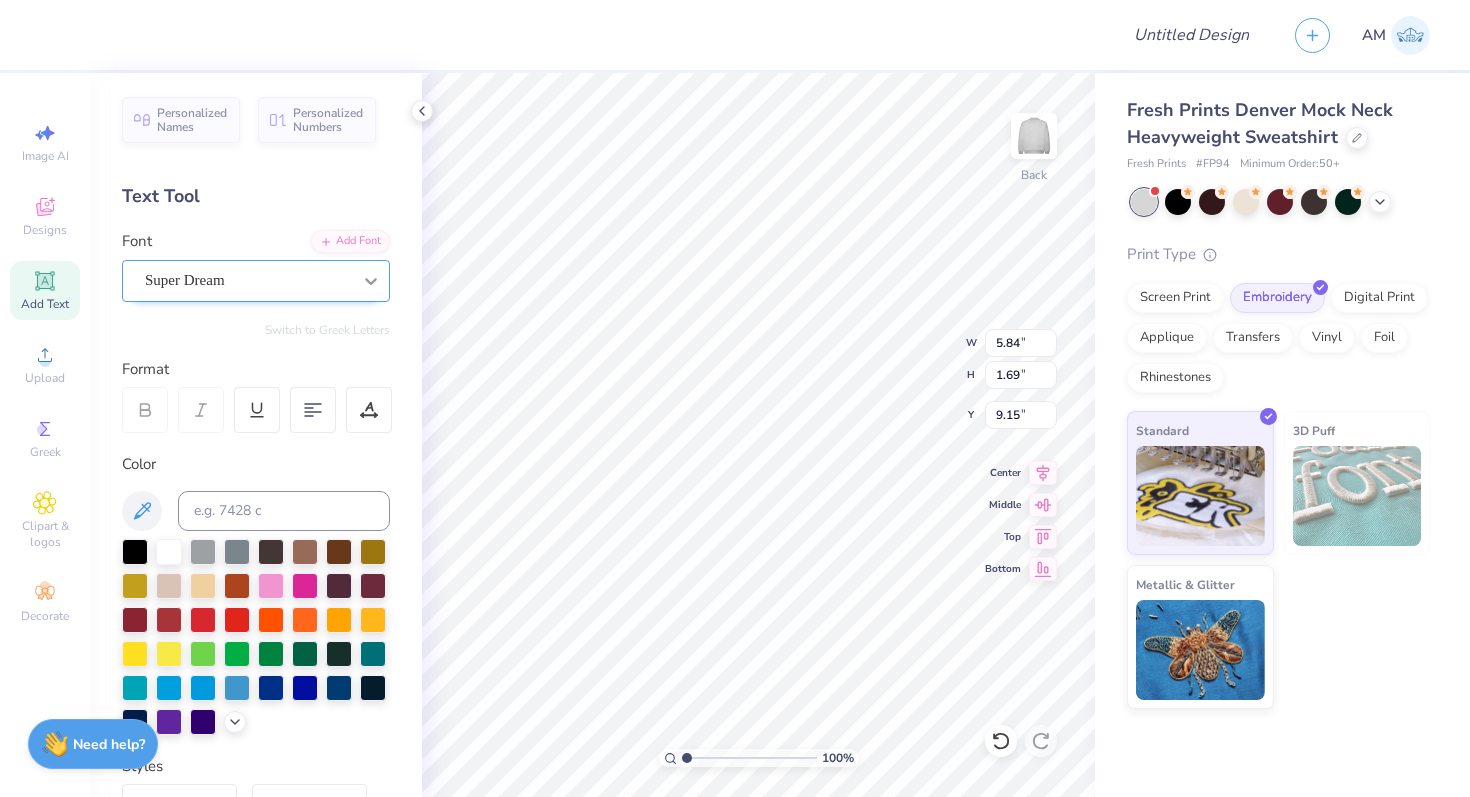 type on "5.53" 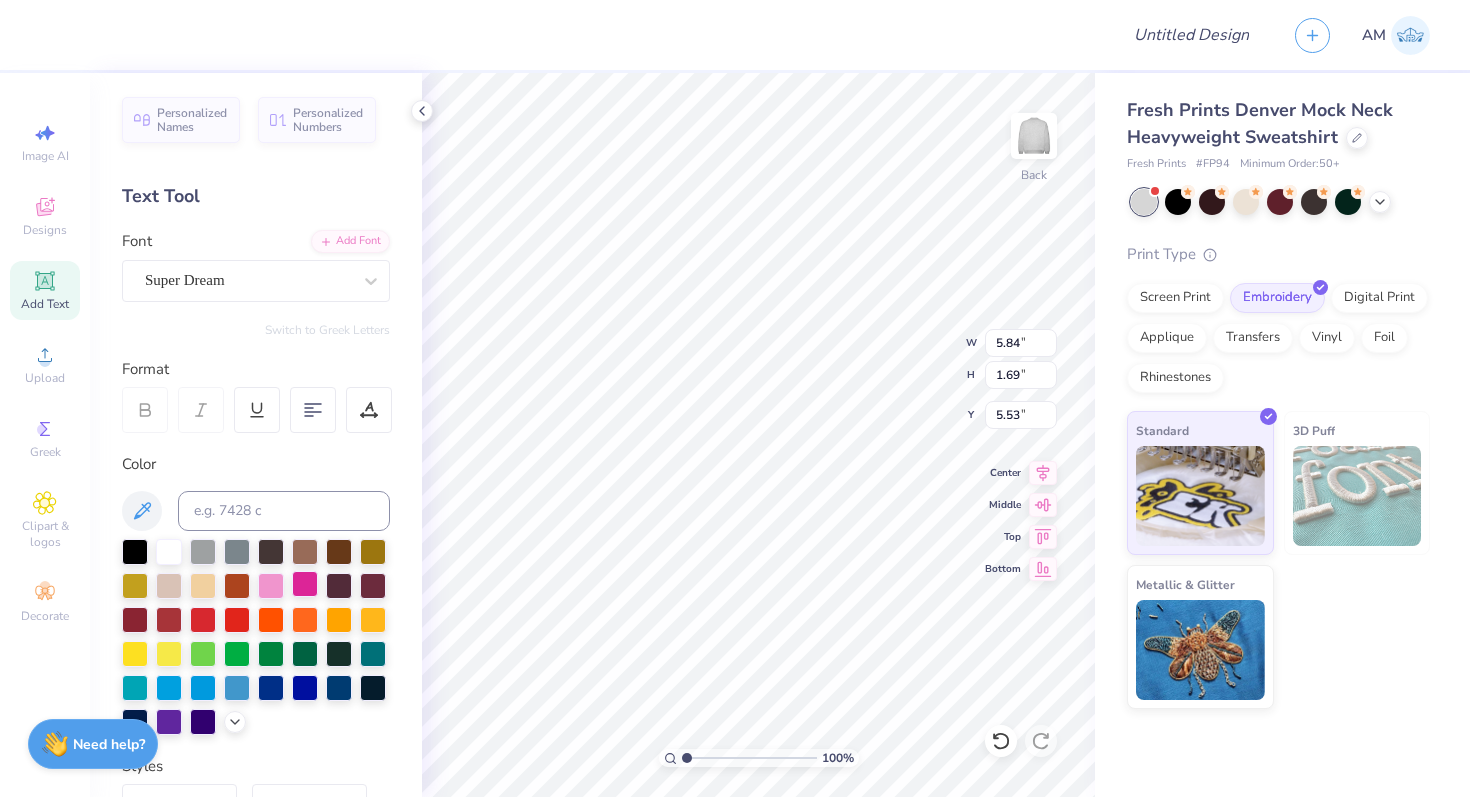 click at bounding box center [305, 584] 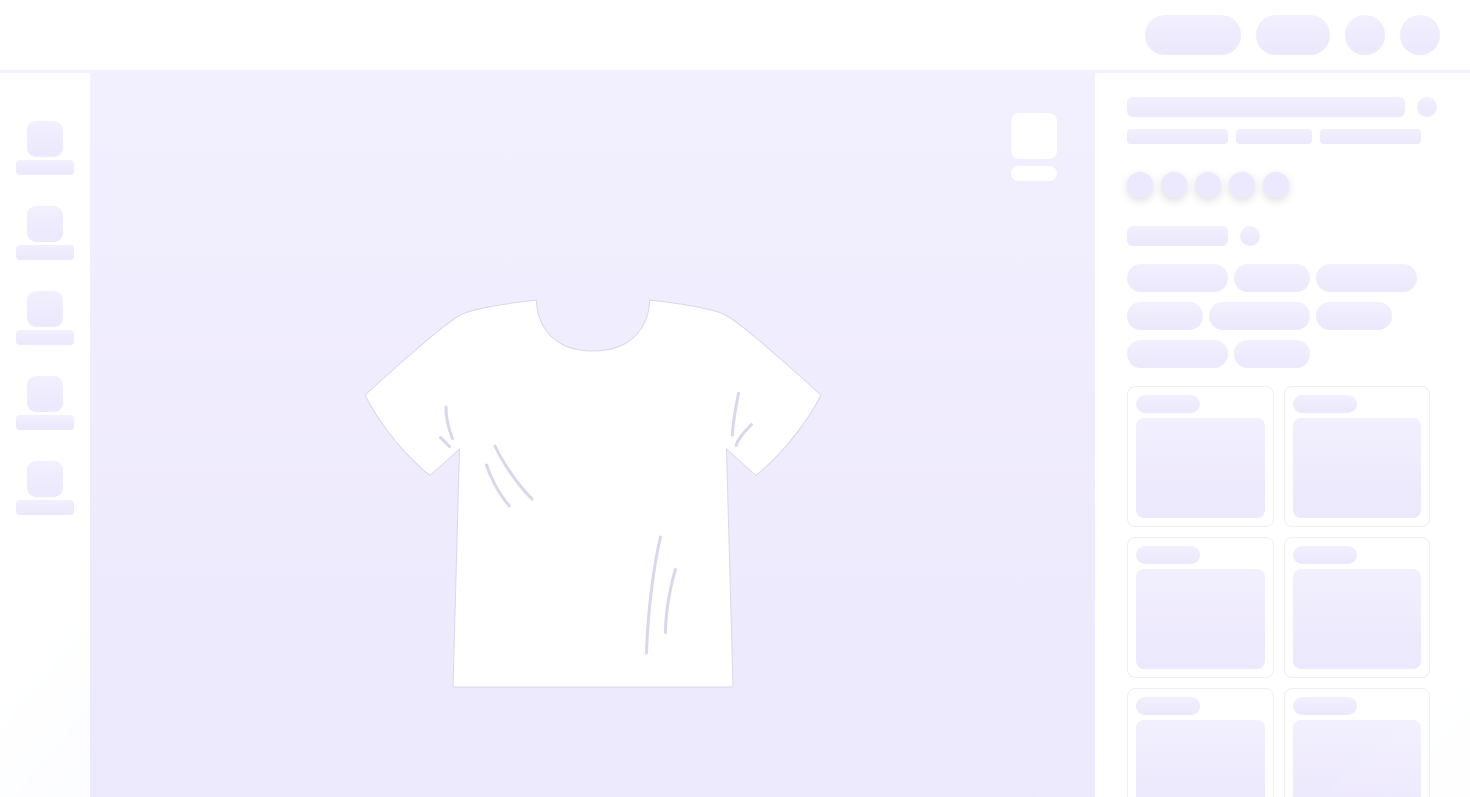 scroll, scrollTop: 0, scrollLeft: 0, axis: both 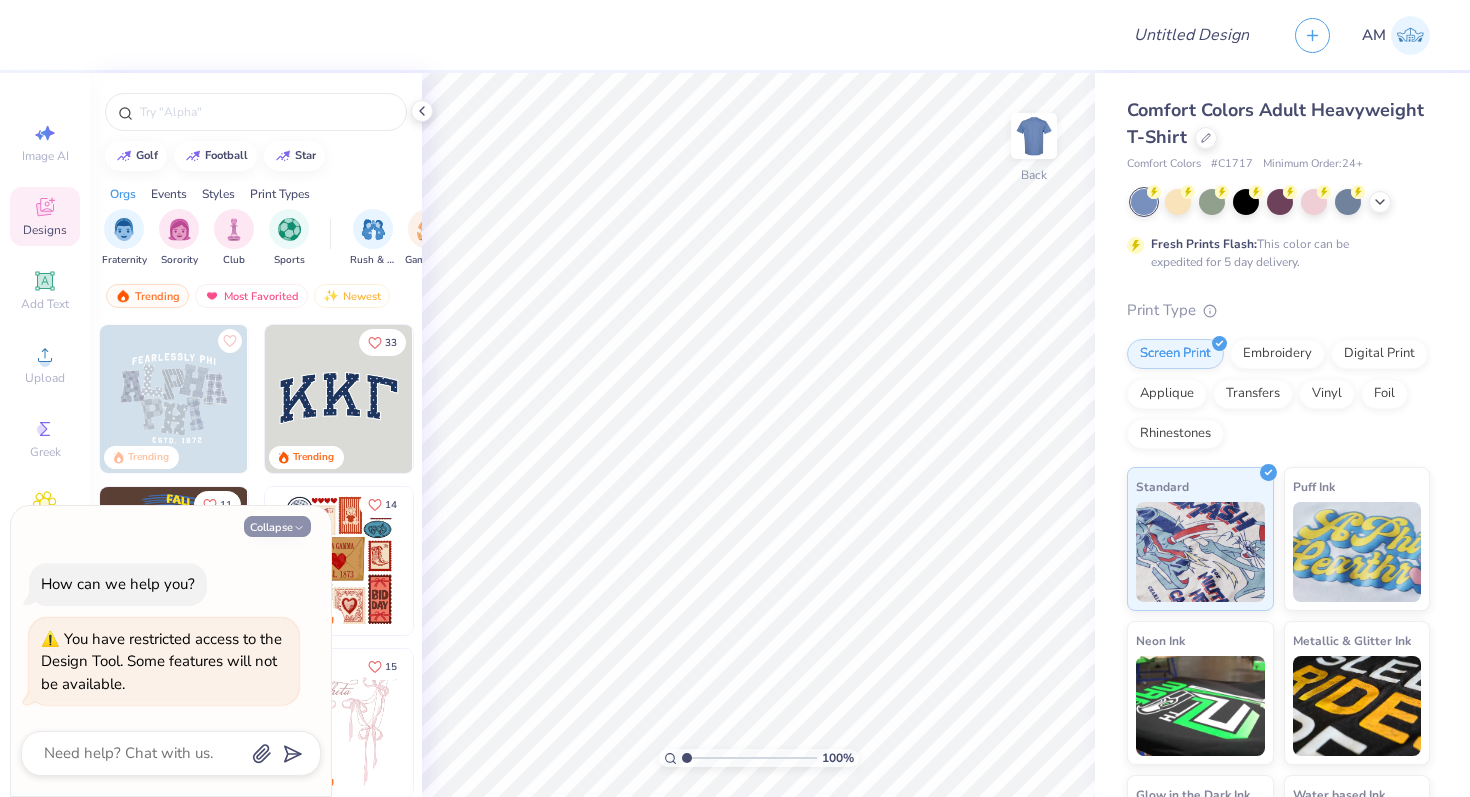click on "Collapse" at bounding box center (277, 526) 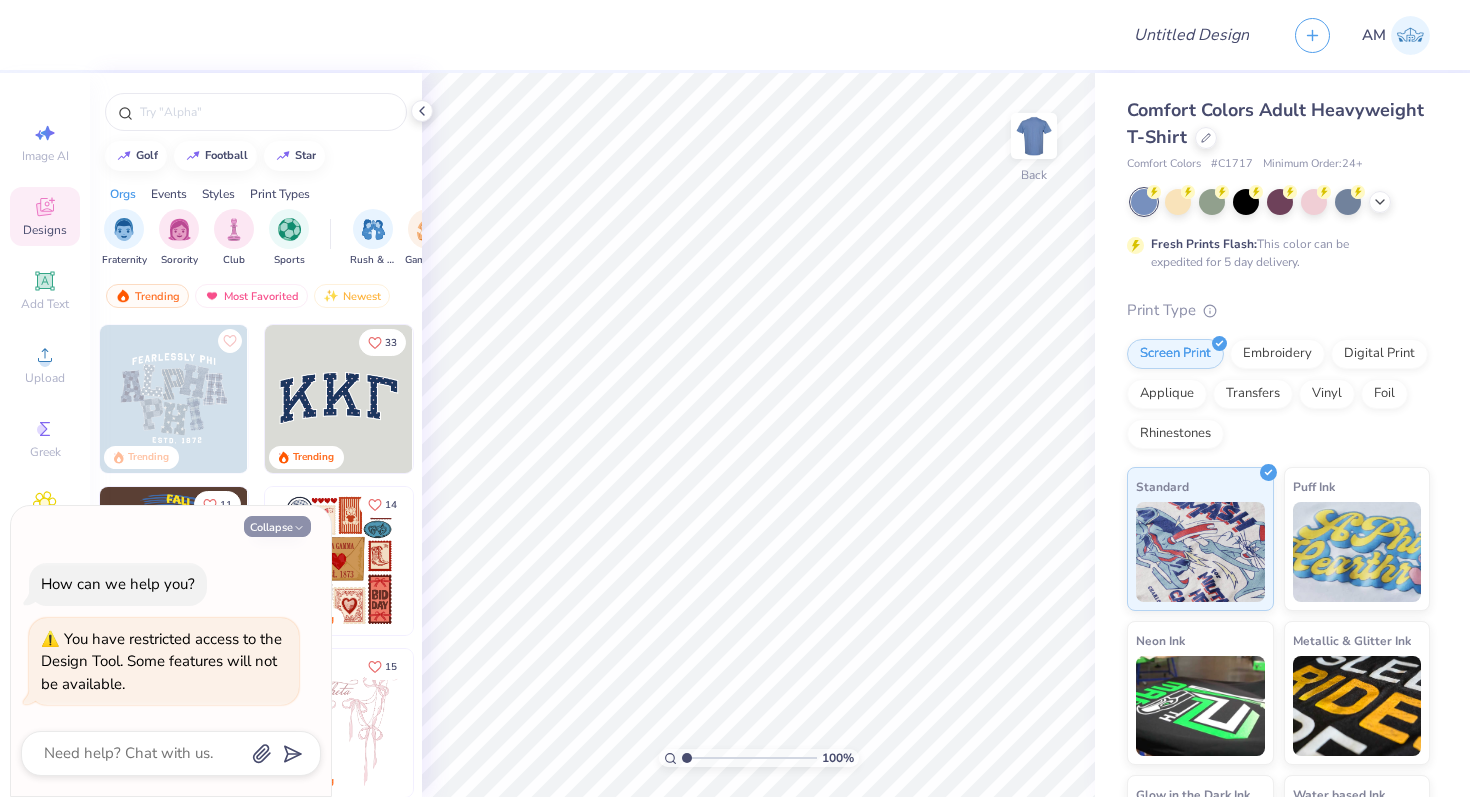 type on "x" 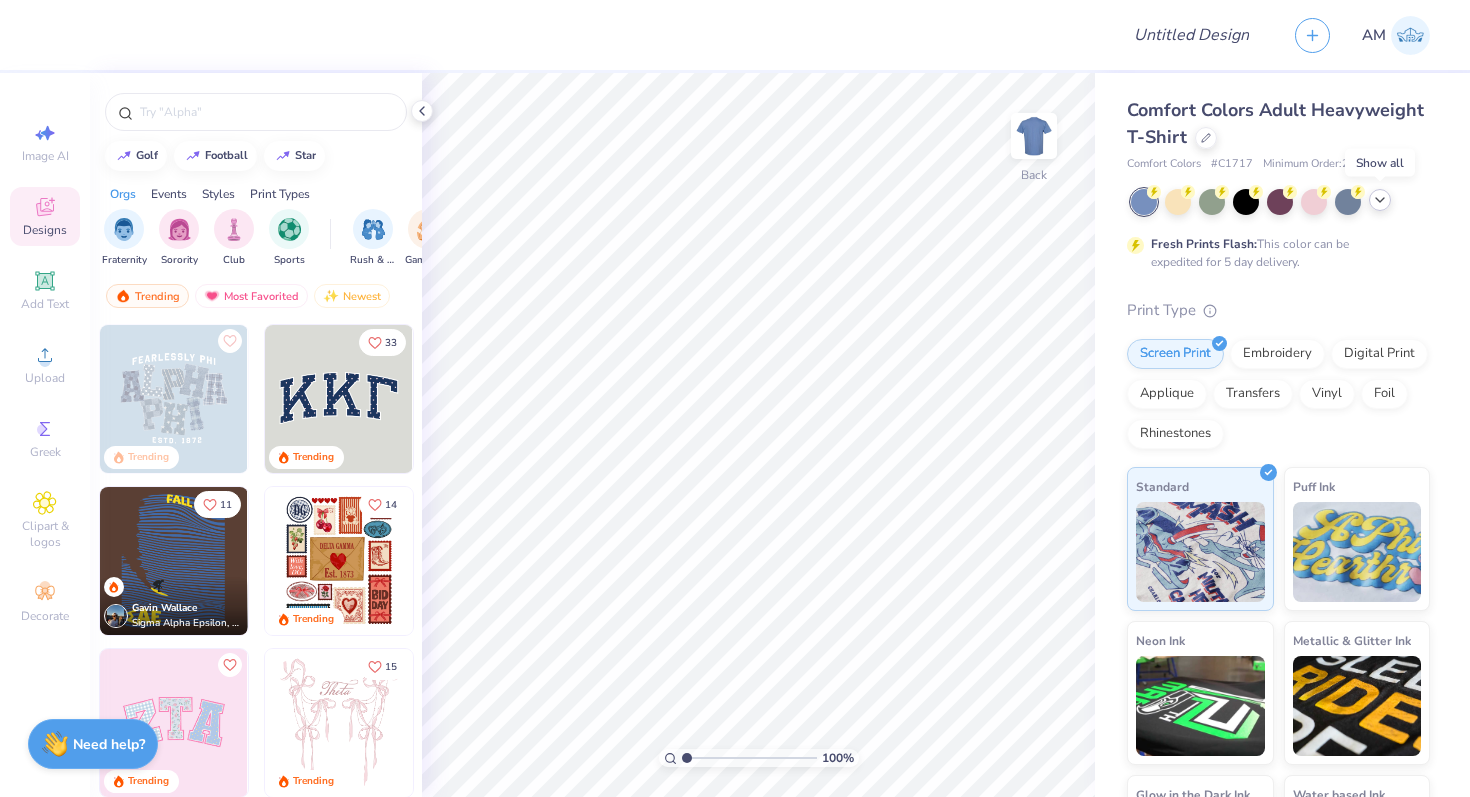 click 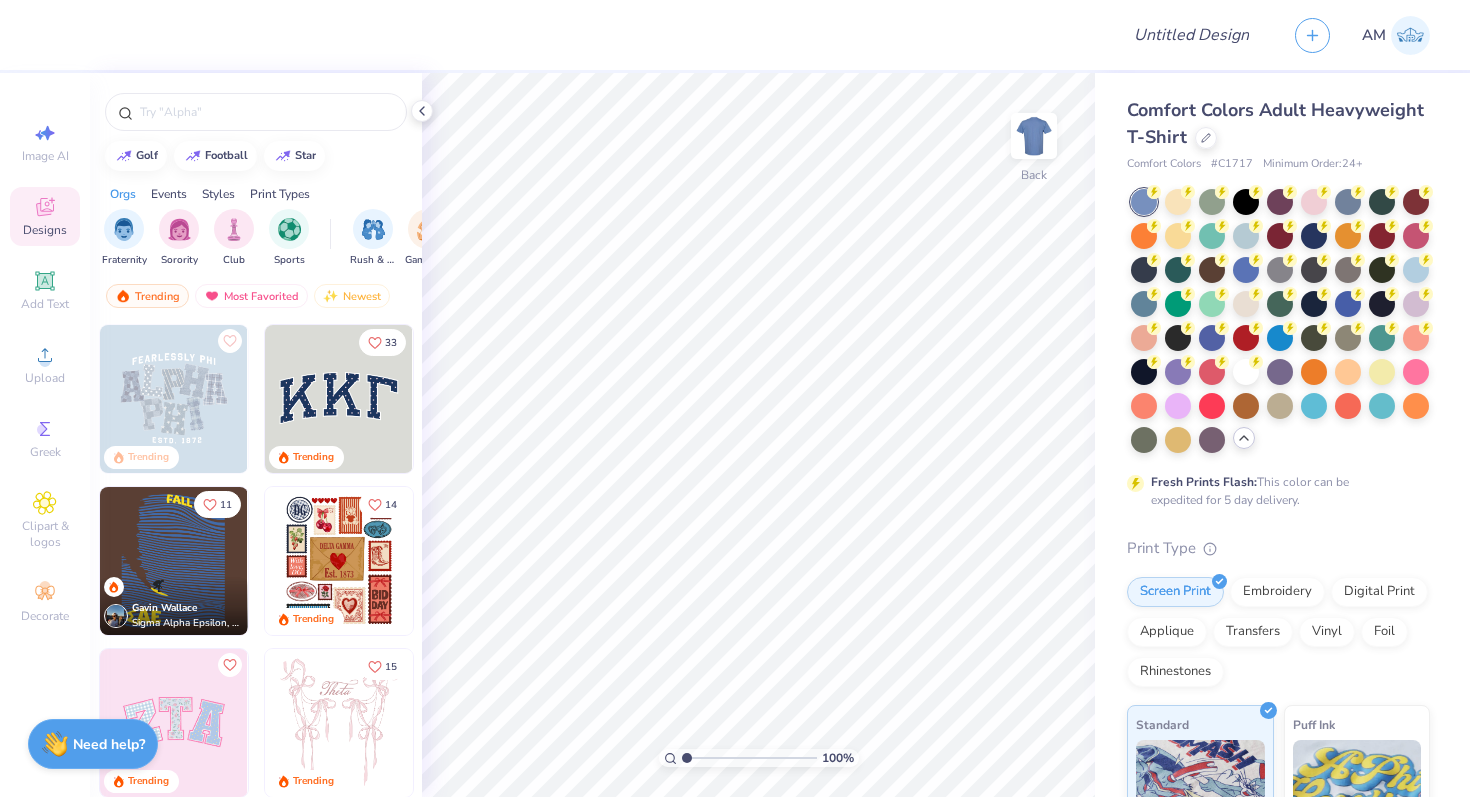 click on "Comfort Colors Adult Heavyweight T-Shirt" at bounding box center (1278, 124) 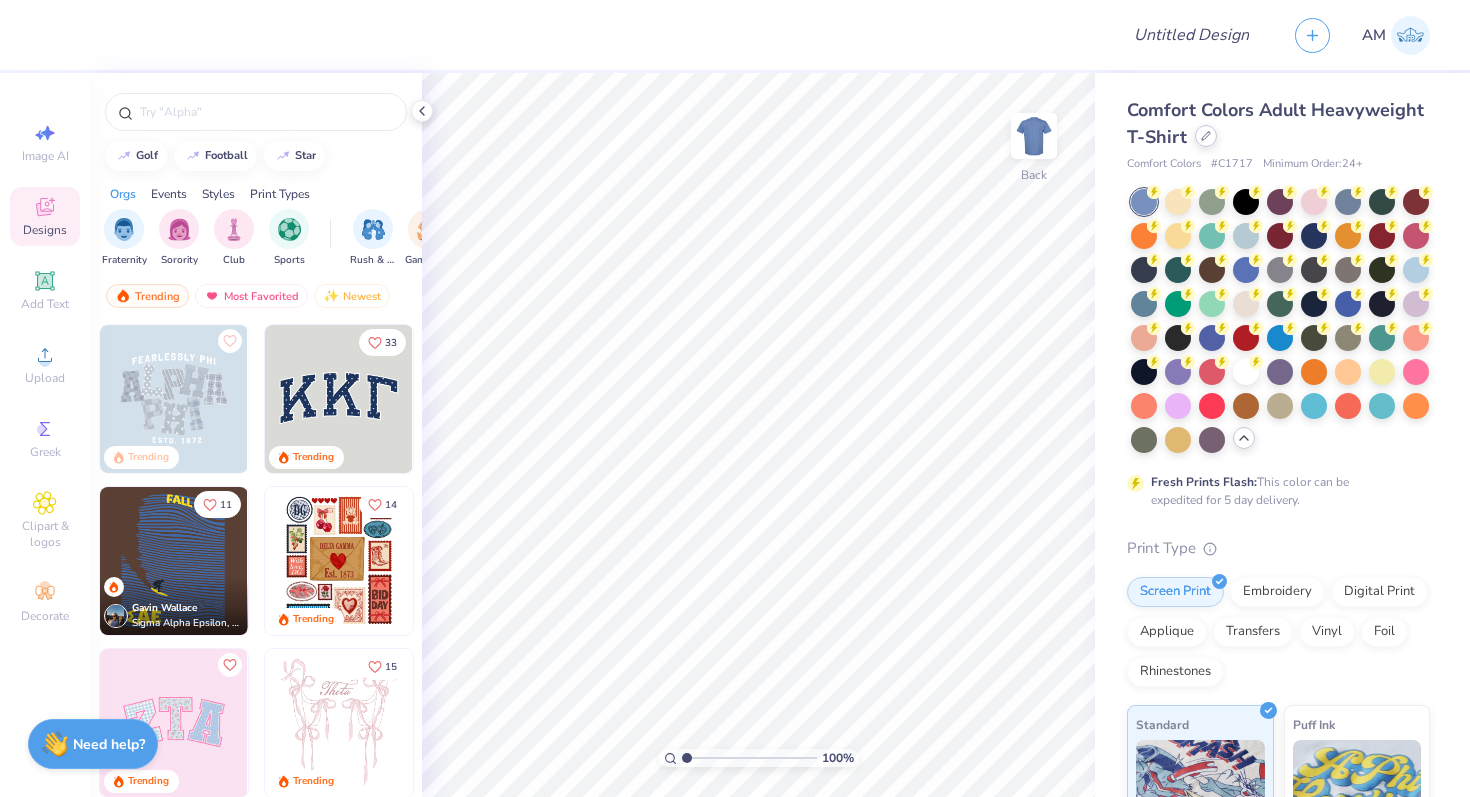 click at bounding box center (1206, 136) 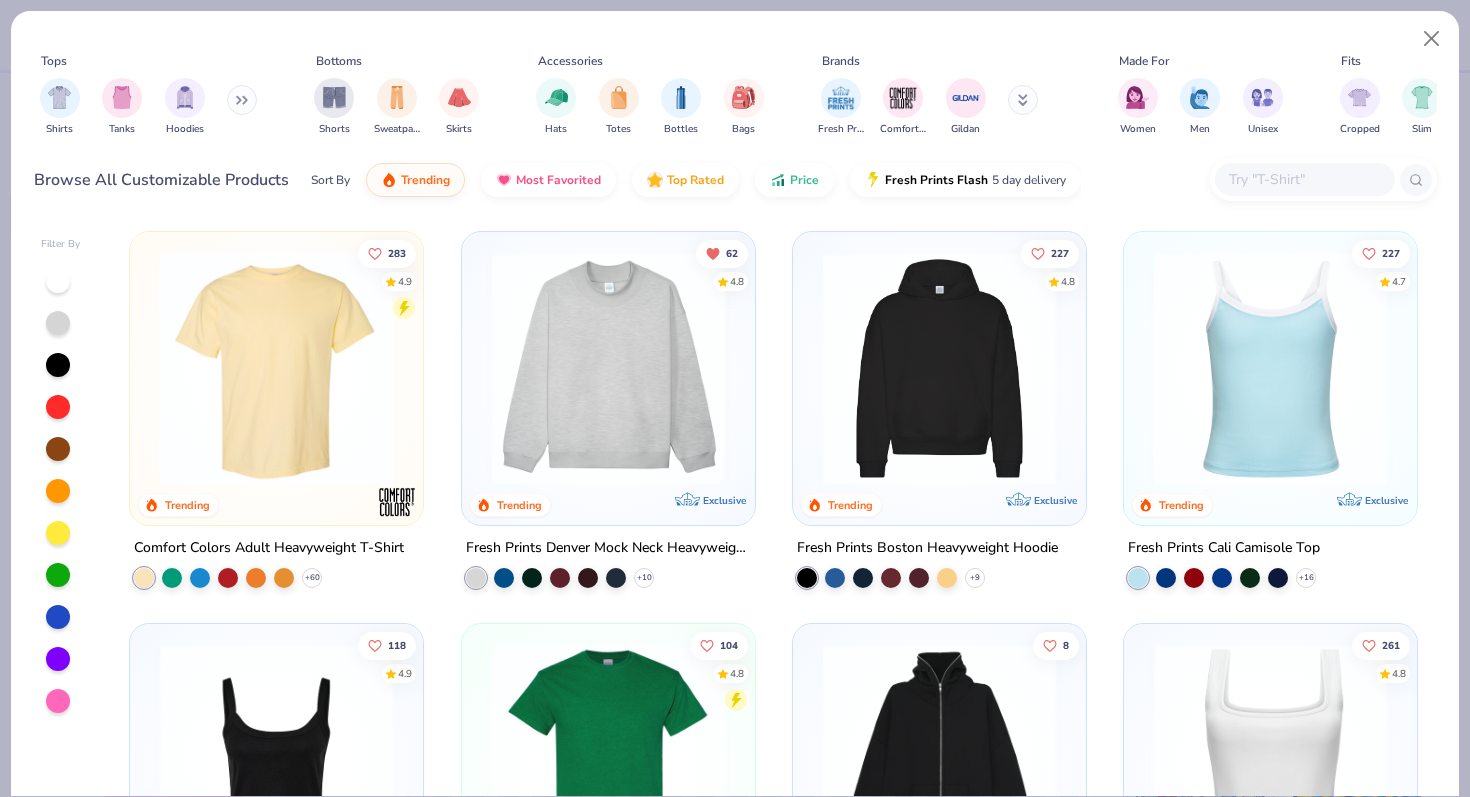 click at bounding box center (1304, 179) 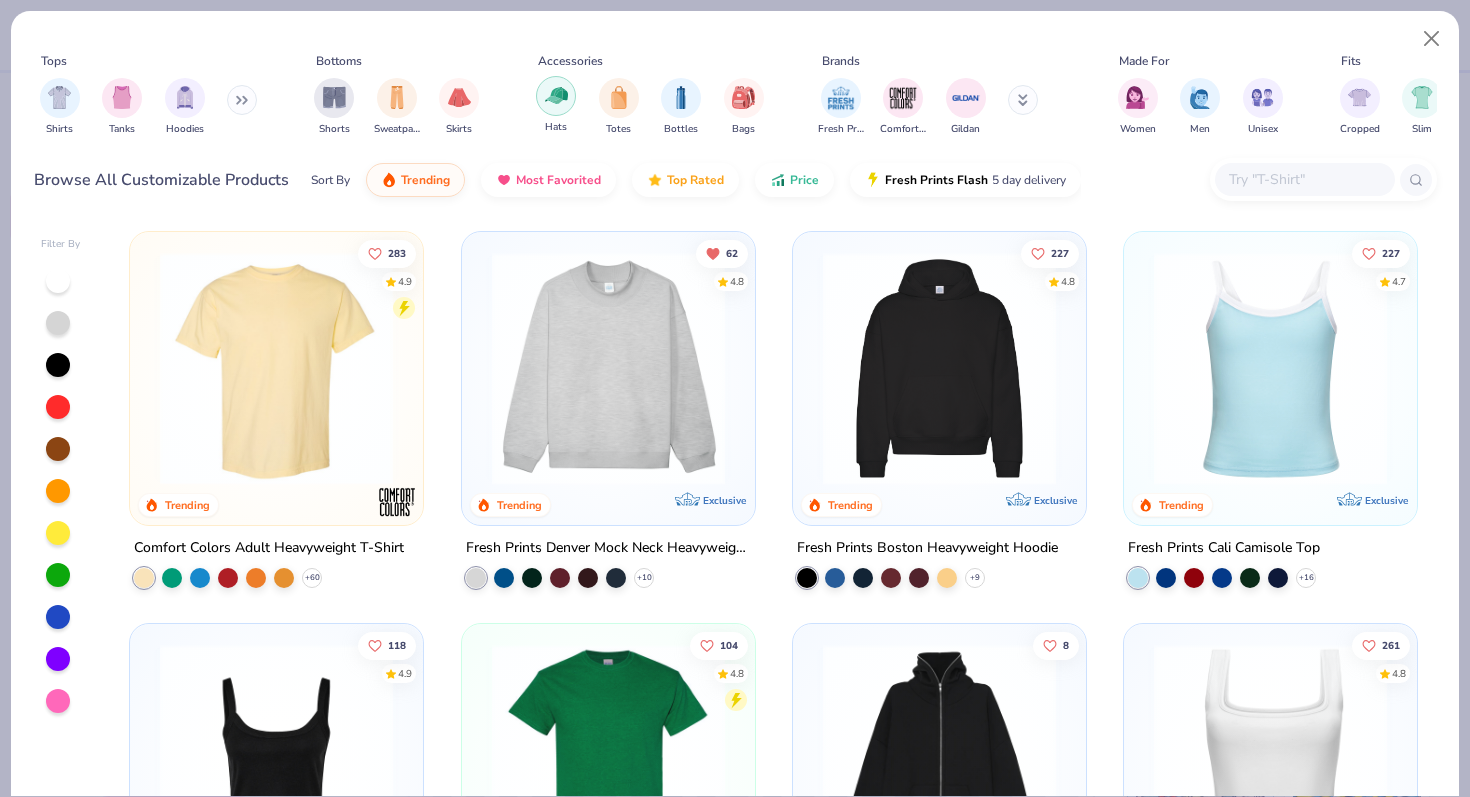 click at bounding box center (556, 96) 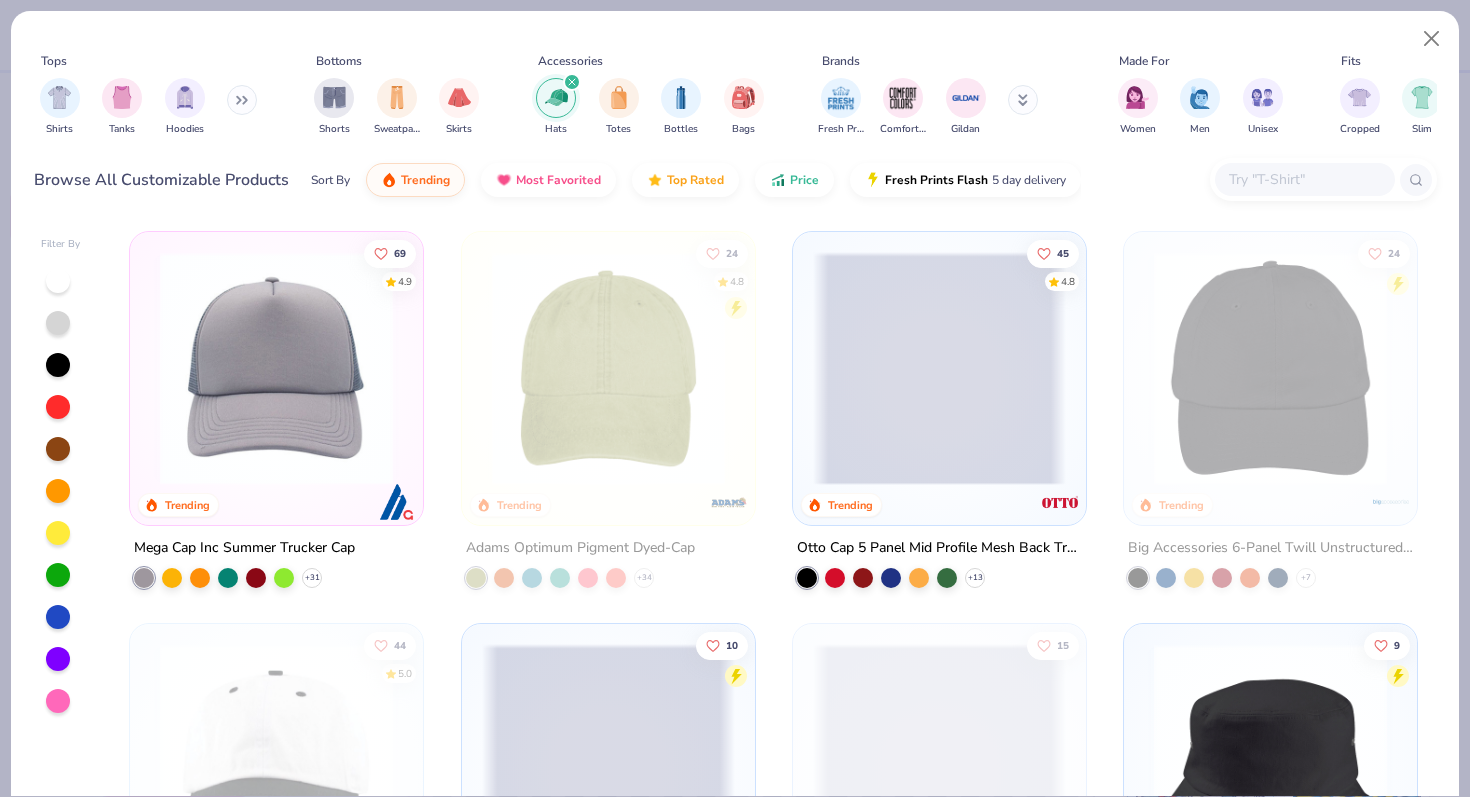 click at bounding box center [276, 368] 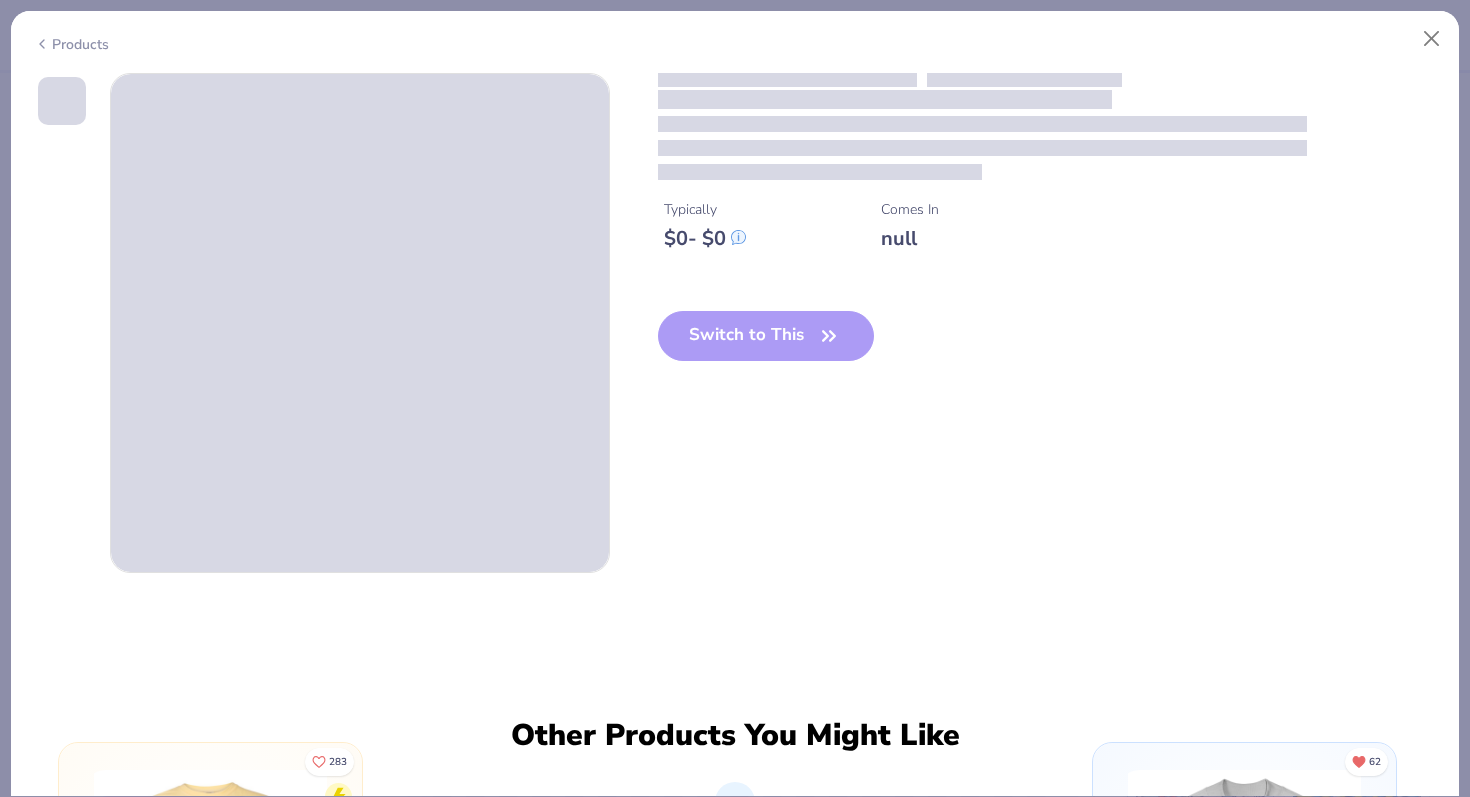 click on "Switch to This" at bounding box center [766, 352] 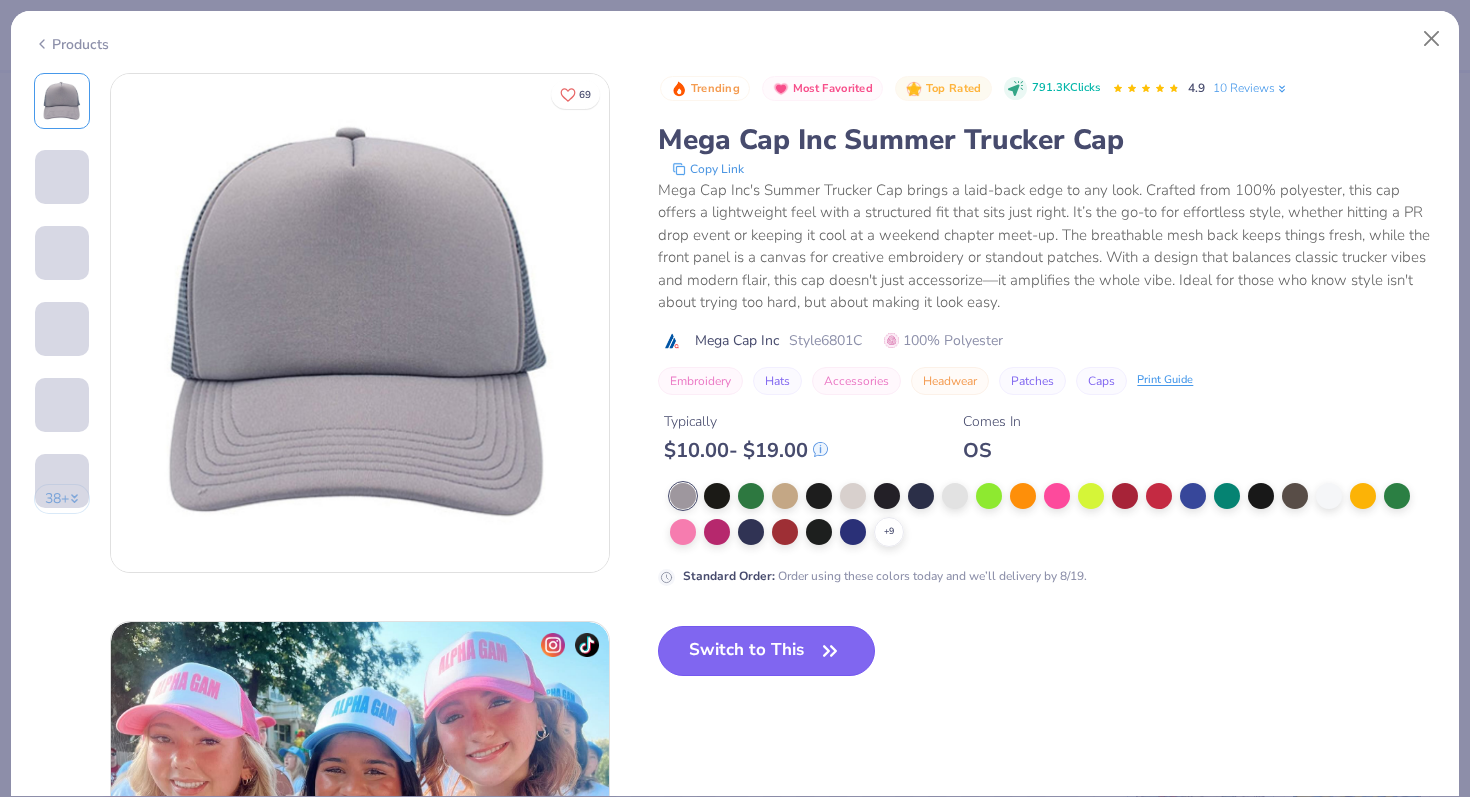 click on "Switch to This" at bounding box center [766, 651] 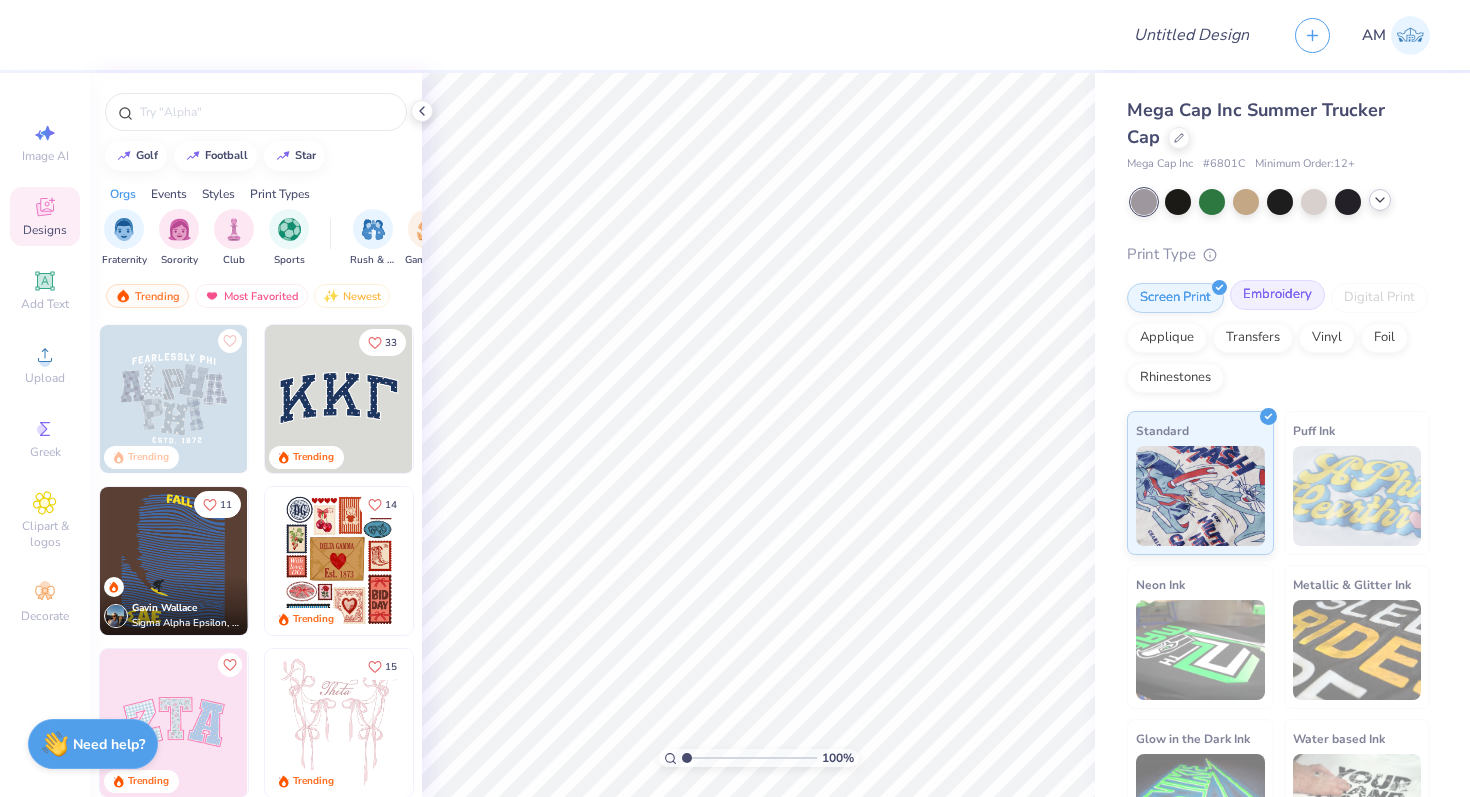 click on "Embroidery" at bounding box center [1277, 295] 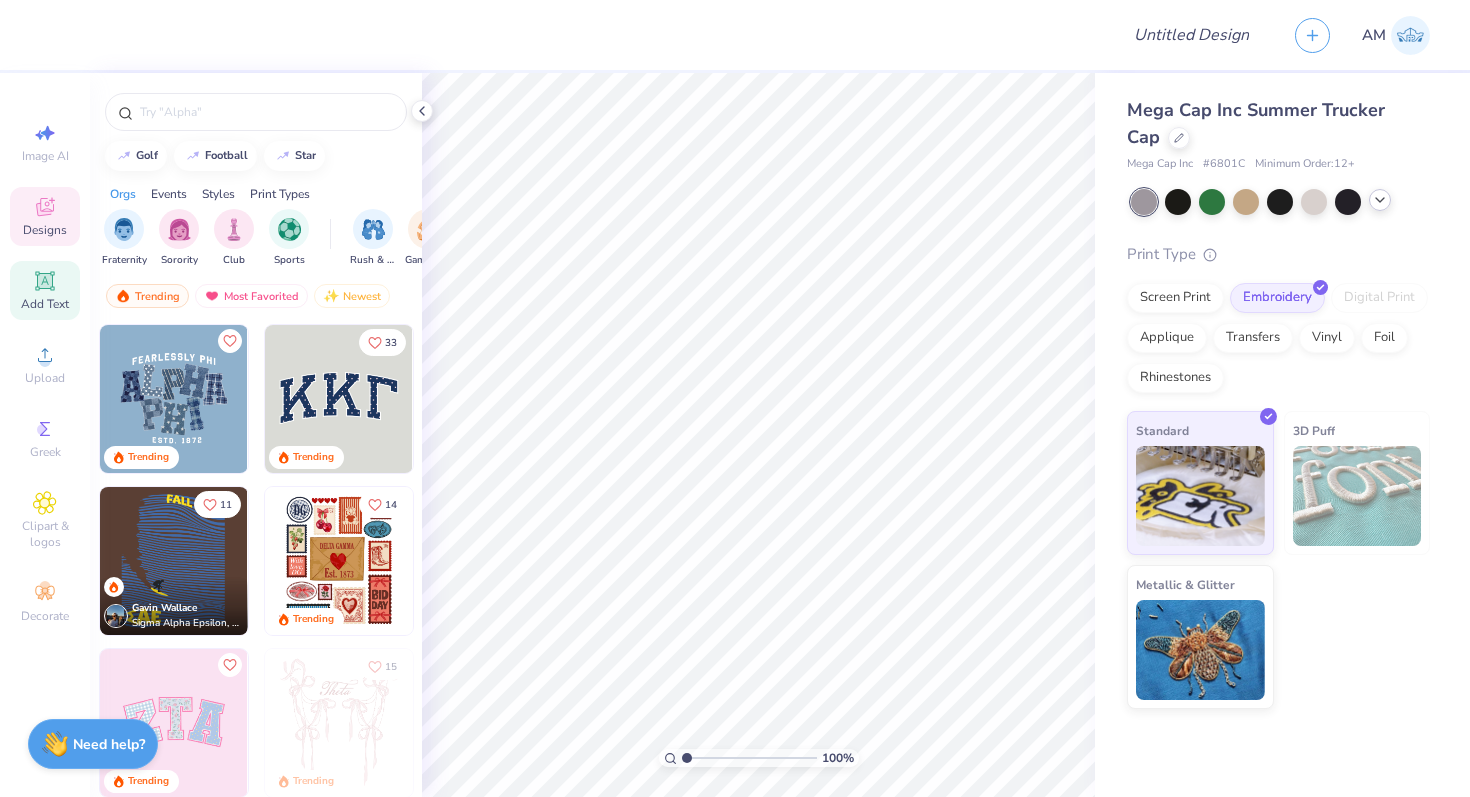 click 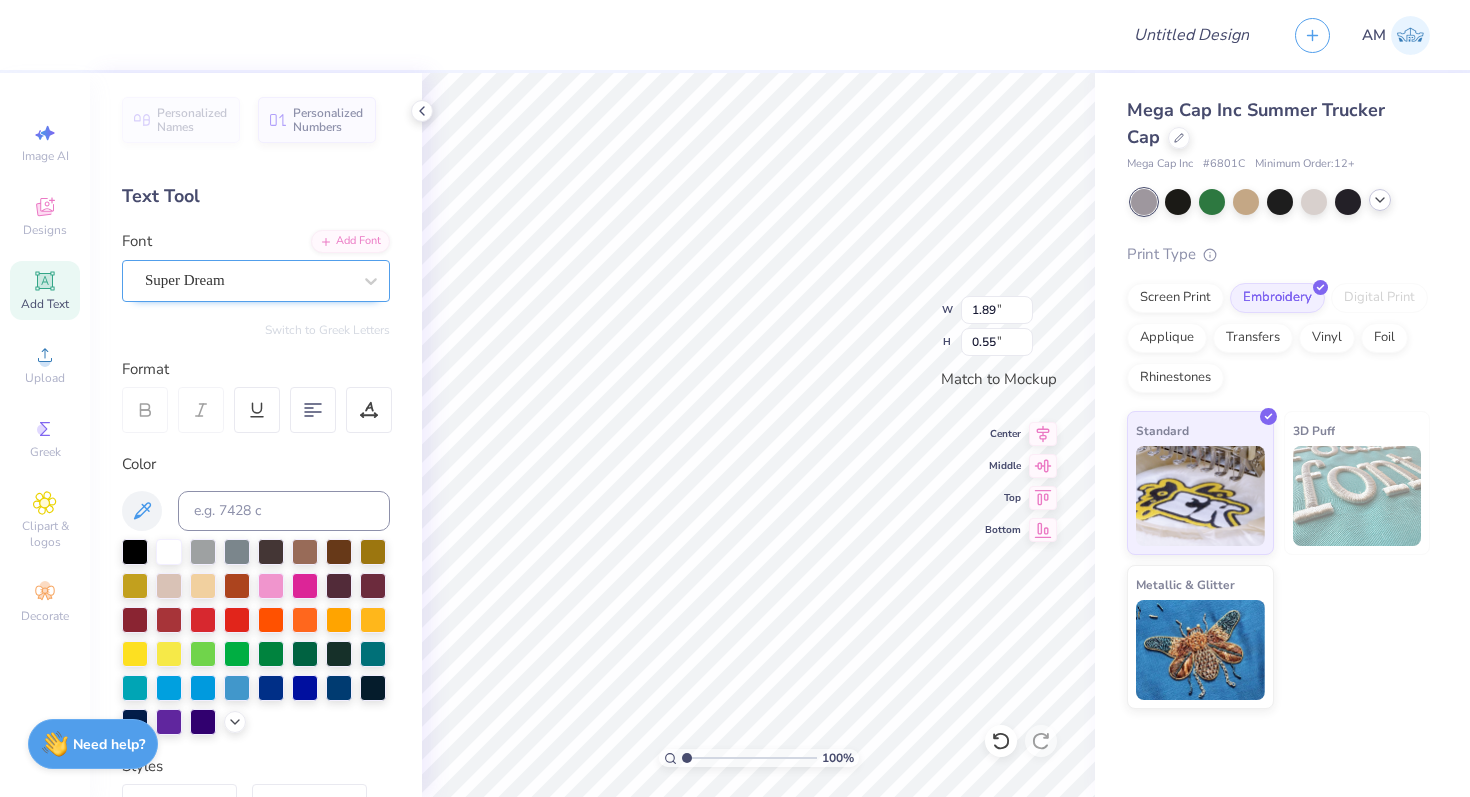 click on "Super Dream" at bounding box center (248, 280) 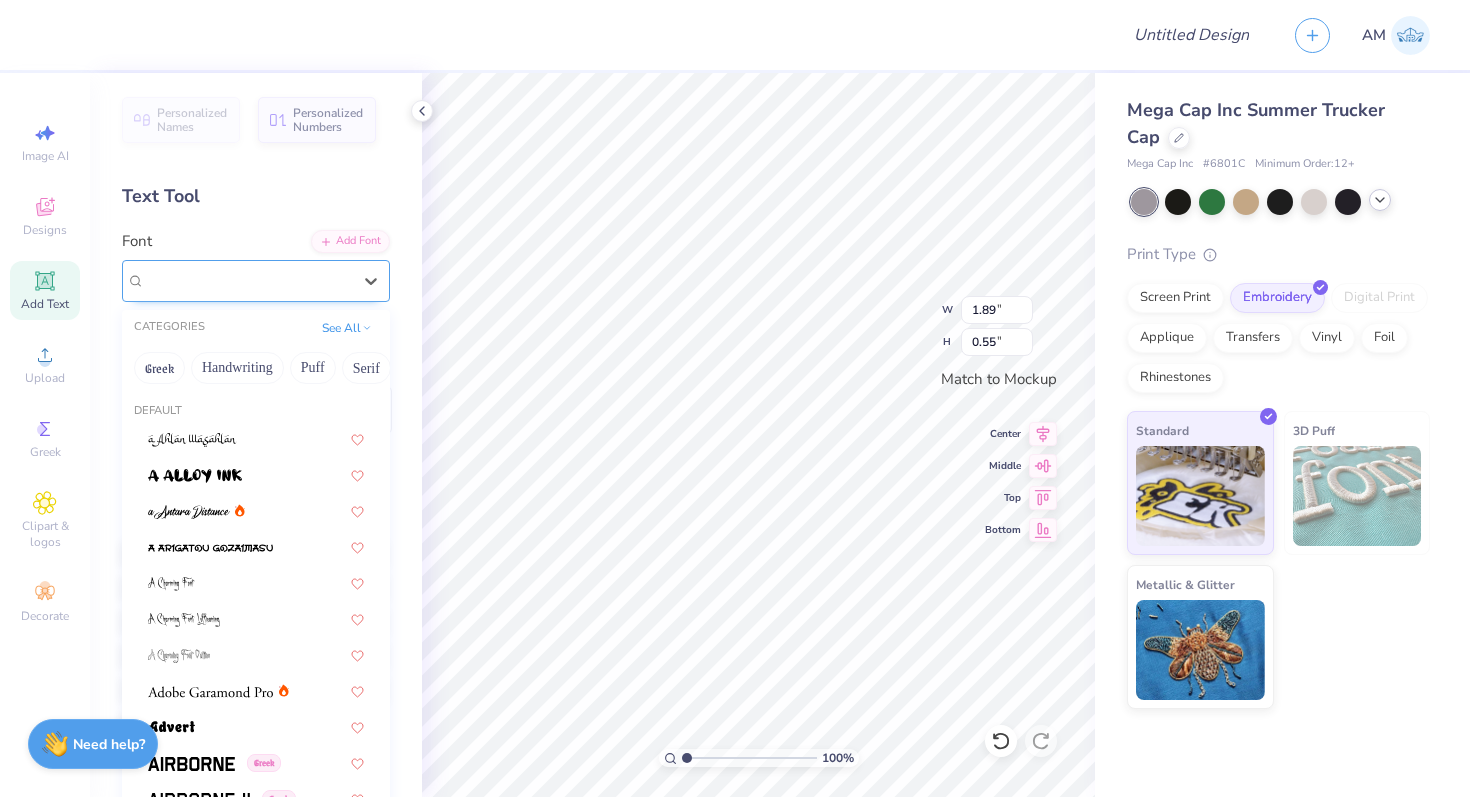 click on "Super Dream" at bounding box center [248, 280] 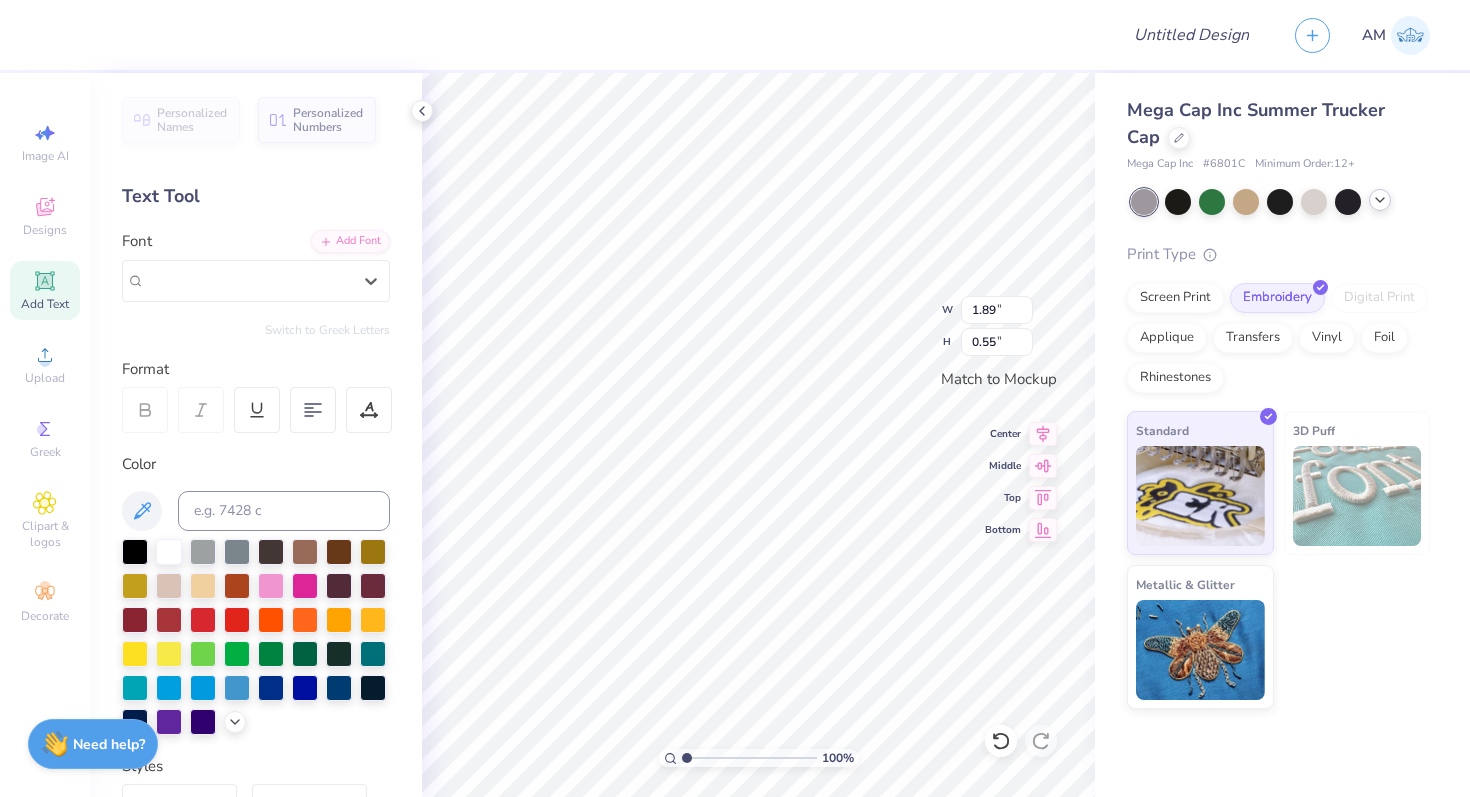 click on "Text Tool" at bounding box center [256, 196] 